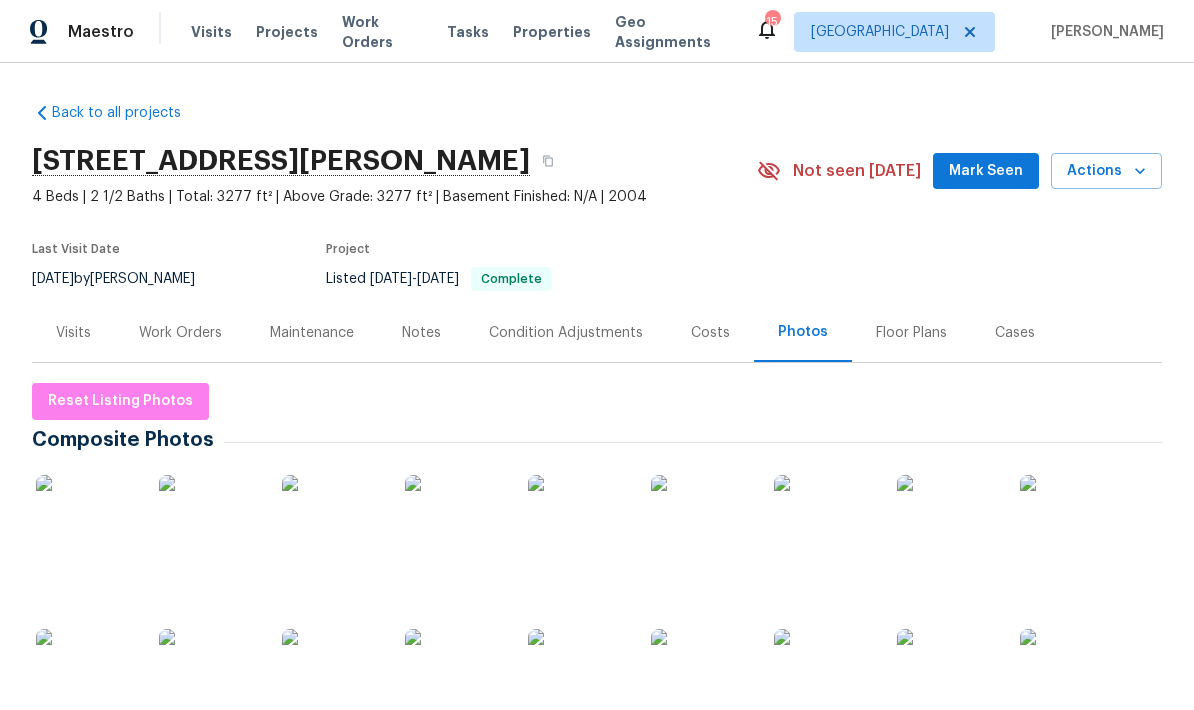 scroll, scrollTop: 0, scrollLeft: 0, axis: both 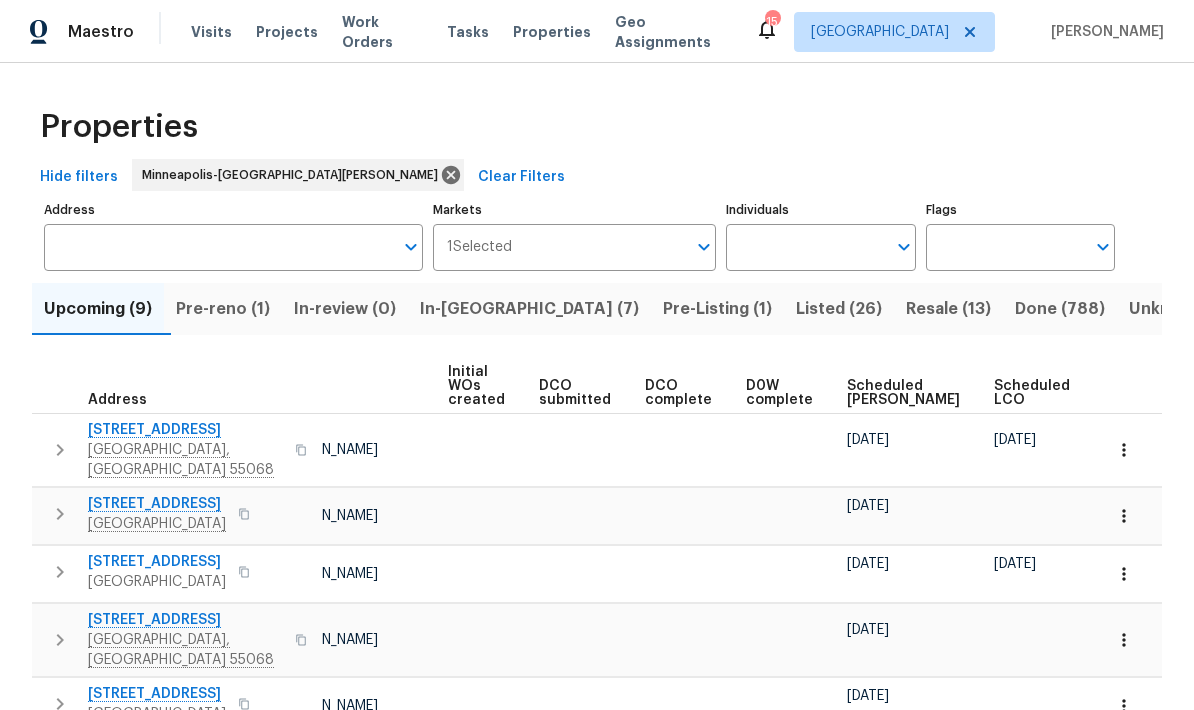 click on "In-reno (7)" at bounding box center (529, 309) 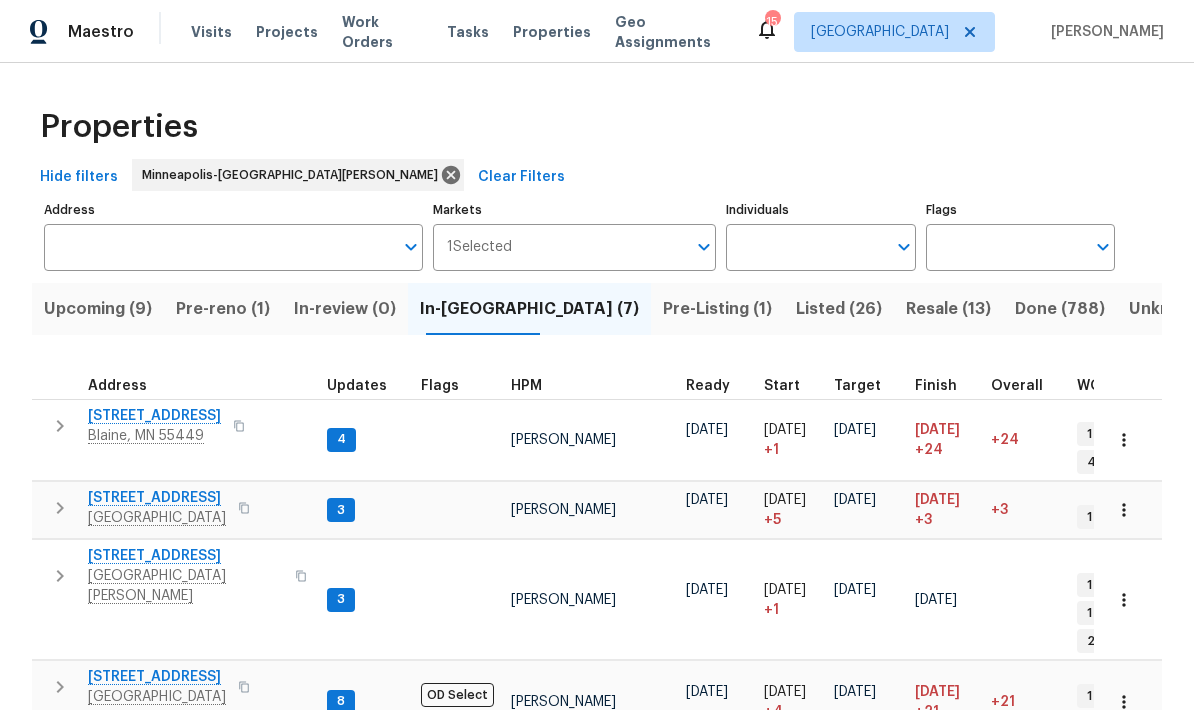 scroll, scrollTop: 16, scrollLeft: 2, axis: both 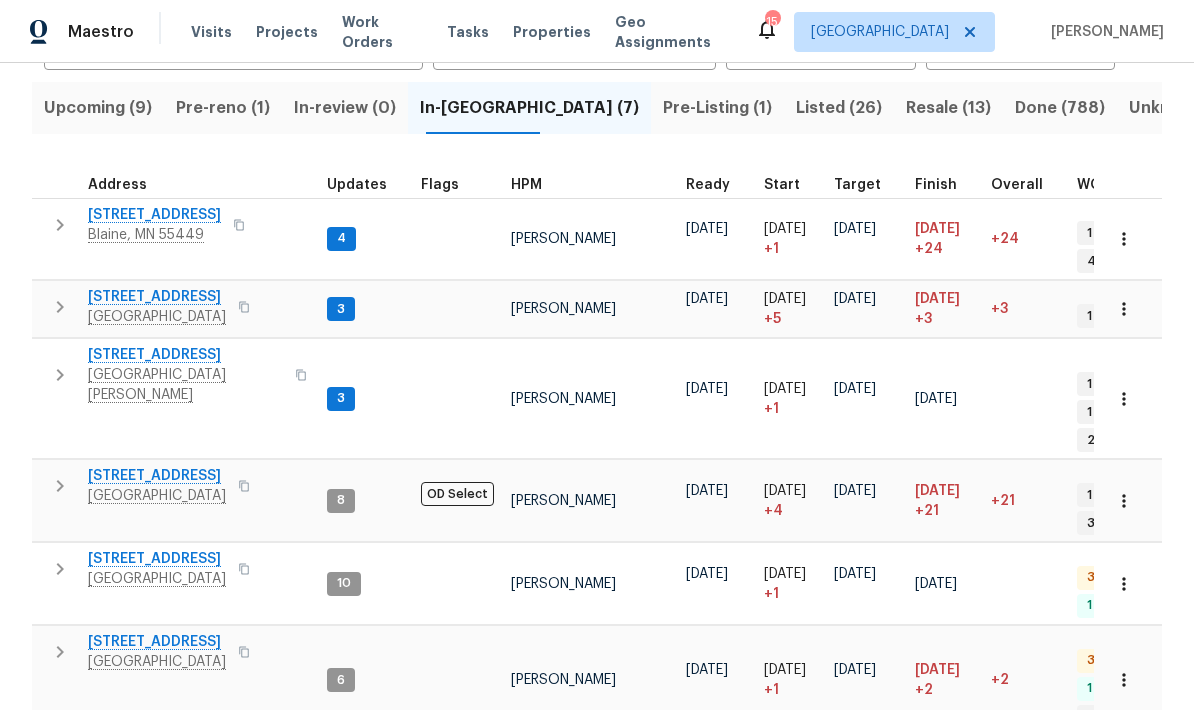 click on "[GEOGRAPHIC_DATA][PERSON_NAME]" at bounding box center [185, 763] 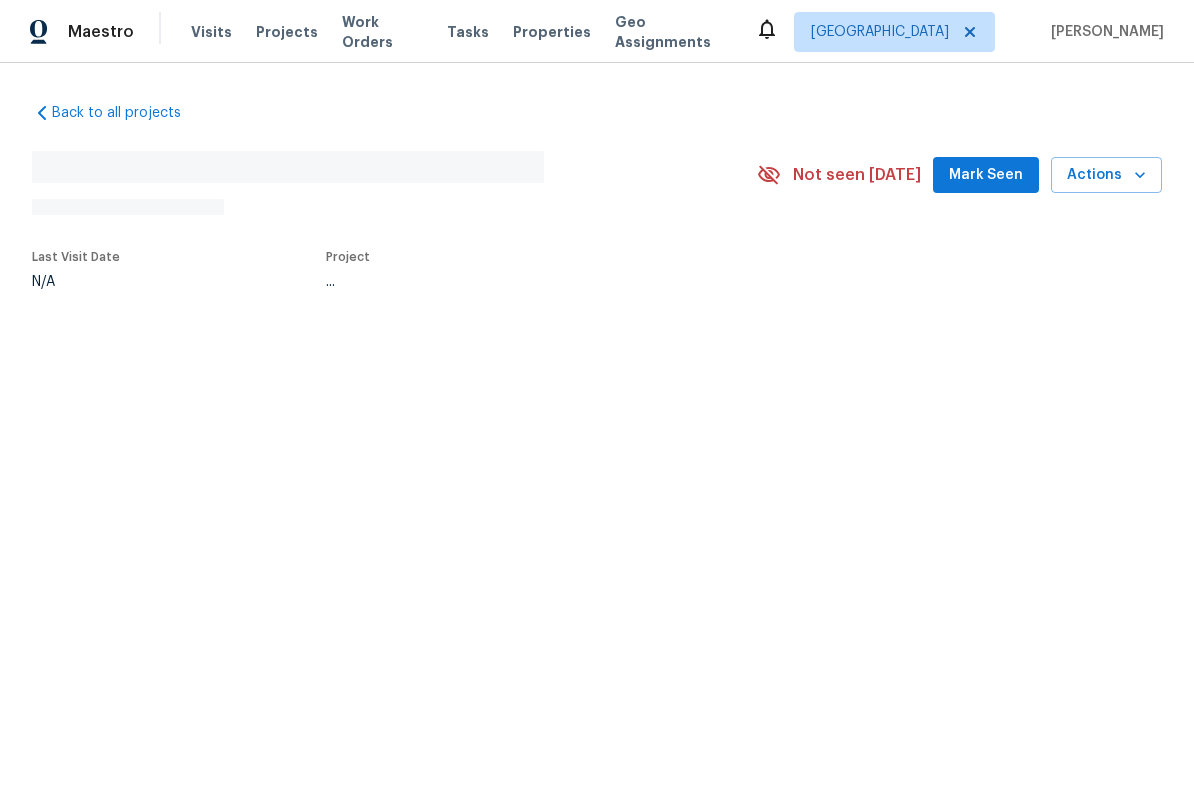 scroll, scrollTop: 0, scrollLeft: 0, axis: both 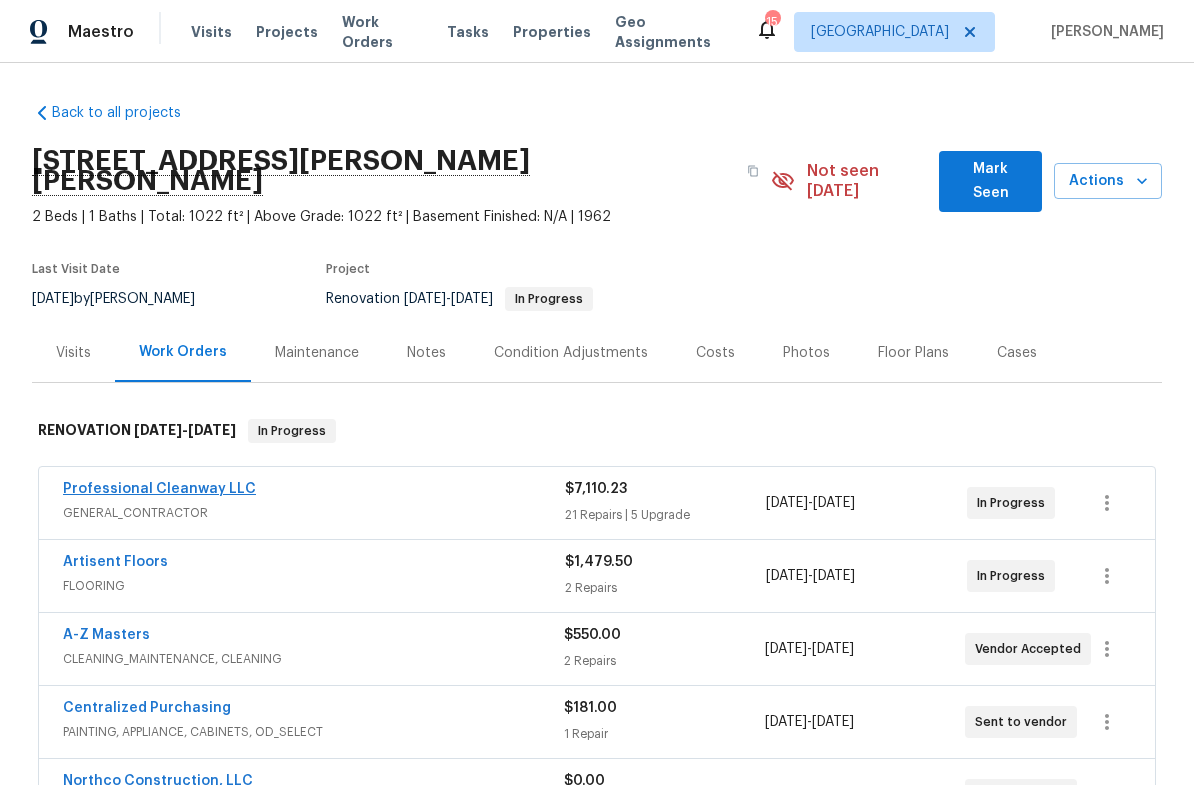 click on "Professional Cleanway LLC" at bounding box center [159, 489] 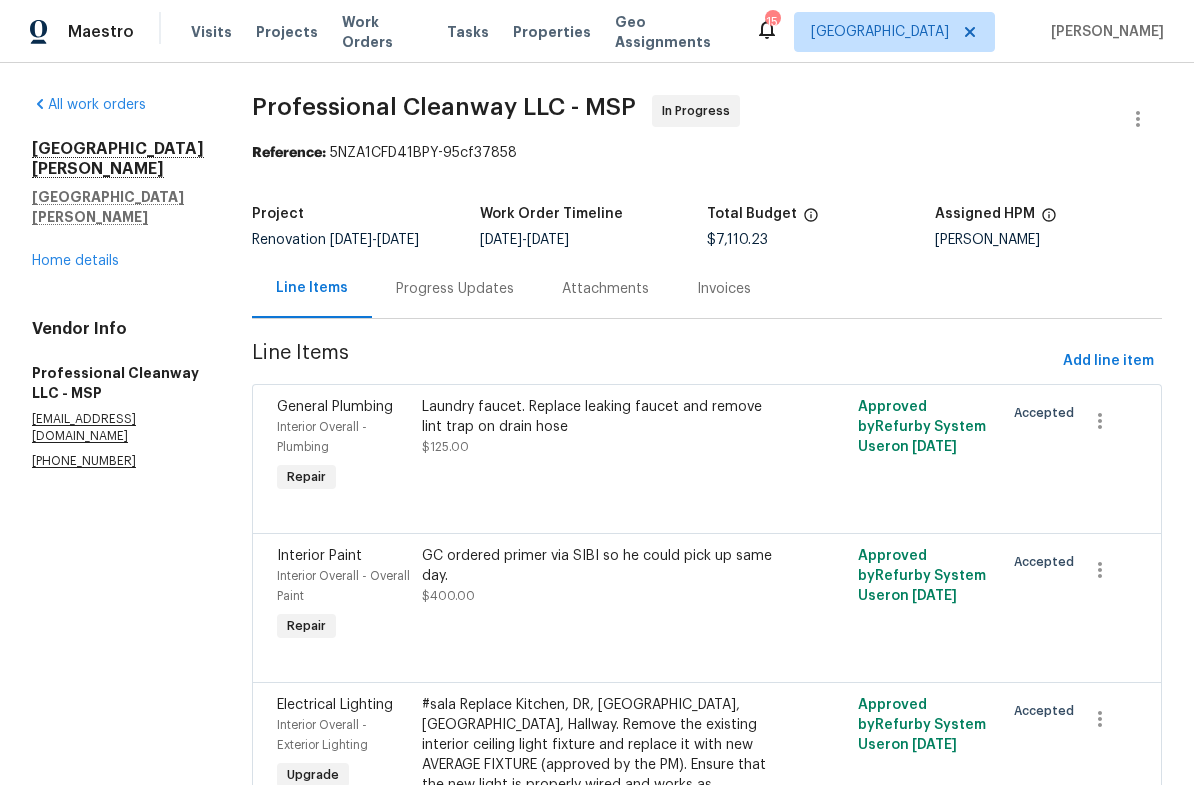 click on "Laundry faucet.  Replace leaking faucet and remove lint trap on drain hose $125.00" at bounding box center (597, 427) 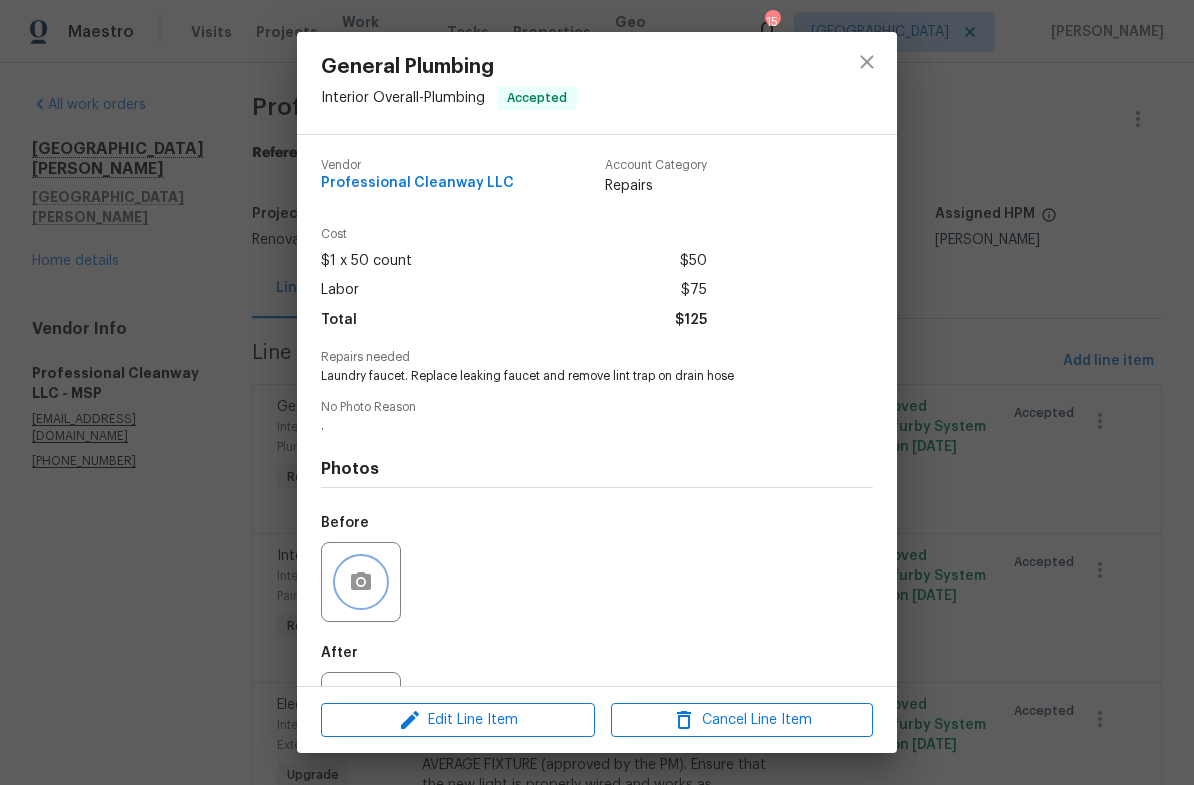 click 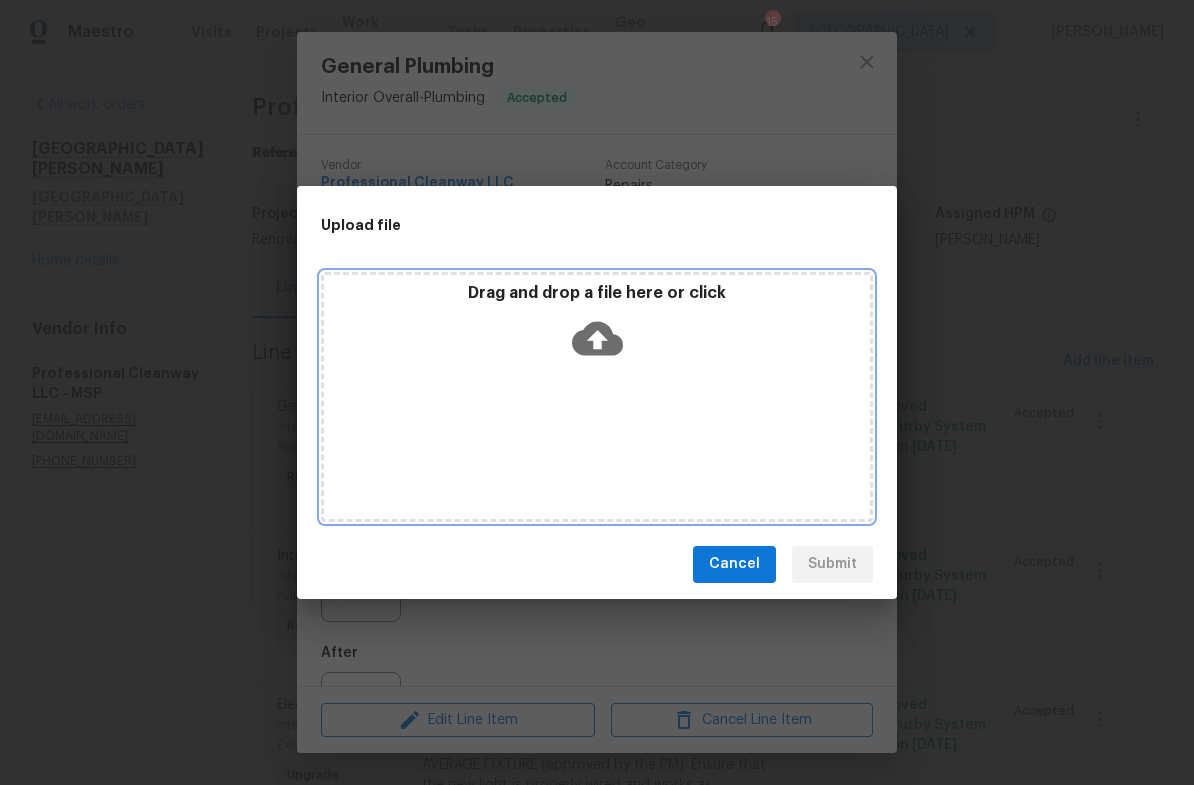 click on "Drag and drop a file here or click" at bounding box center (597, 397) 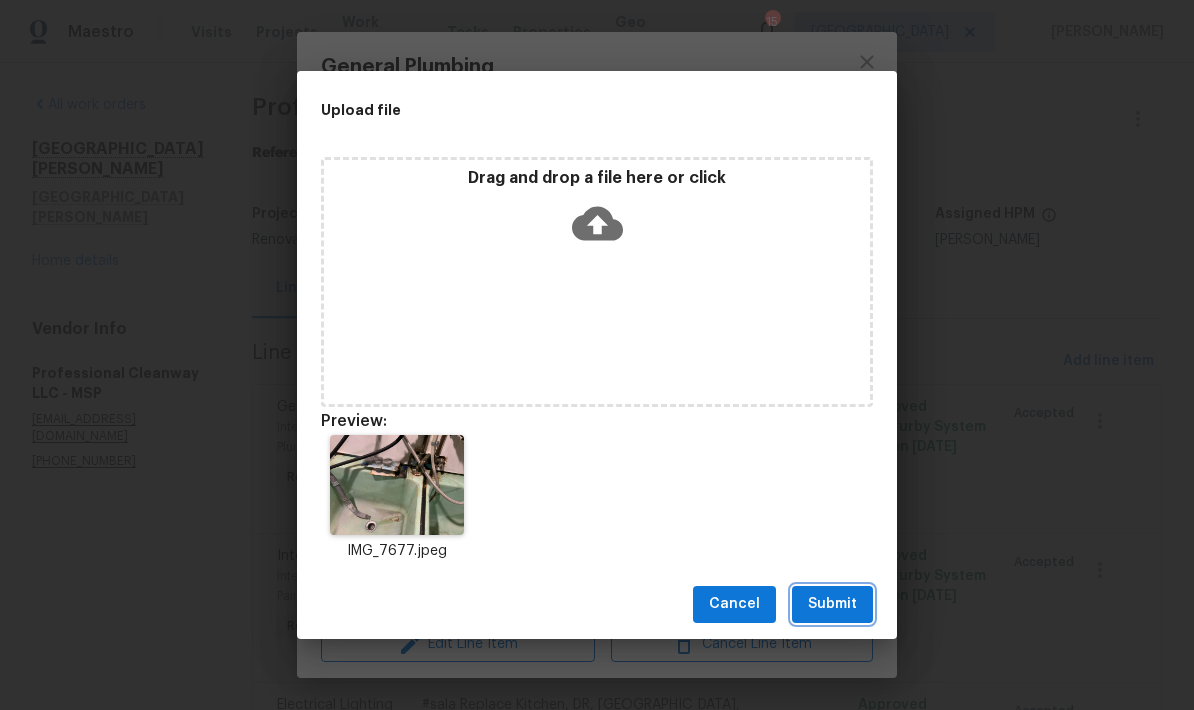 click on "Submit" at bounding box center (832, 604) 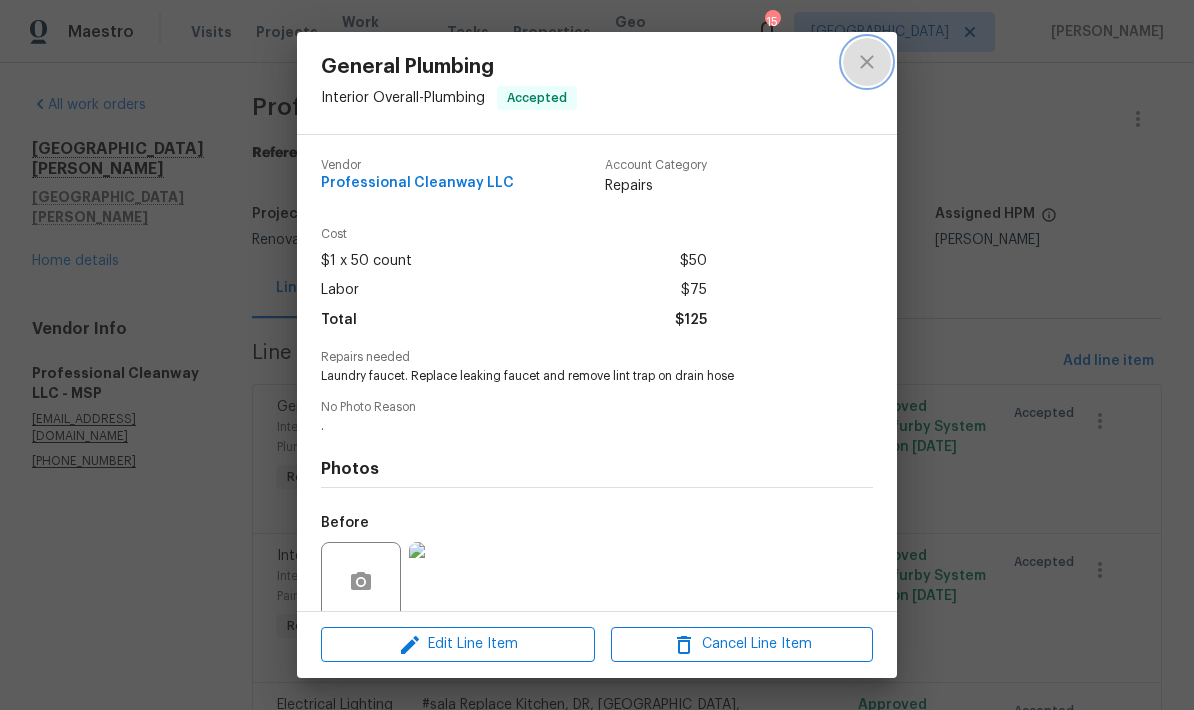 click 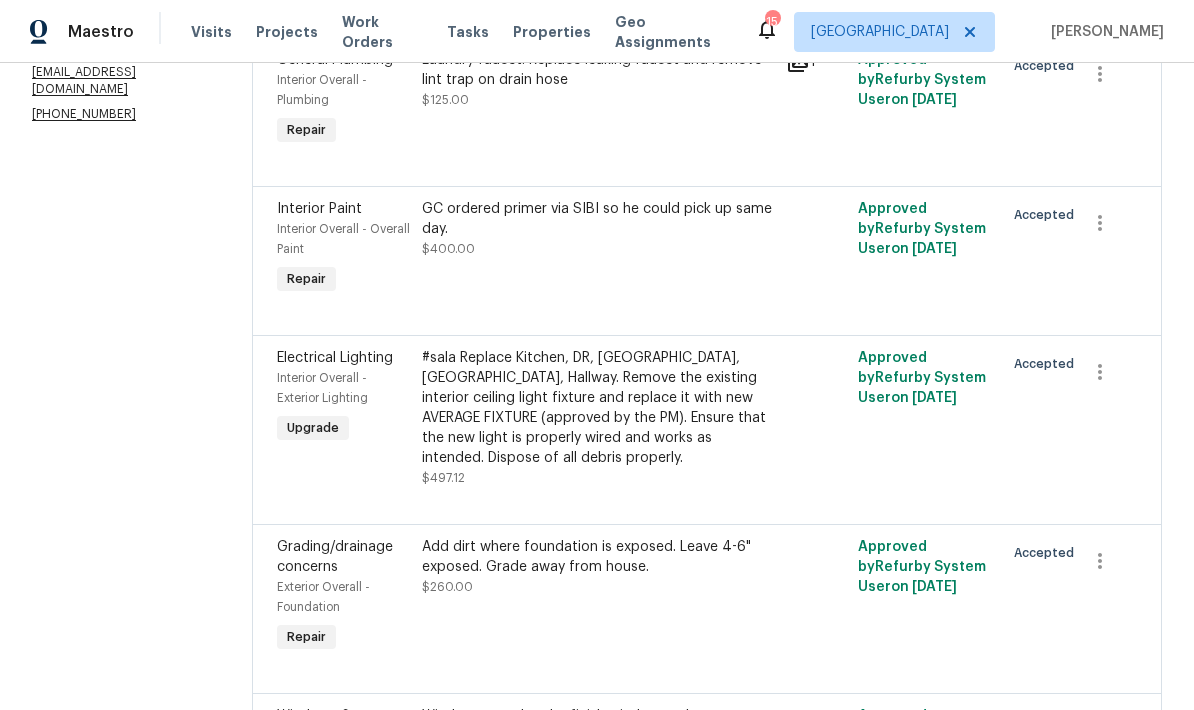 scroll, scrollTop: 383, scrollLeft: 0, axis: vertical 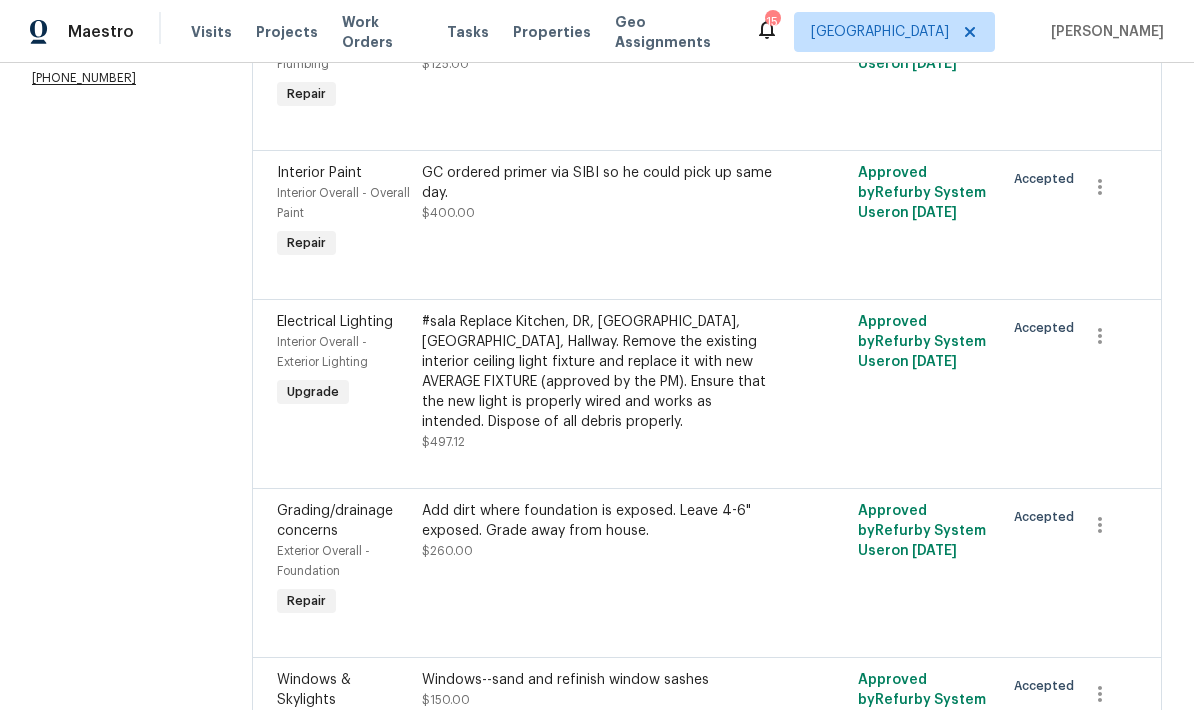 click on "#sala  Replace Kitchen, DR, [GEOGRAPHIC_DATA], [GEOGRAPHIC_DATA], Hallway.  Remove the existing interior ceiling light fixture and replace it with new AVERAGE FIXTURE (approved by the PM). Ensure that the new light is properly wired and works as intended. Dispose of all debris properly." at bounding box center [597, 372] 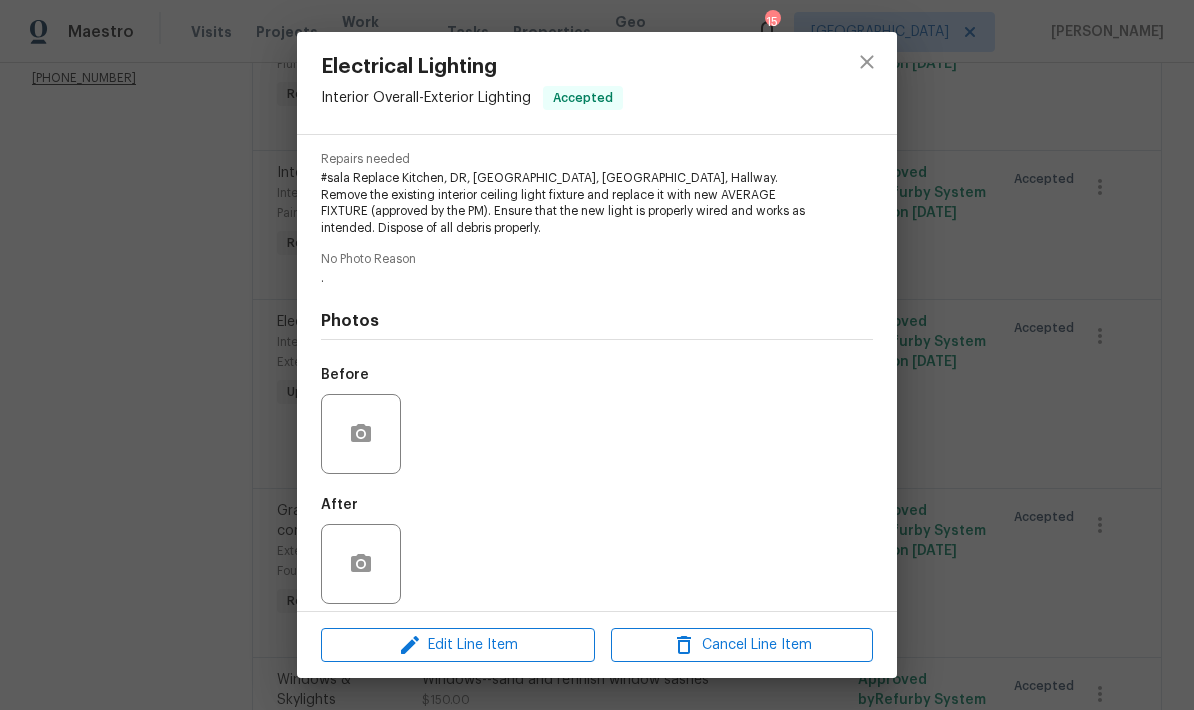 scroll, scrollTop: 198, scrollLeft: 0, axis: vertical 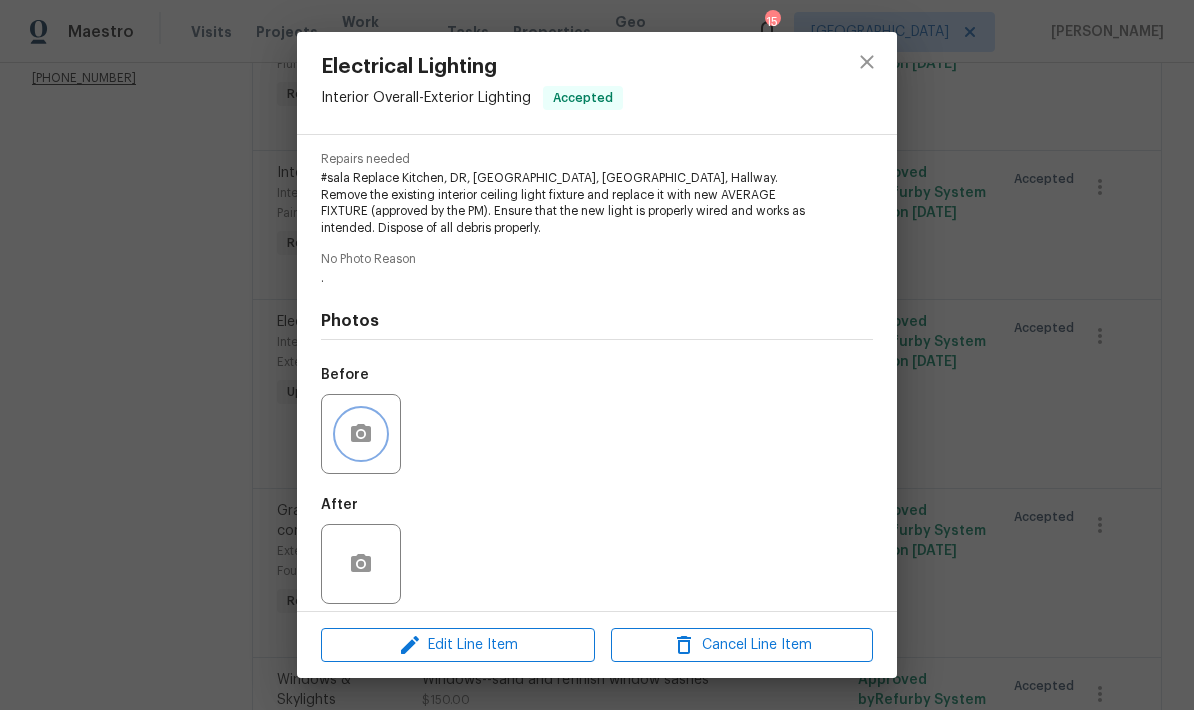 click 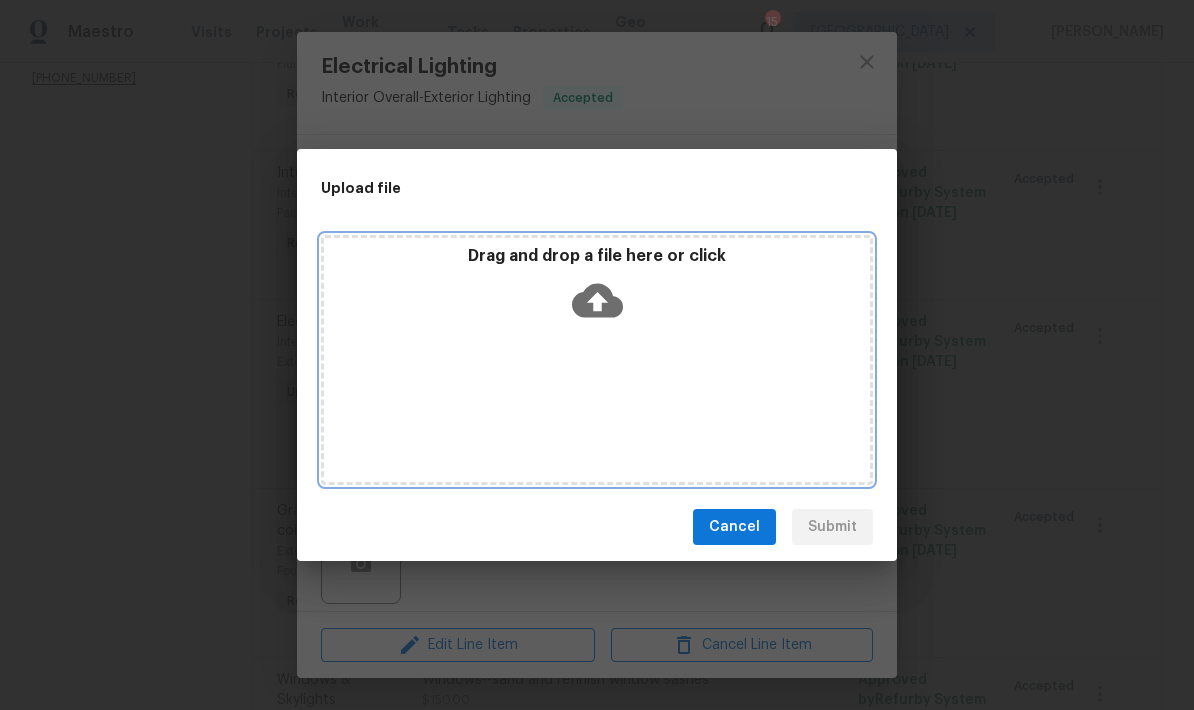 click on "Drag and drop a file here or click" at bounding box center [597, 360] 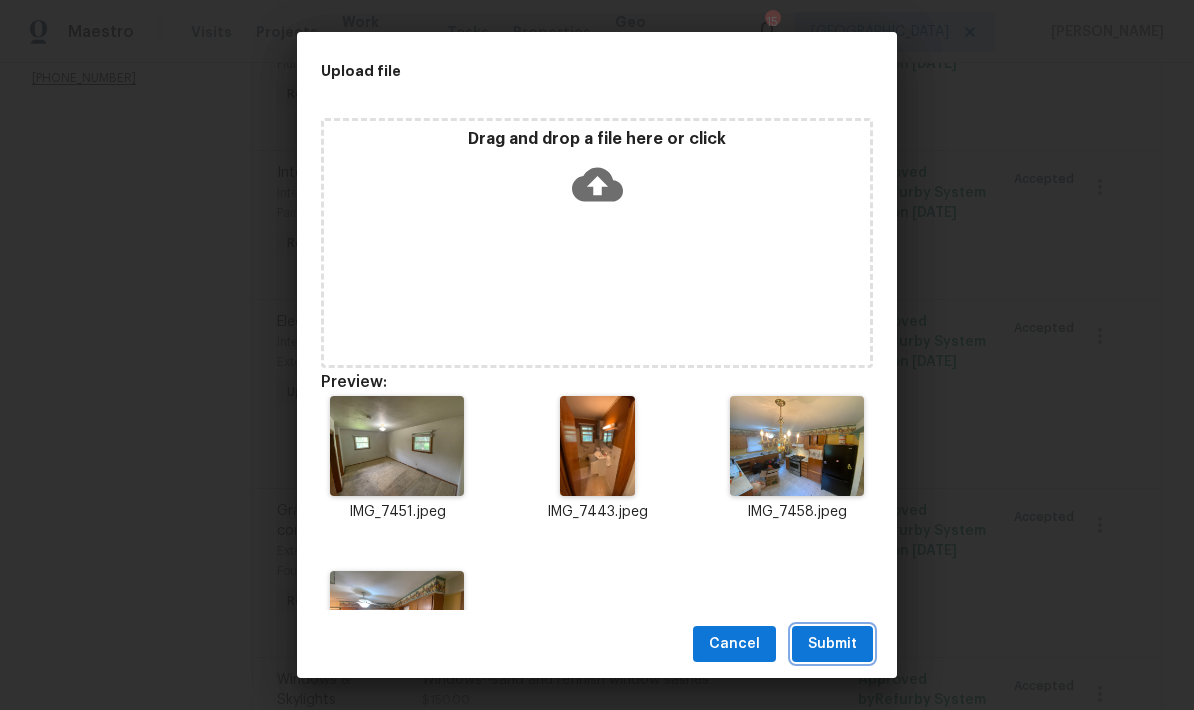 click on "Submit" at bounding box center [832, 644] 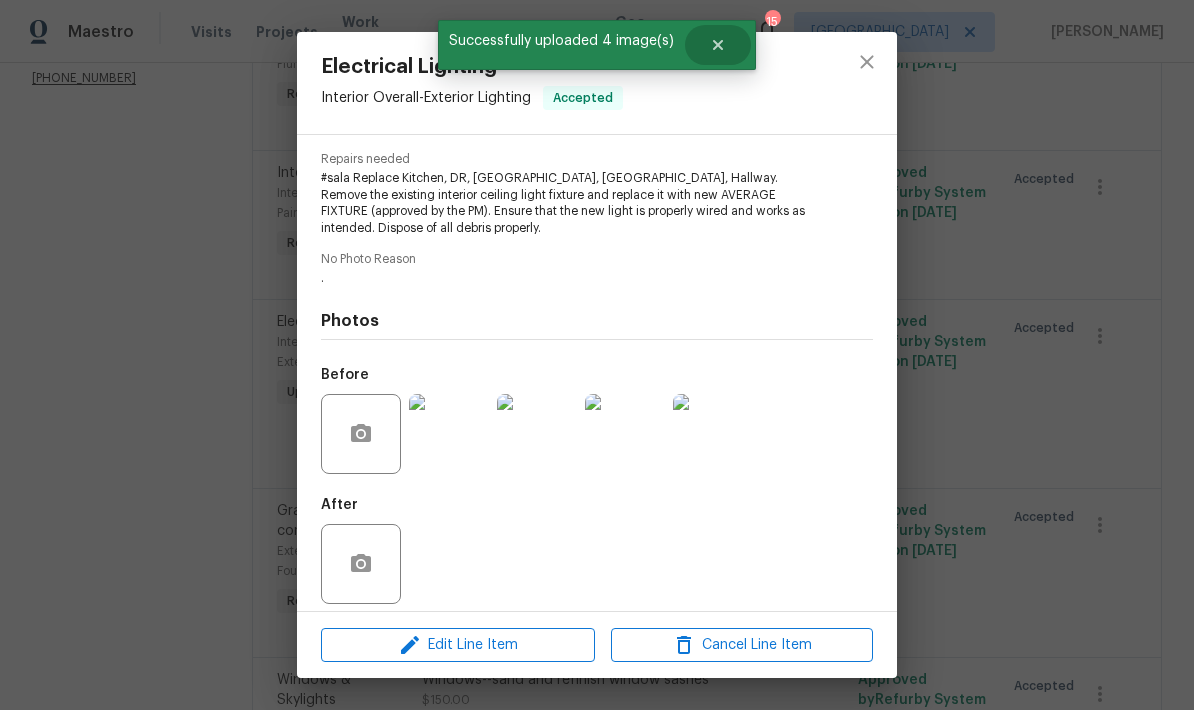 click at bounding box center [718, 45] 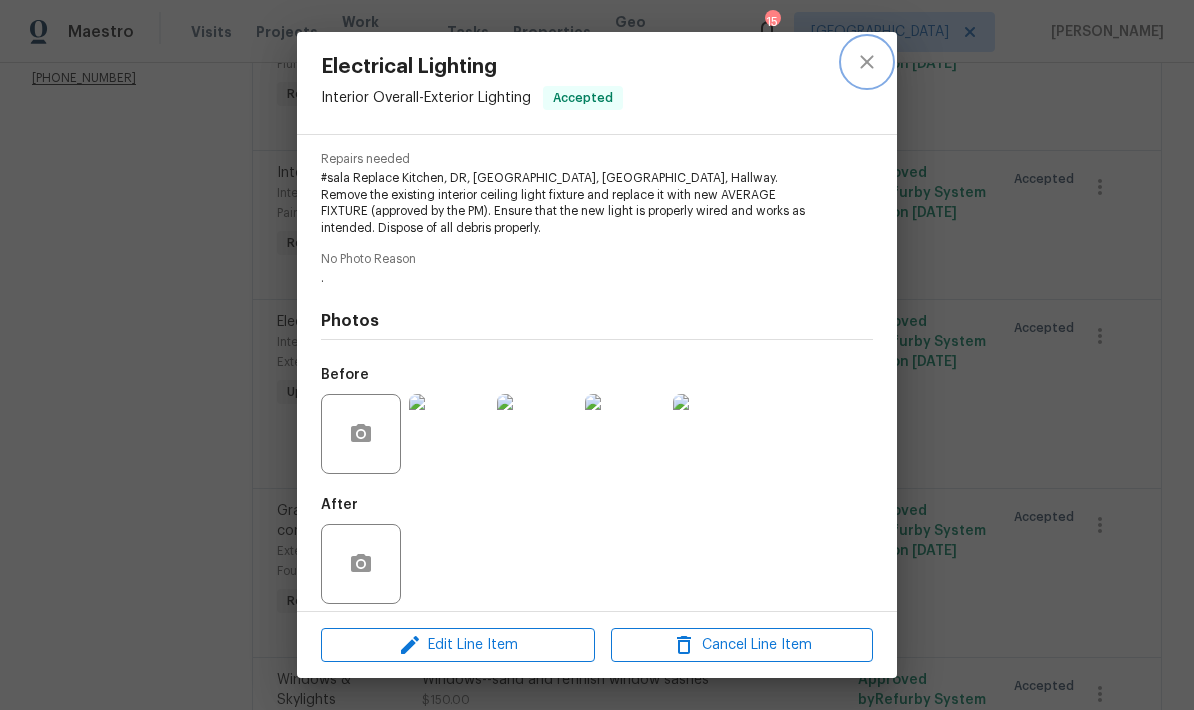 click 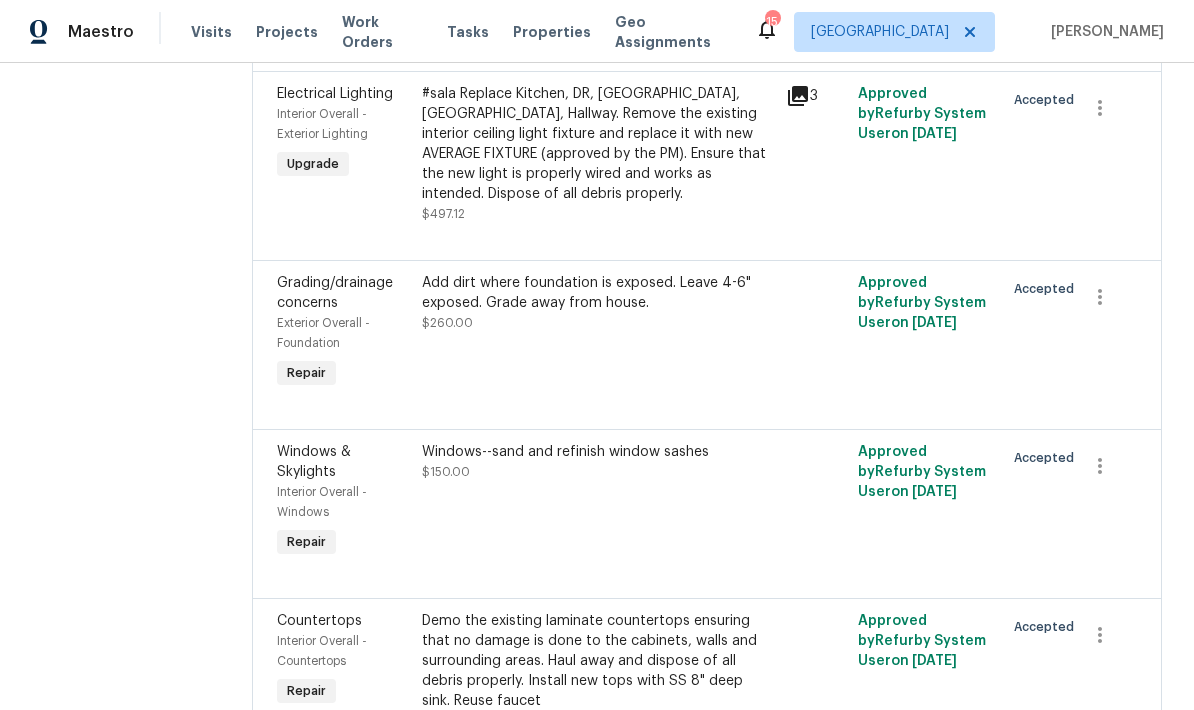 scroll, scrollTop: 612, scrollLeft: 0, axis: vertical 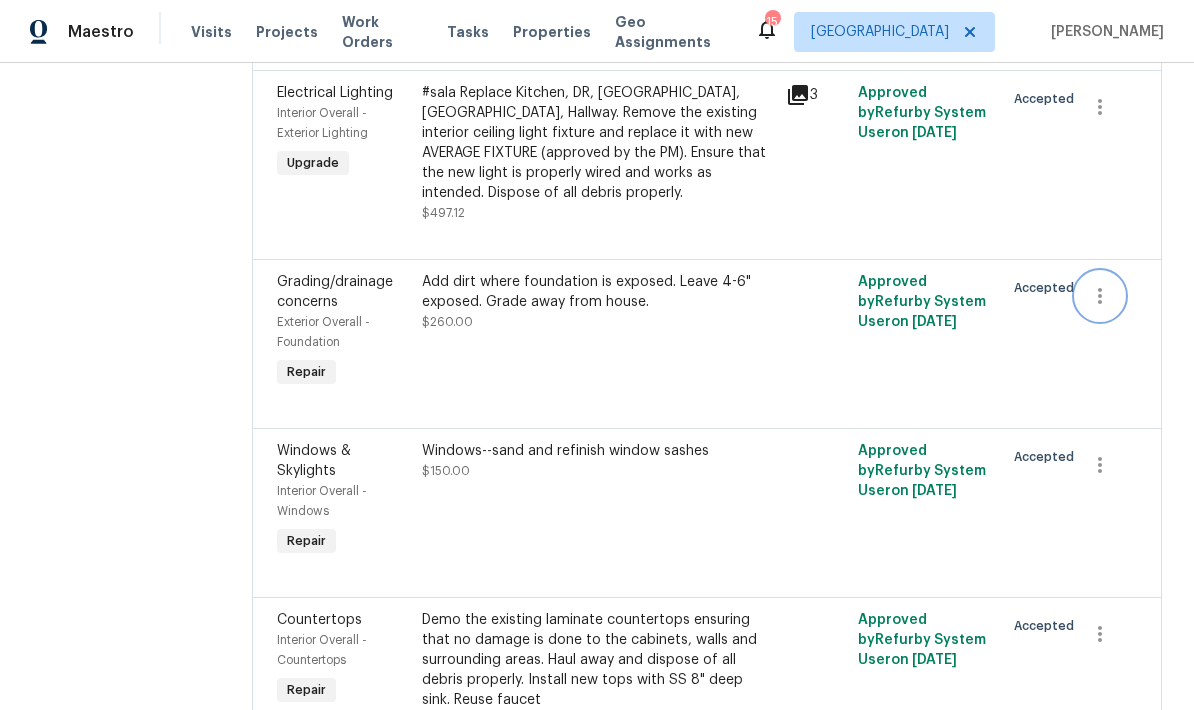 click 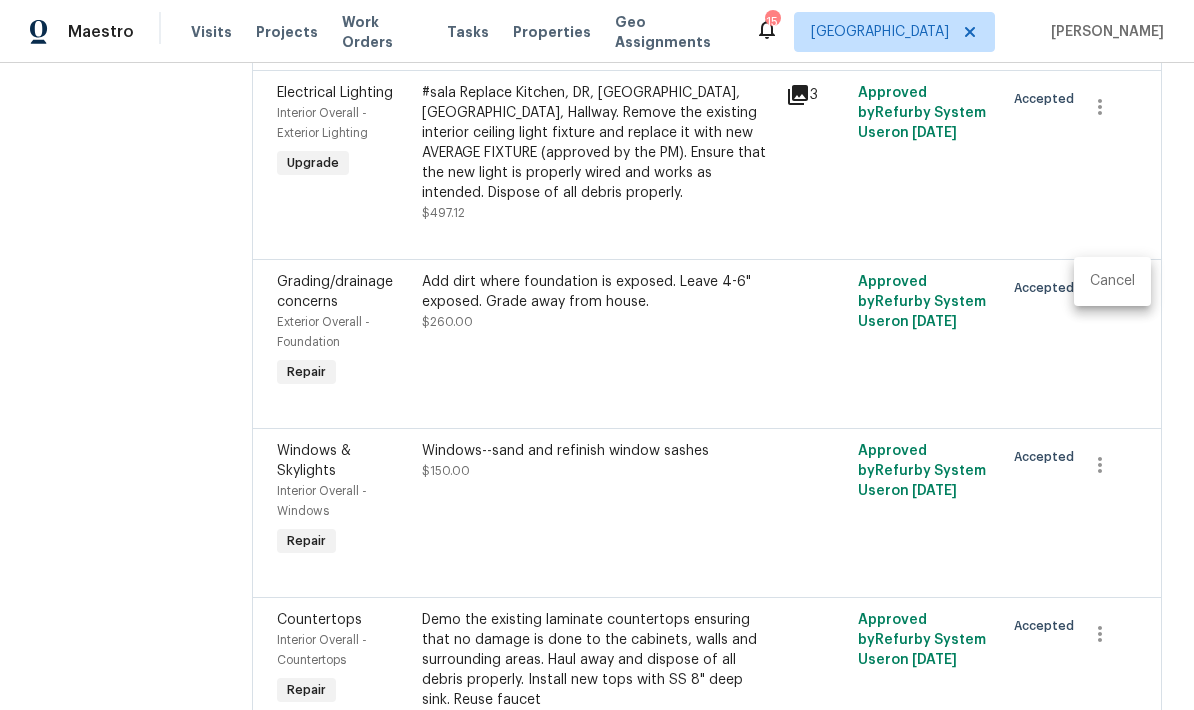 click on "Cancel" at bounding box center [1112, 281] 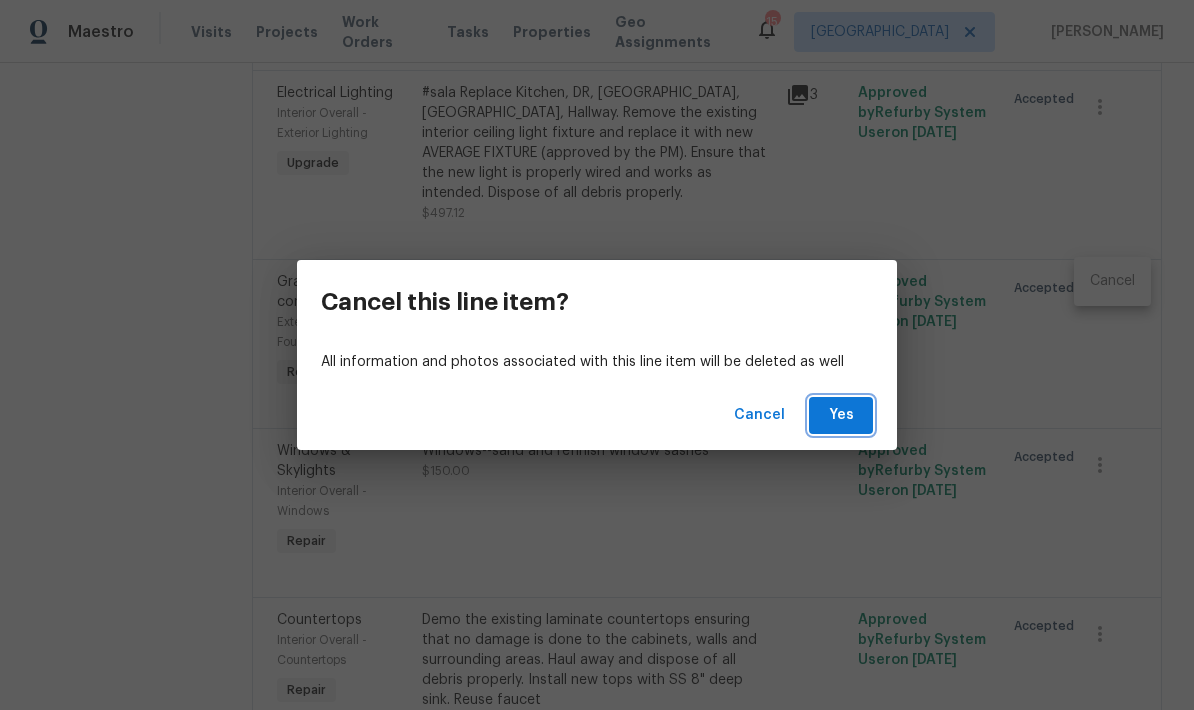 click on "Yes" at bounding box center [841, 415] 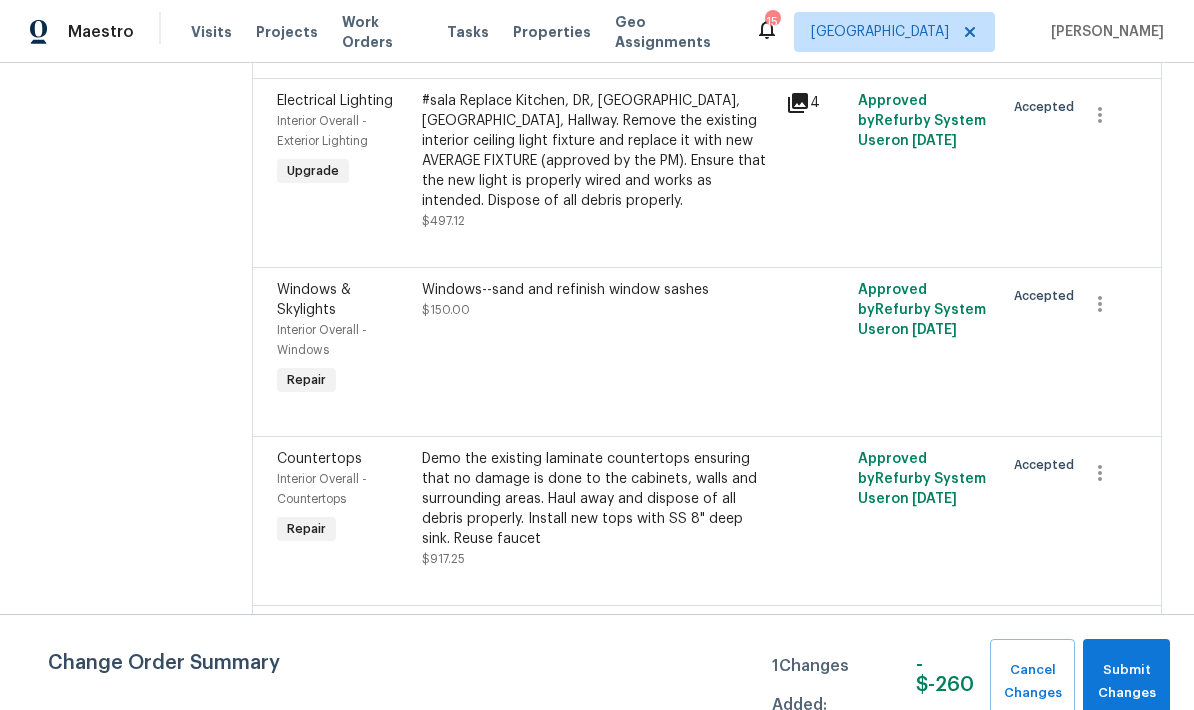 scroll, scrollTop: 605, scrollLeft: 0, axis: vertical 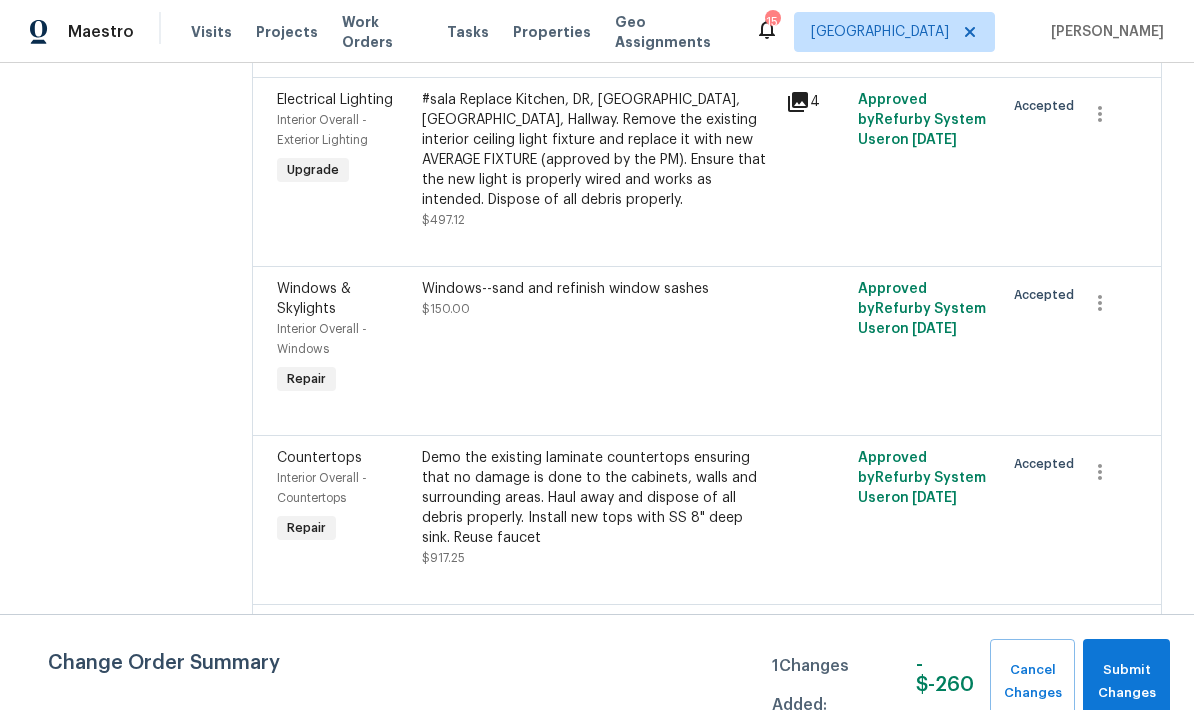 click on "Windows--sand and refinish window sashes $150.00" at bounding box center [597, 299] 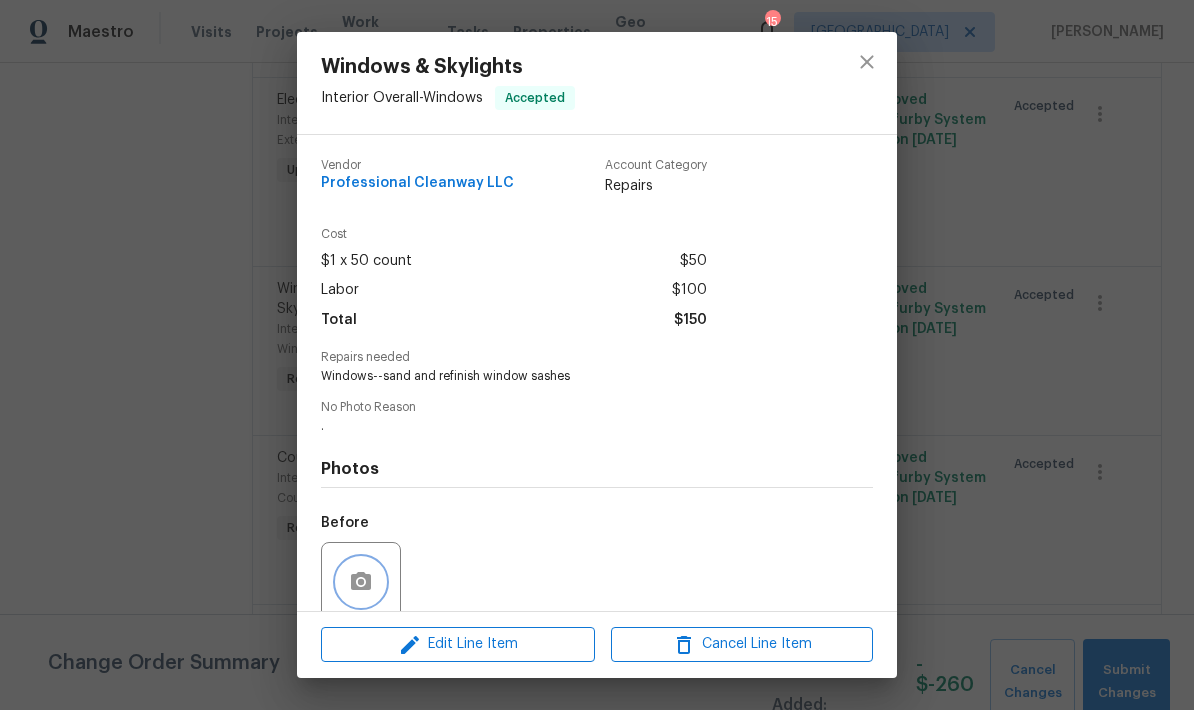 click 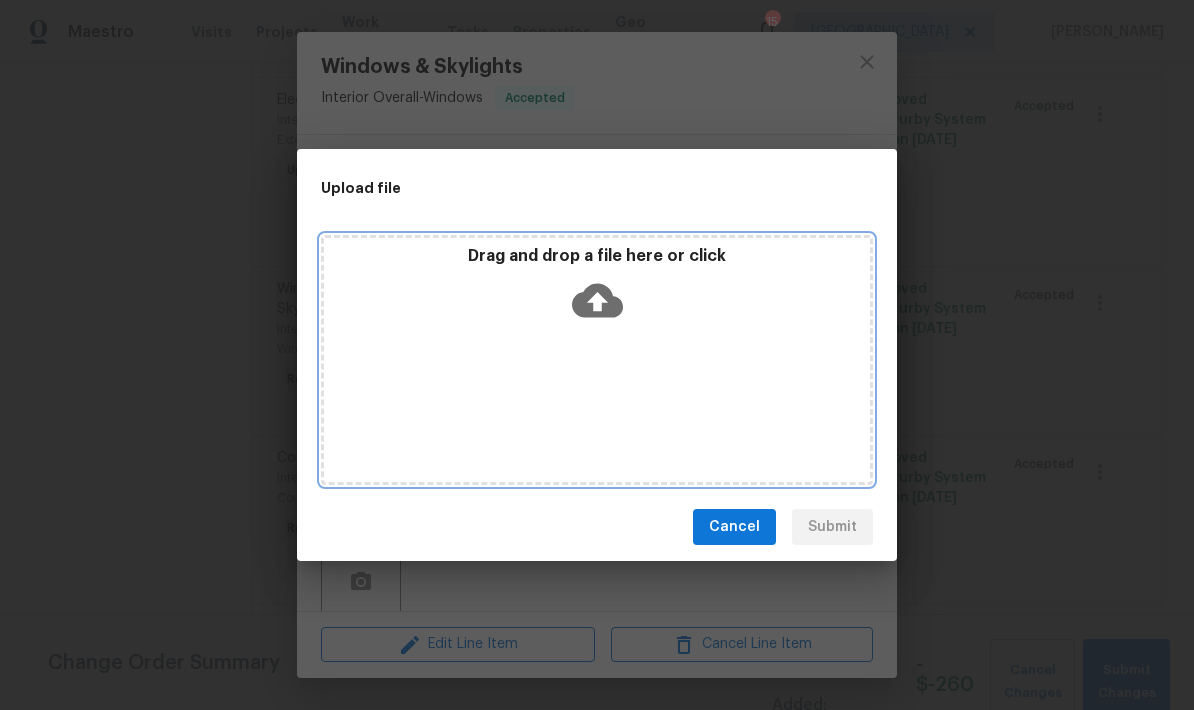 click on "Drag and drop a file here or click" at bounding box center (597, 289) 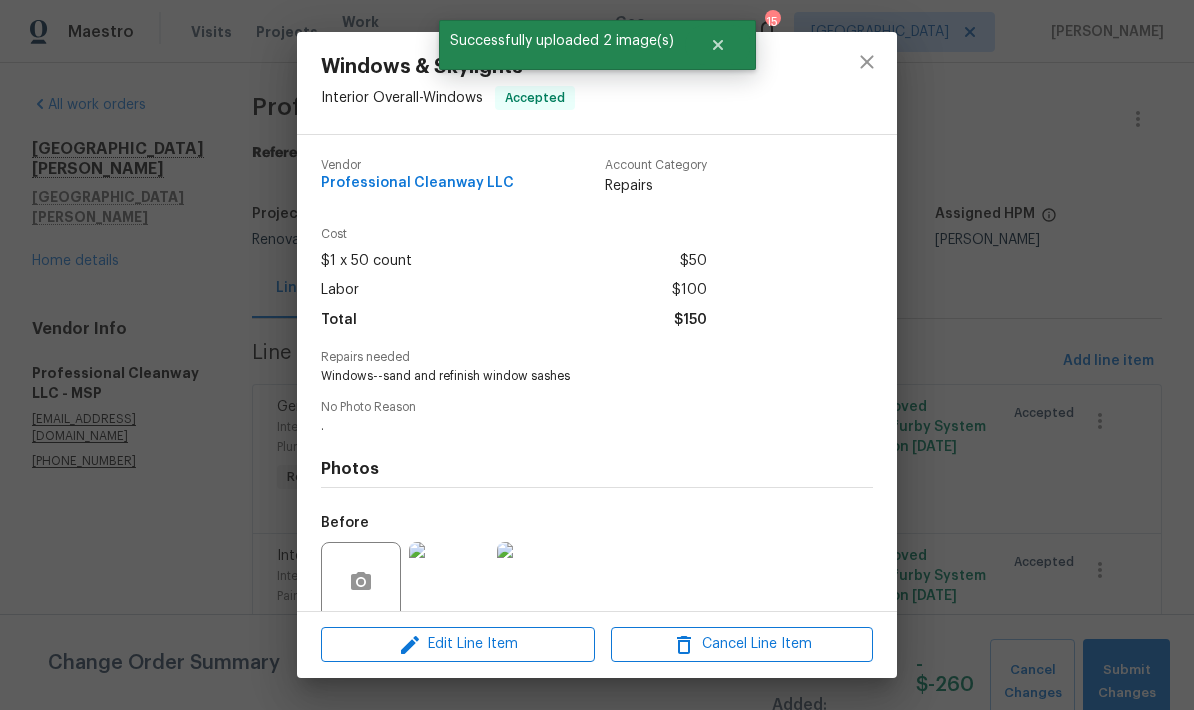 scroll, scrollTop: 0, scrollLeft: 0, axis: both 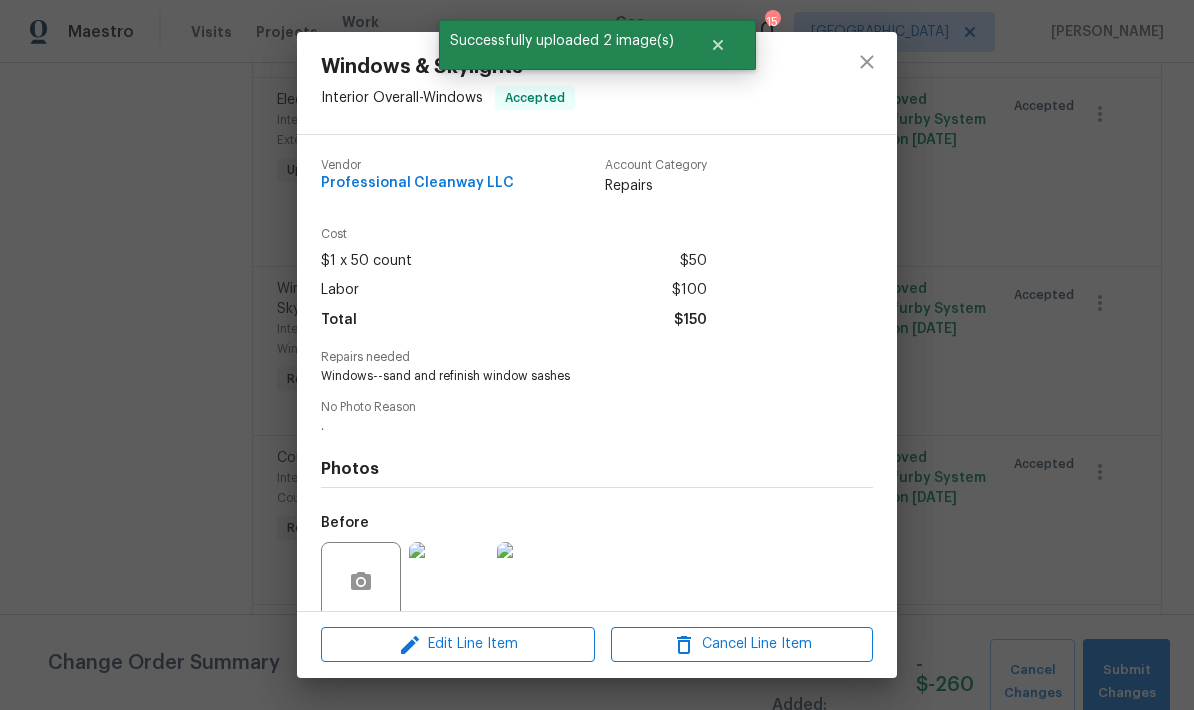 click at bounding box center [718, 45] 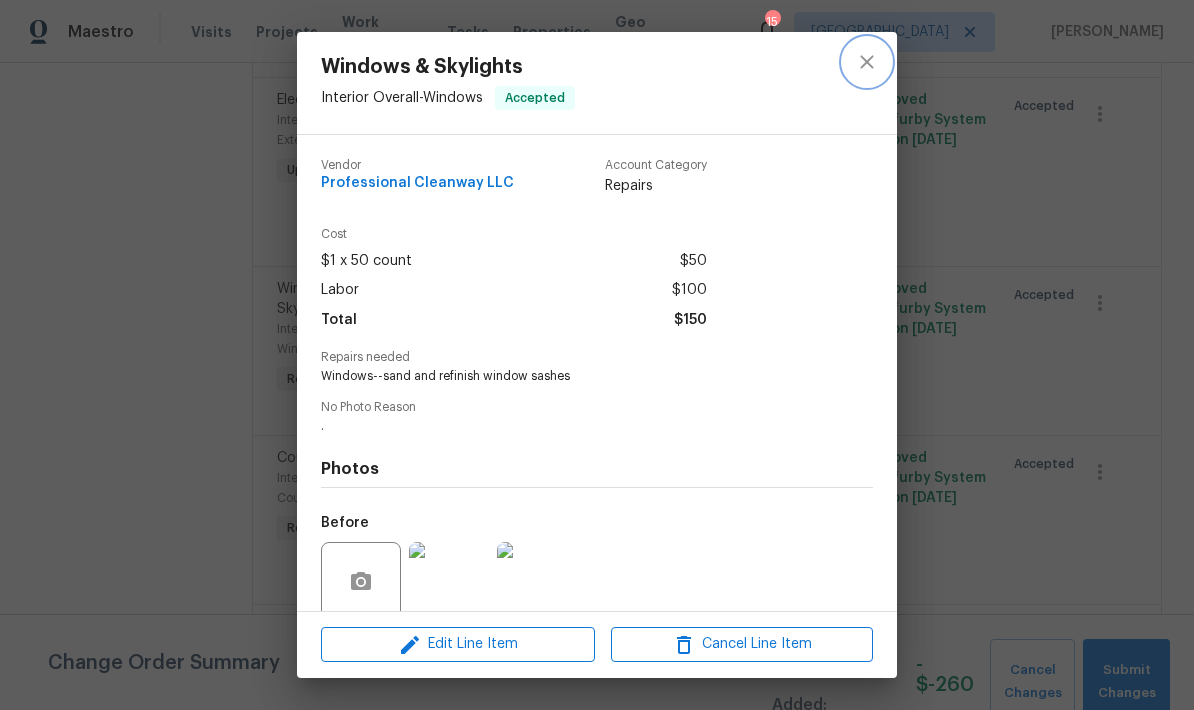 click 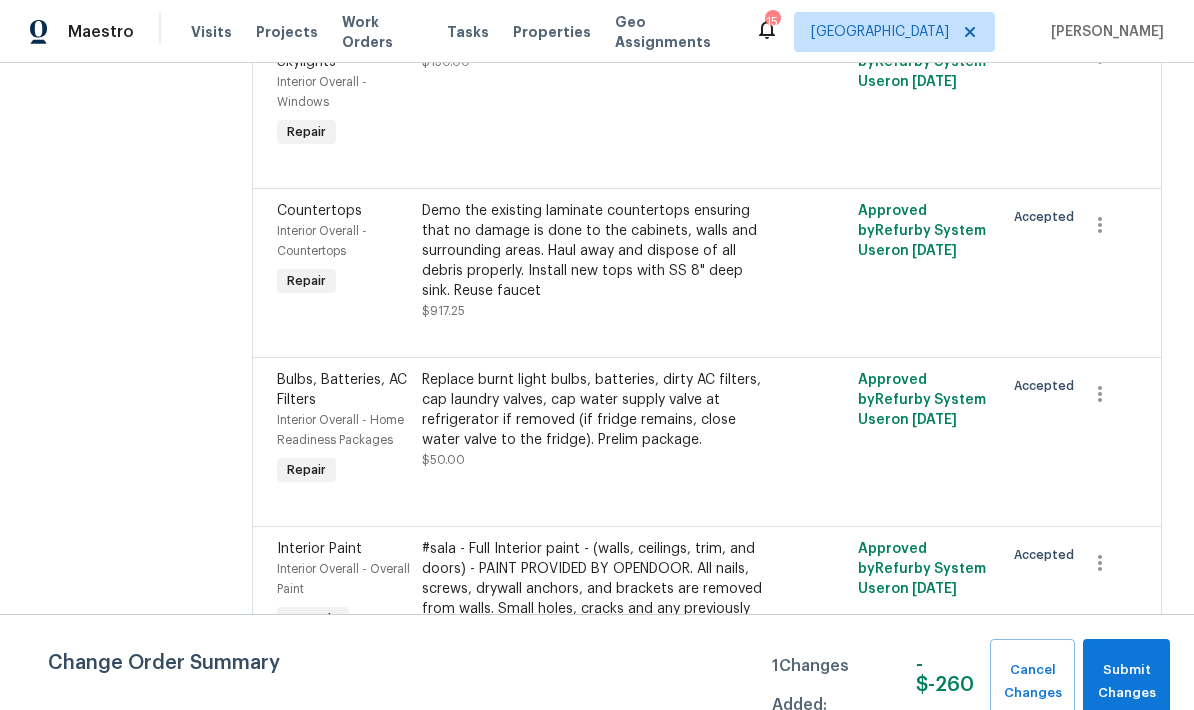 scroll, scrollTop: 855, scrollLeft: 0, axis: vertical 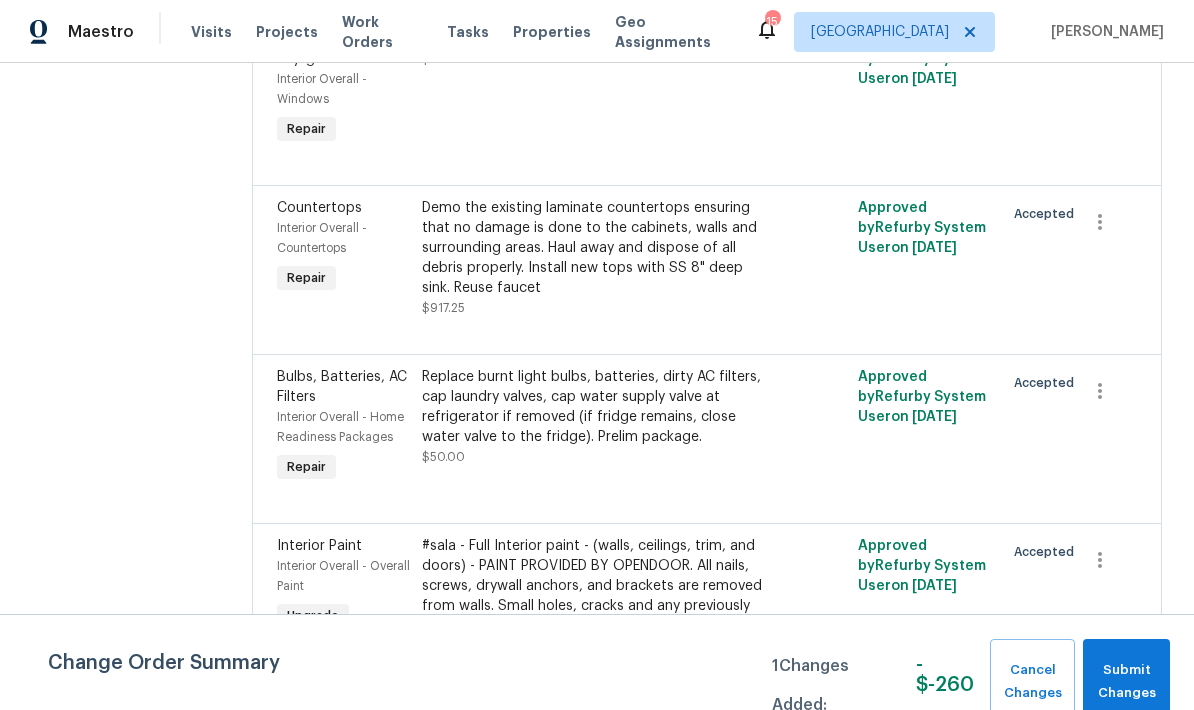 click on "Demo the existing laminate countertops ensuring that no damage is done to the cabinets, walls and surrounding areas. Haul away and dispose of all debris properly.
Install new tops with SS 8" deep sink.  Reuse faucet" at bounding box center (597, 248) 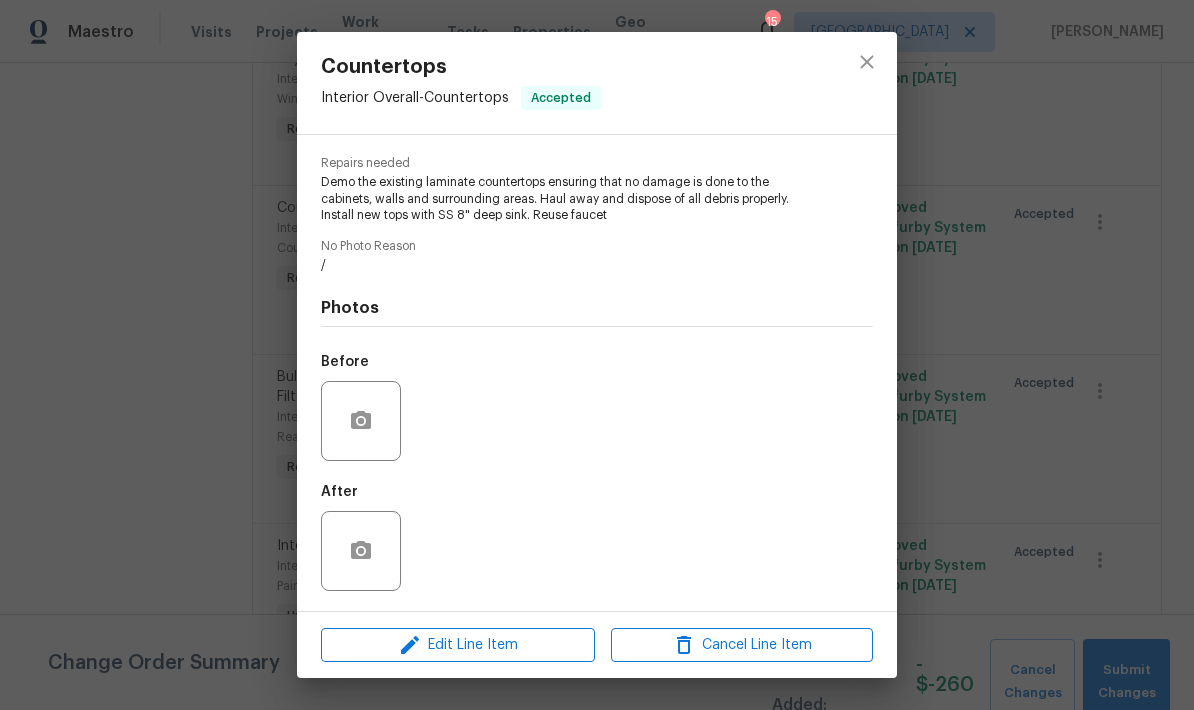 scroll, scrollTop: 198, scrollLeft: 0, axis: vertical 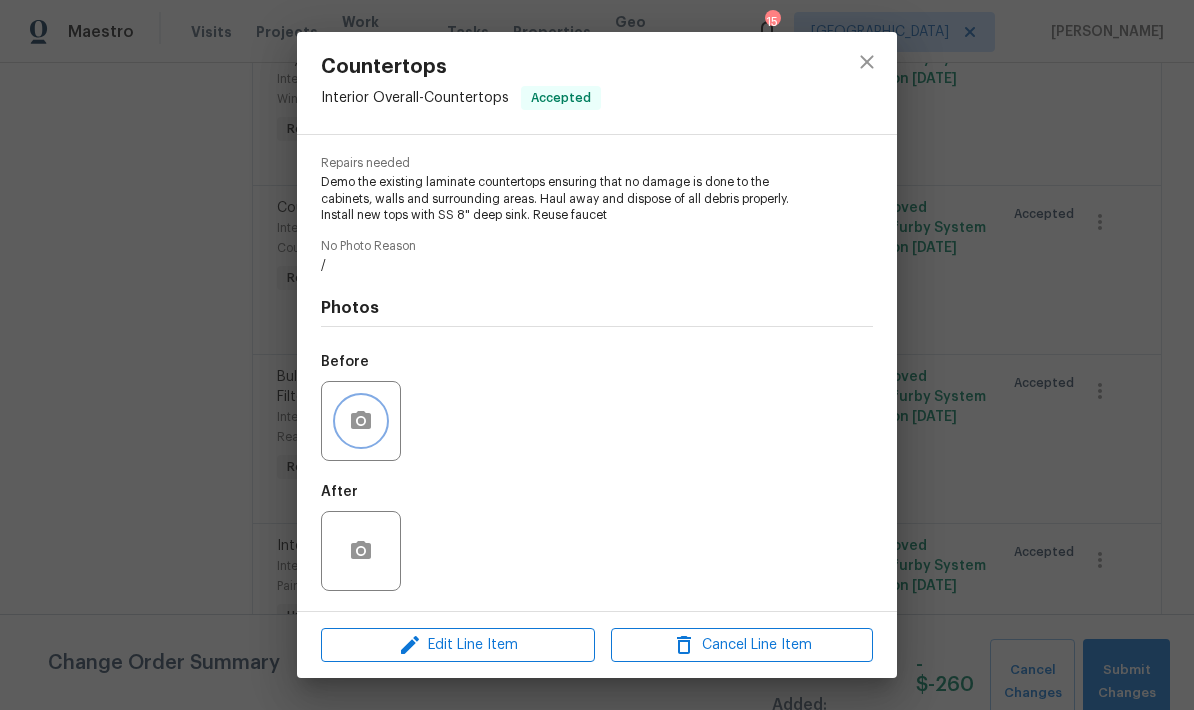 click 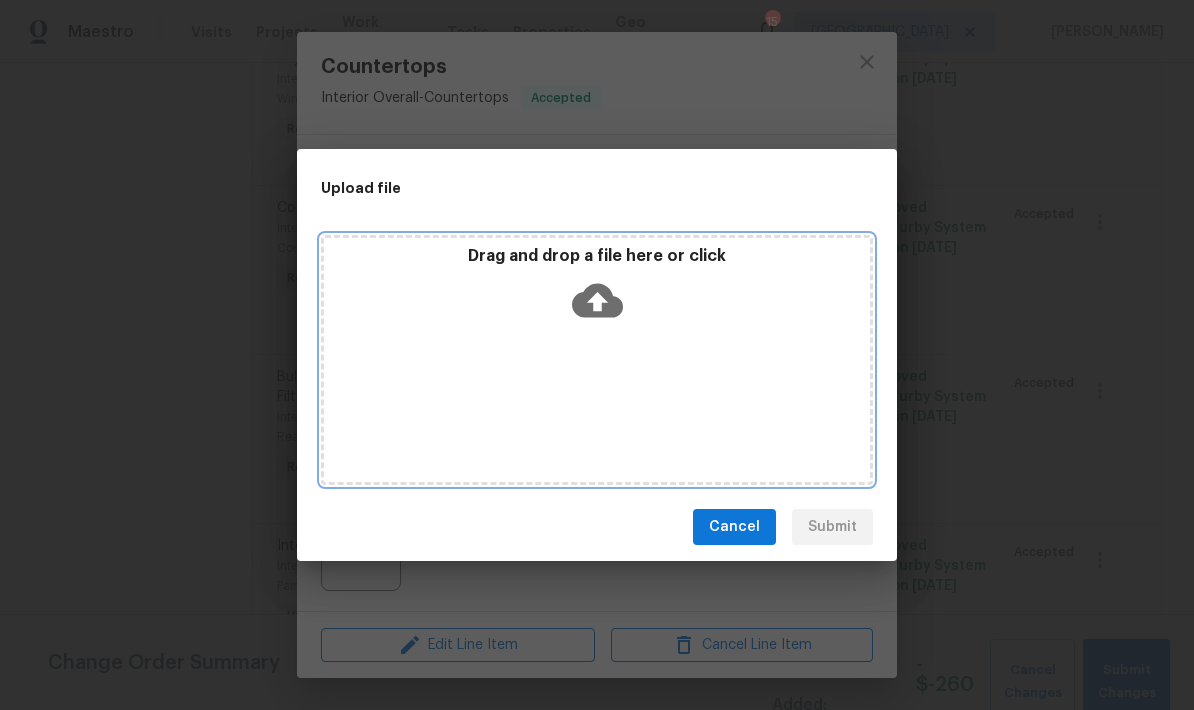click on "Drag and drop a file here or click" at bounding box center (597, 360) 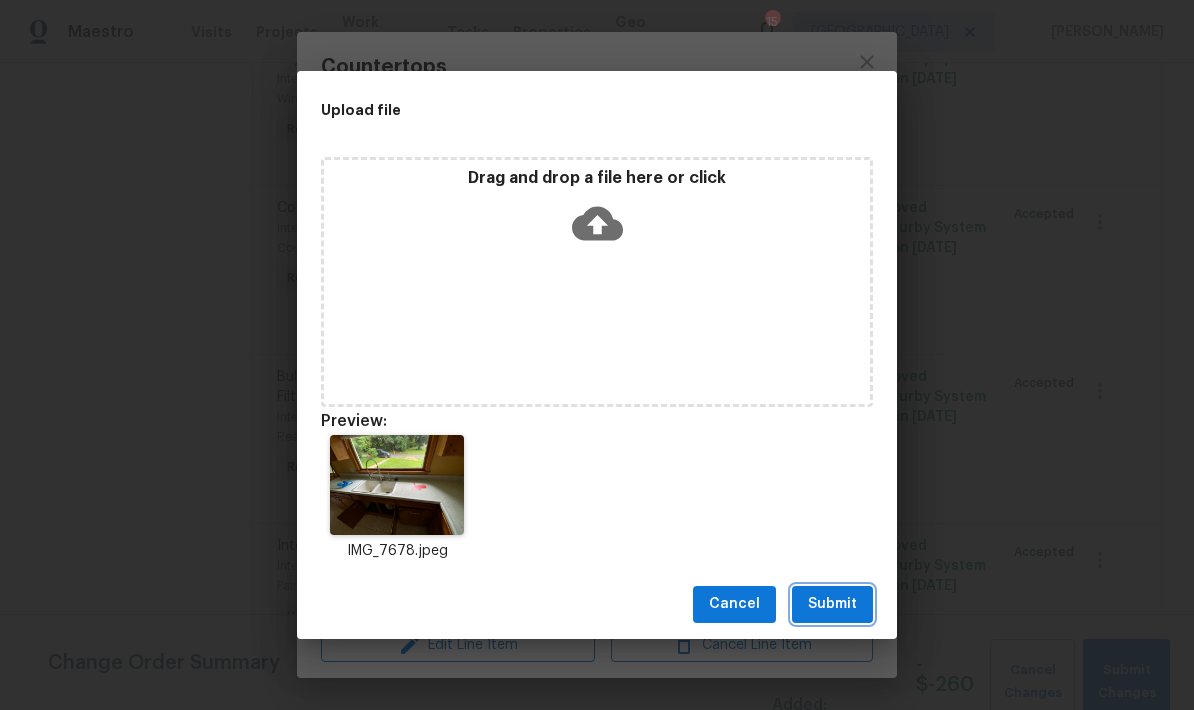 click on "Submit" at bounding box center (832, 604) 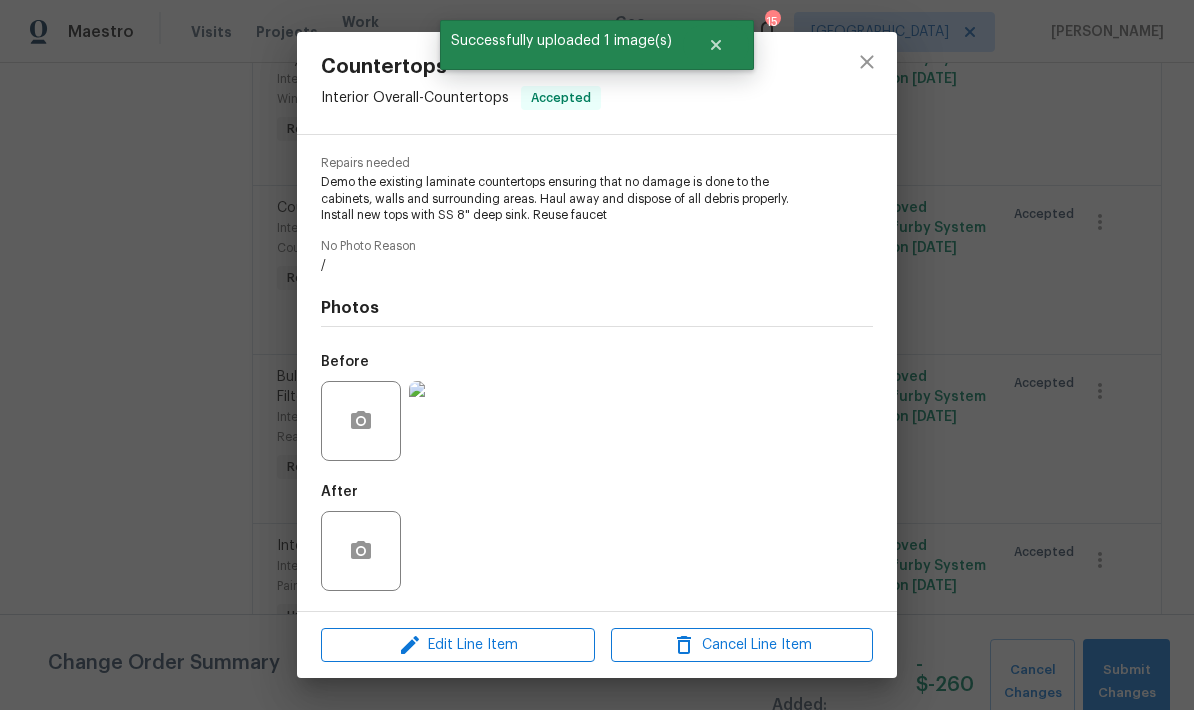 click at bounding box center (716, 45) 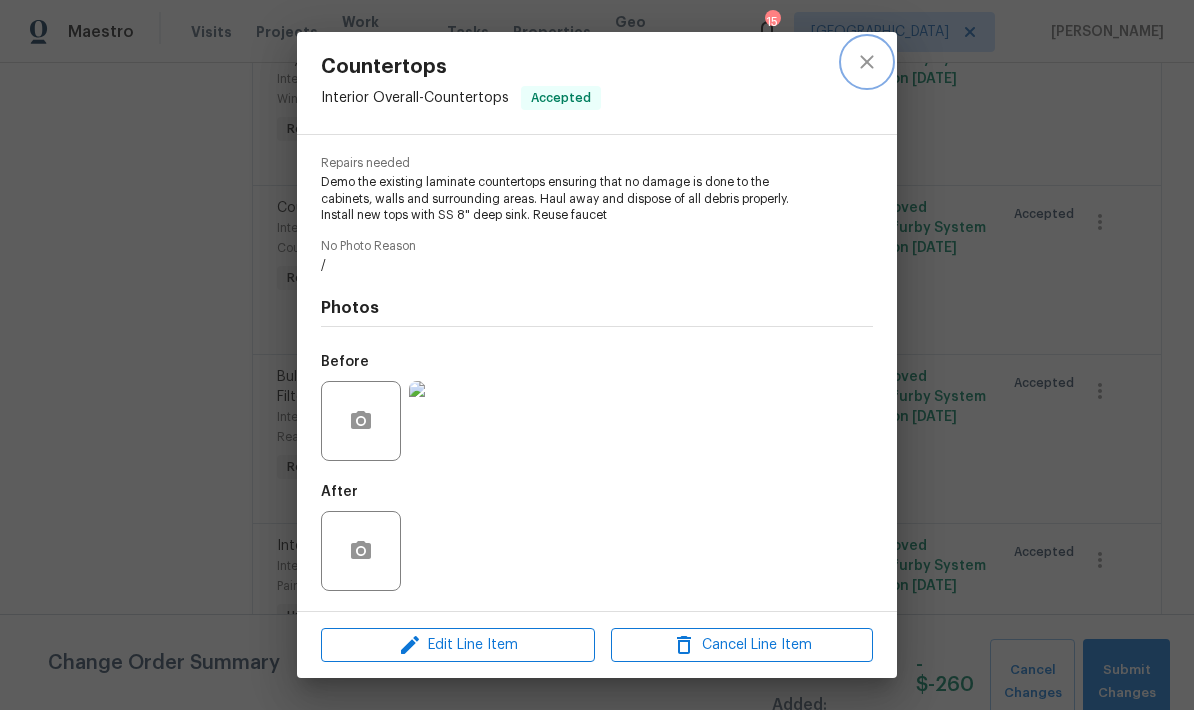click 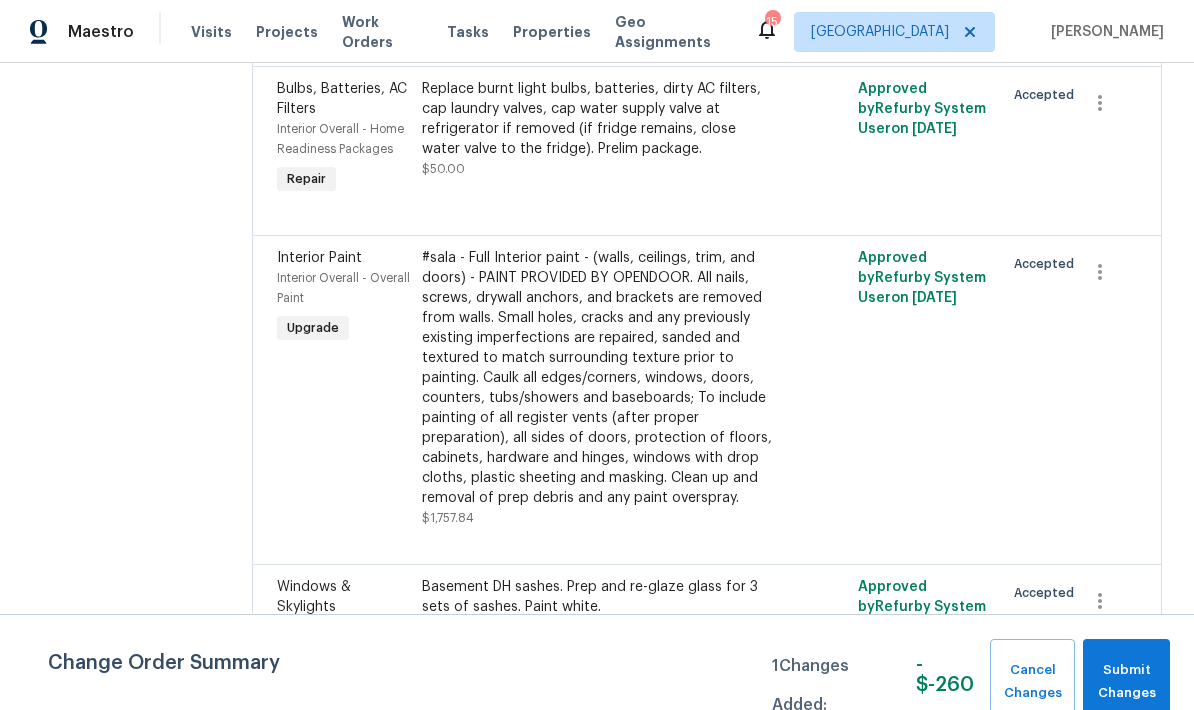 scroll, scrollTop: 1142, scrollLeft: 0, axis: vertical 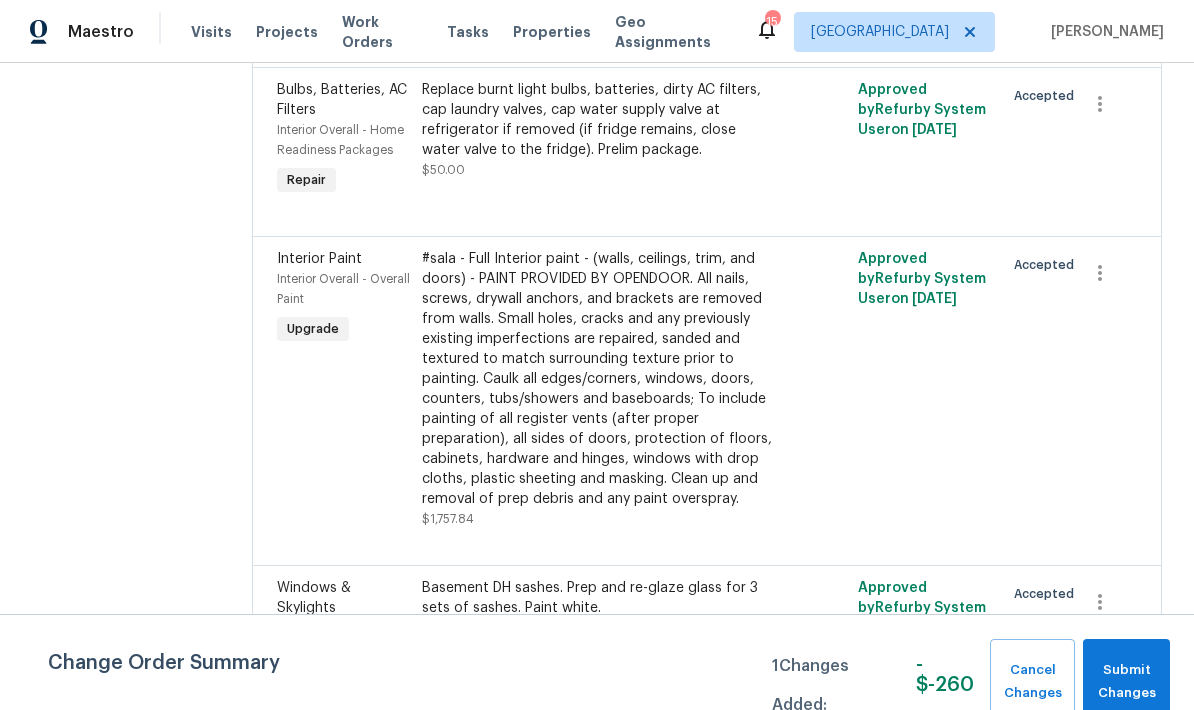 click on "Interior Paint Interior Overall - Overall Paint Upgrade" at bounding box center (343, 389) 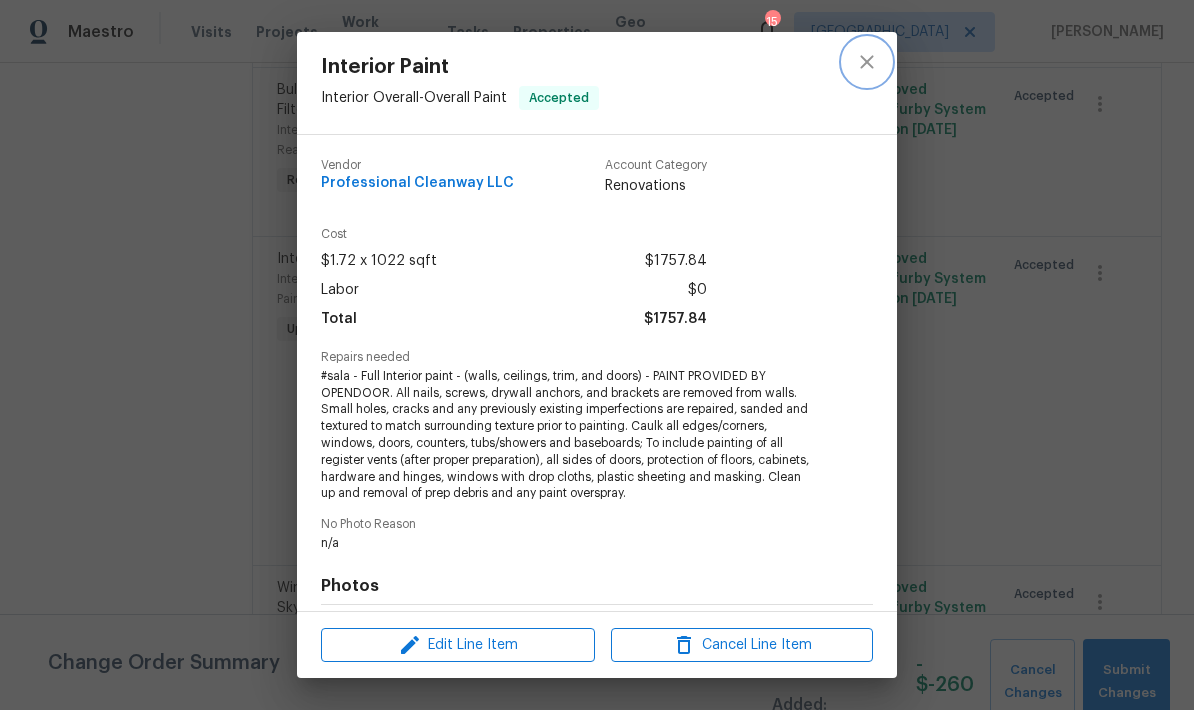 click 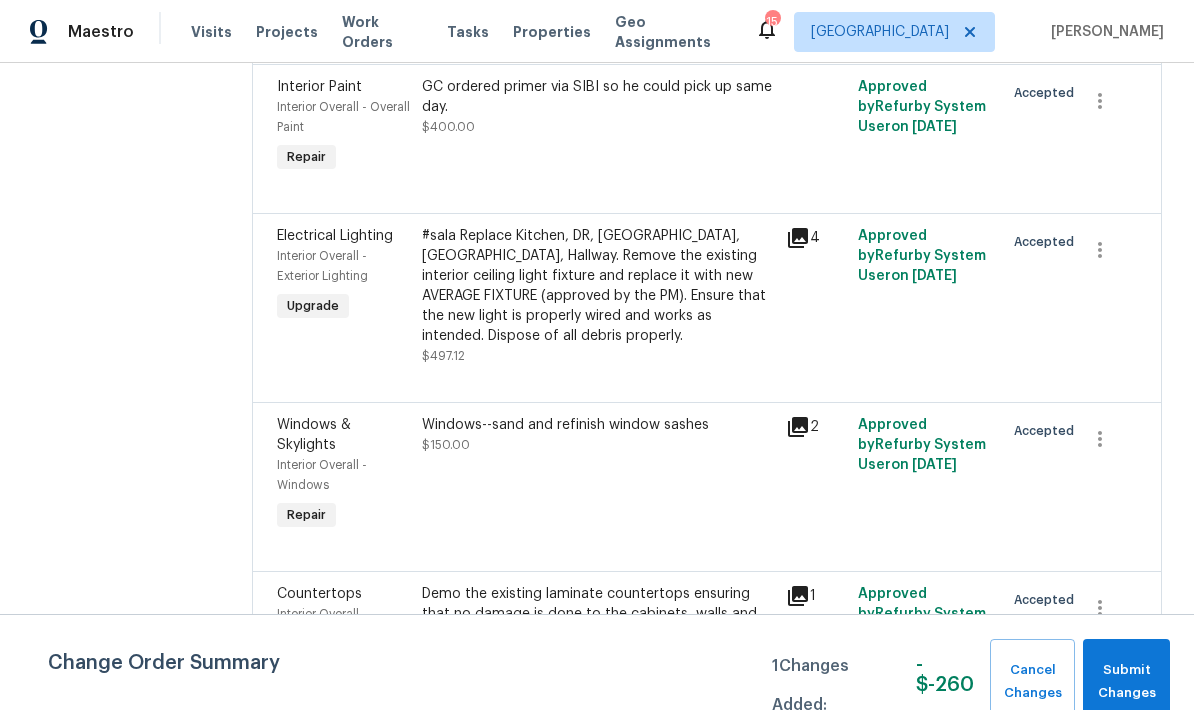 scroll, scrollTop: 471, scrollLeft: 0, axis: vertical 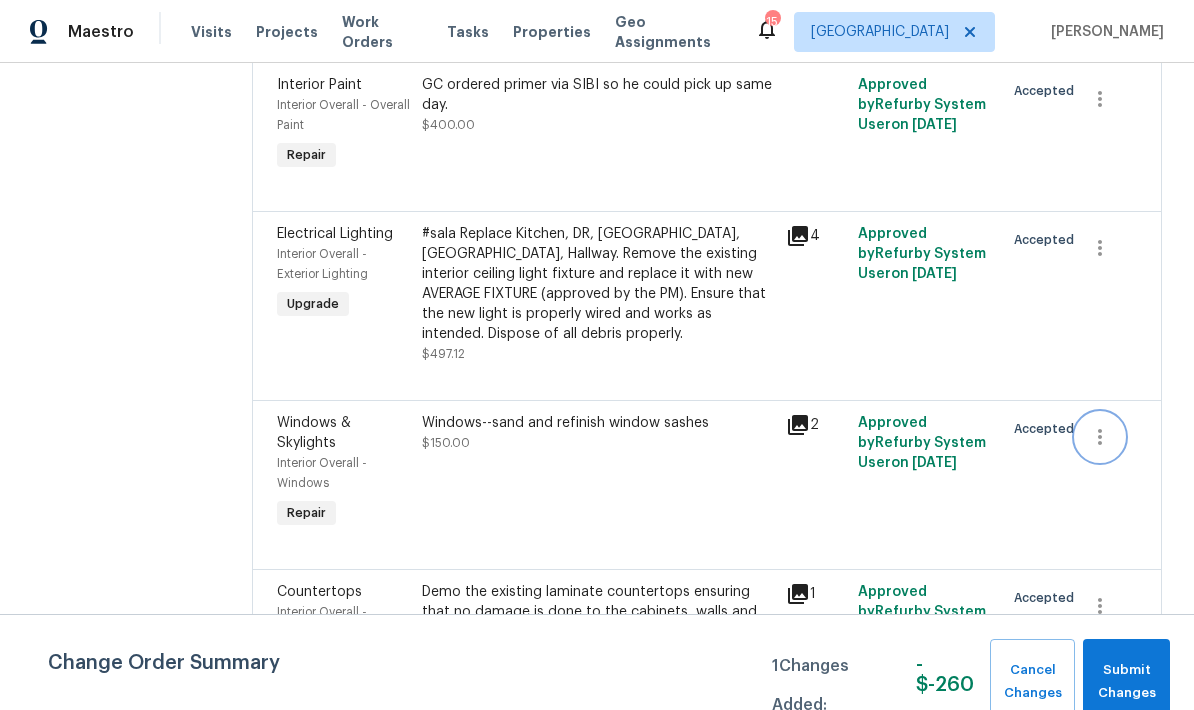 click 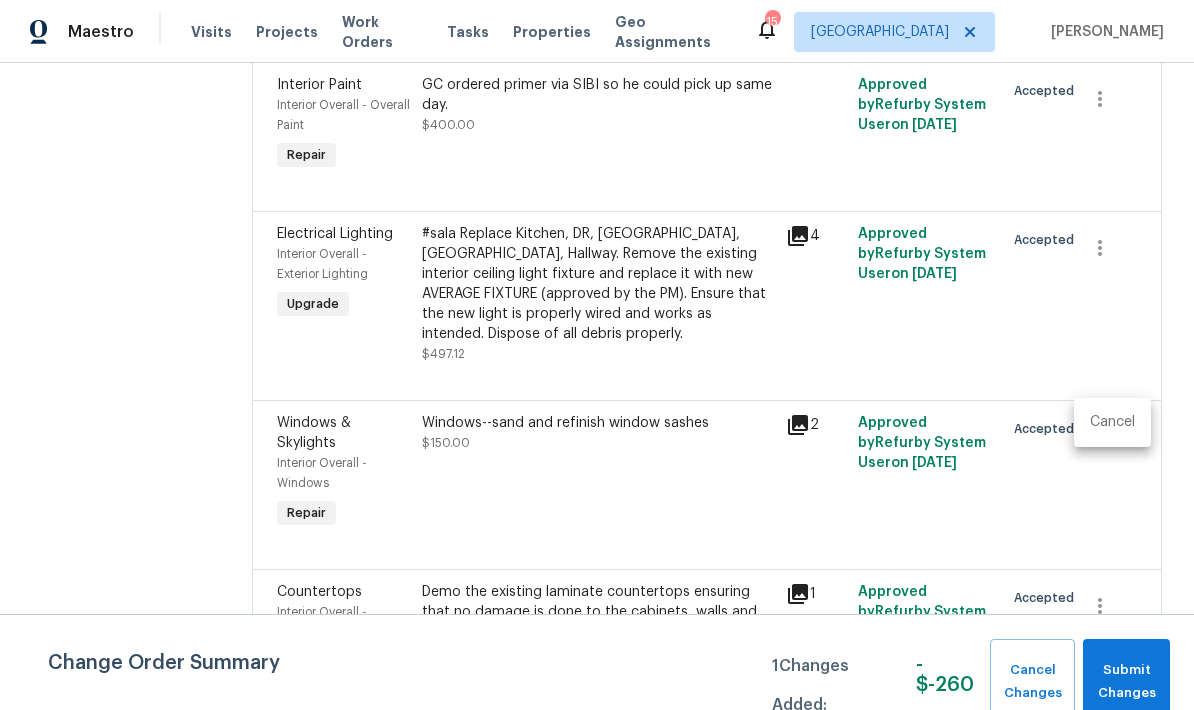 click on "Cancel" at bounding box center (1112, 422) 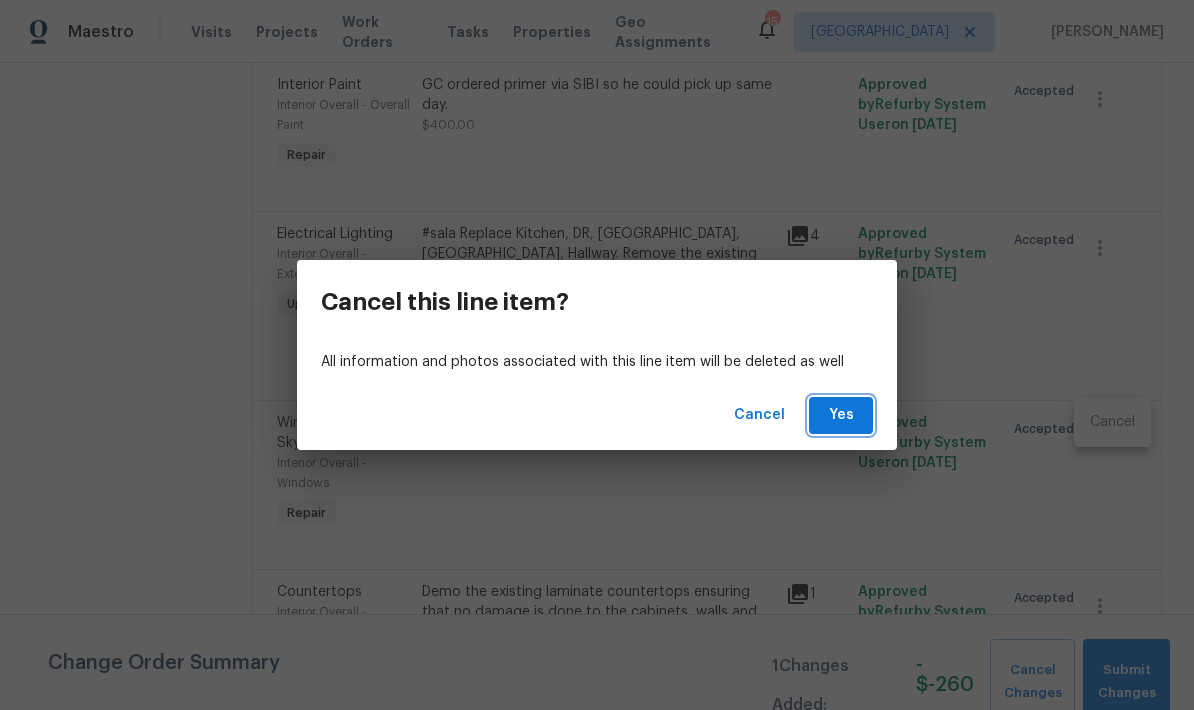 click on "Yes" at bounding box center [841, 415] 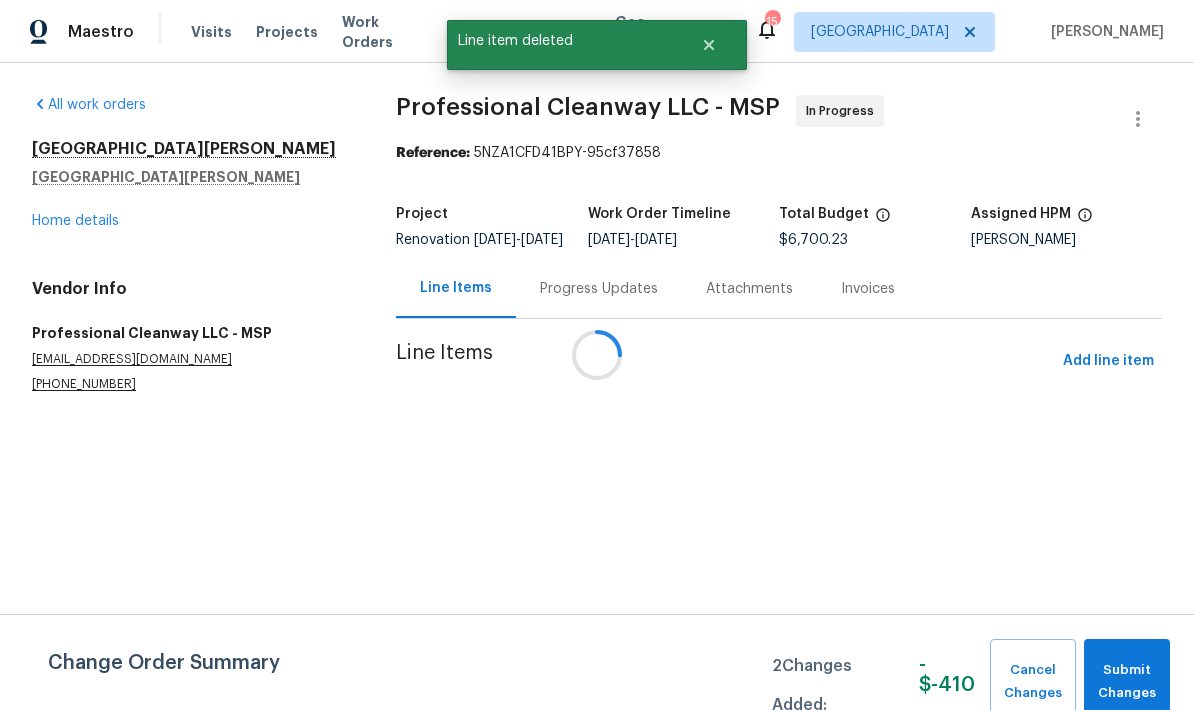 scroll, scrollTop: 0, scrollLeft: 0, axis: both 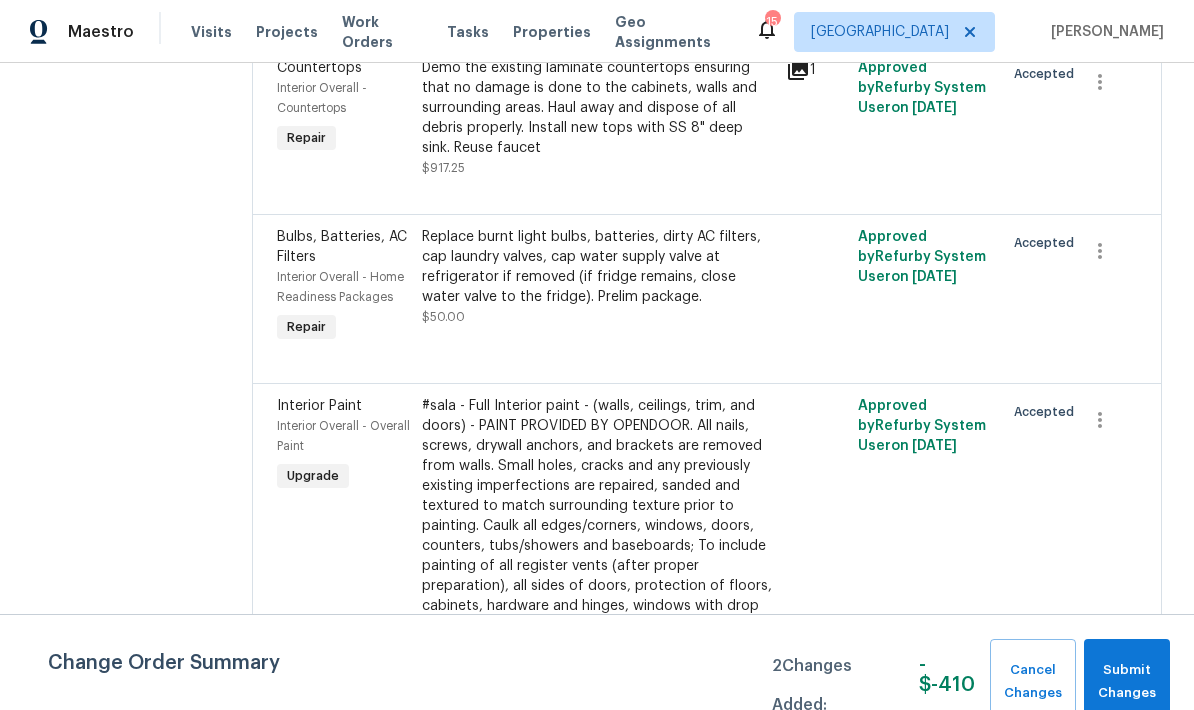 click on "#sala - Full Interior paint - (walls, ceilings, trim, and doors) - PAINT PROVIDED BY OPENDOOR. All nails, screws, drywall anchors, and brackets are removed from walls. Small holes, cracks and any previously existing imperfections are repaired, sanded and textured to match surrounding texture prior to painting. Caulk all edges/corners, windows, doors, counters, tubs/showers and baseboards; To include painting of all register vents (after proper preparation), all sides of doors, protection of floors, cabinets, hardware and hinges, windows with drop cloths, plastic sheeting and masking. Clean up and removal of prep debris and any paint overspray." at bounding box center (597, 526) 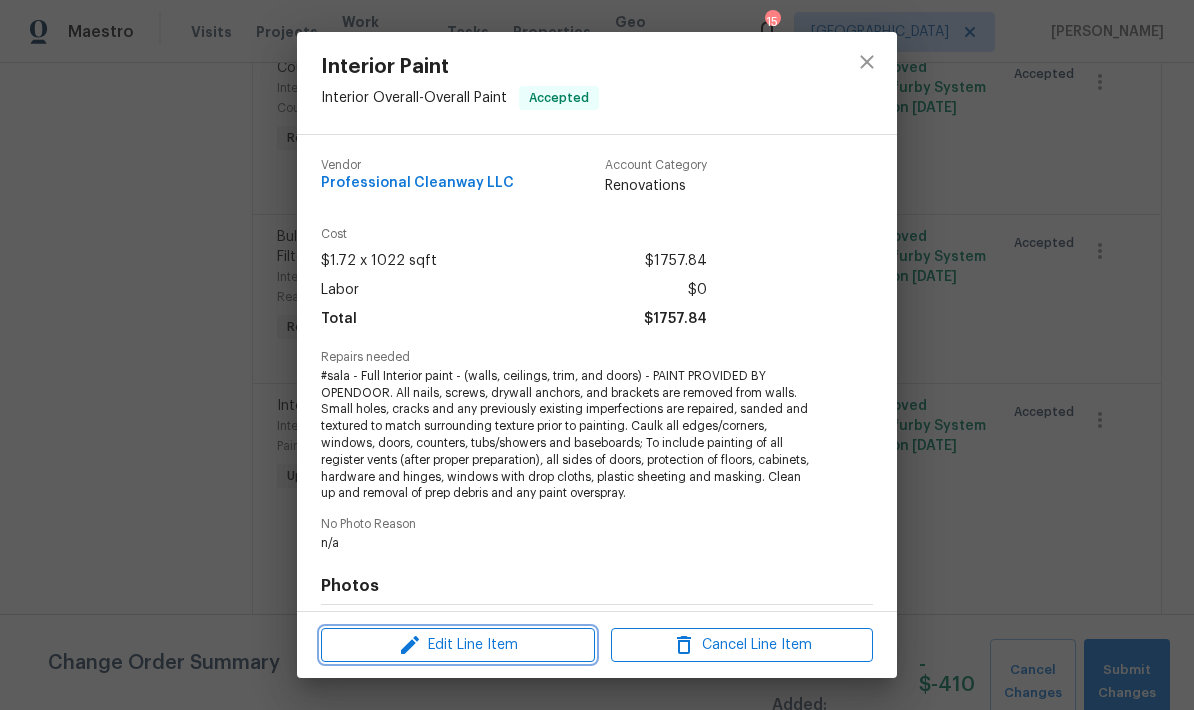 click on "Edit Line Item" at bounding box center (458, 645) 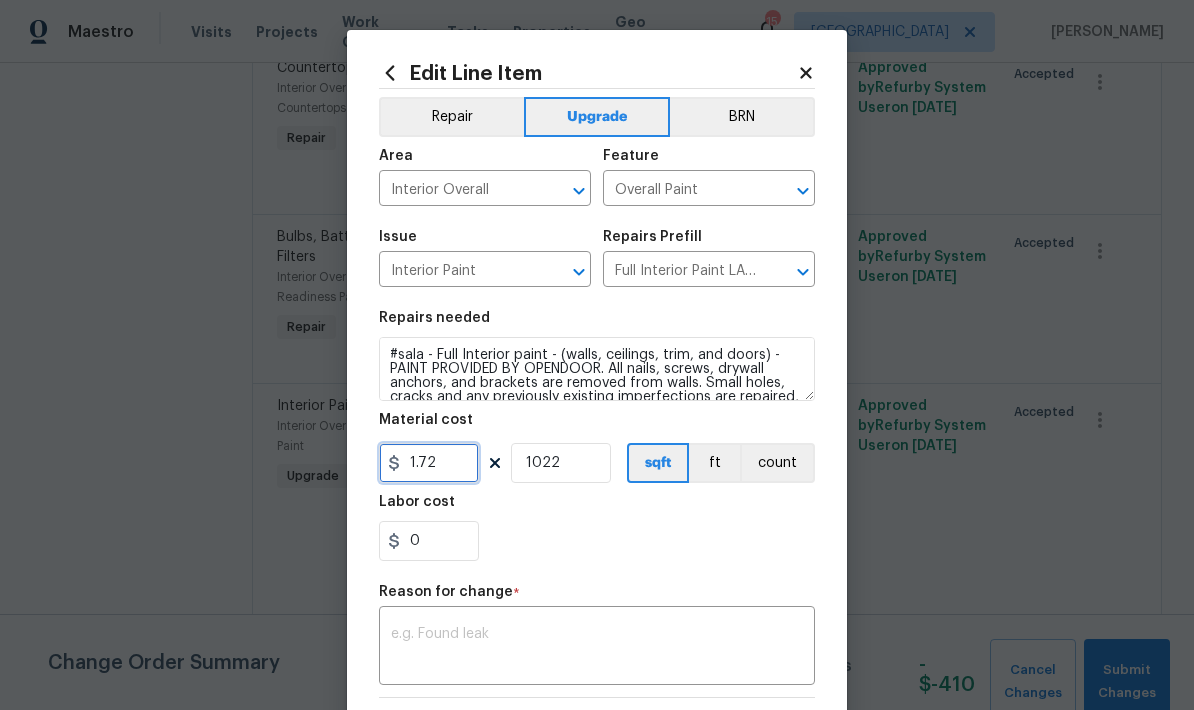click on "1.72" at bounding box center (429, 463) 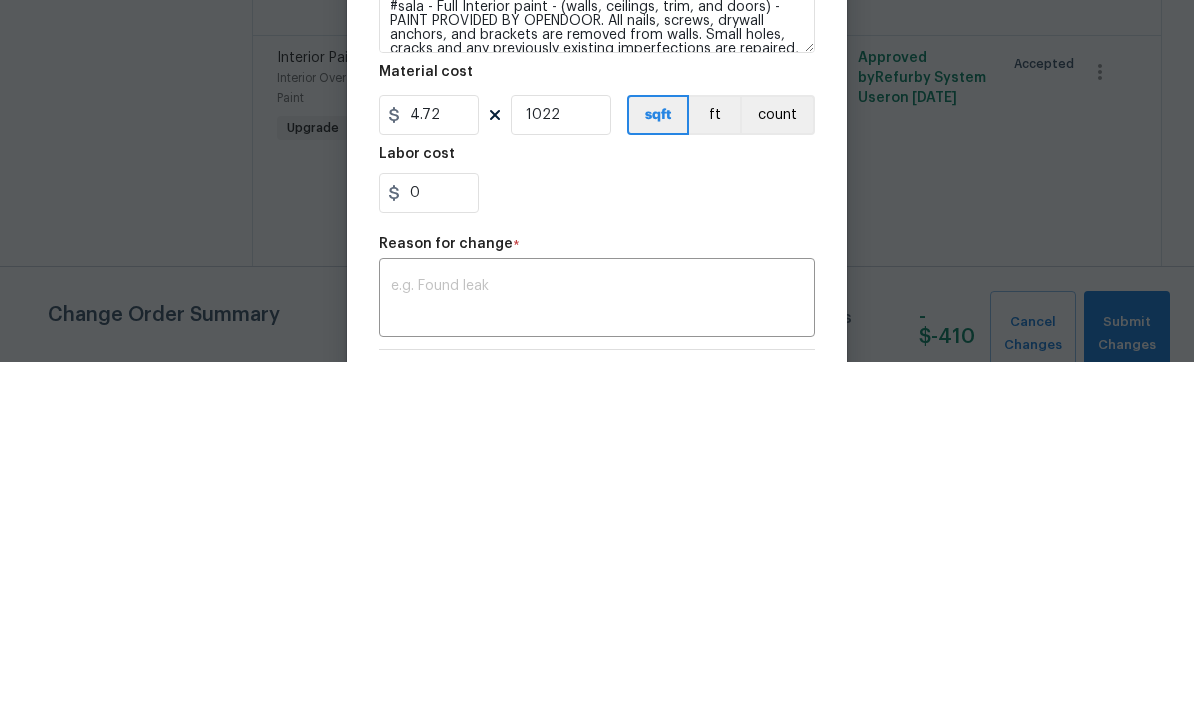 click on "0" at bounding box center [597, 541] 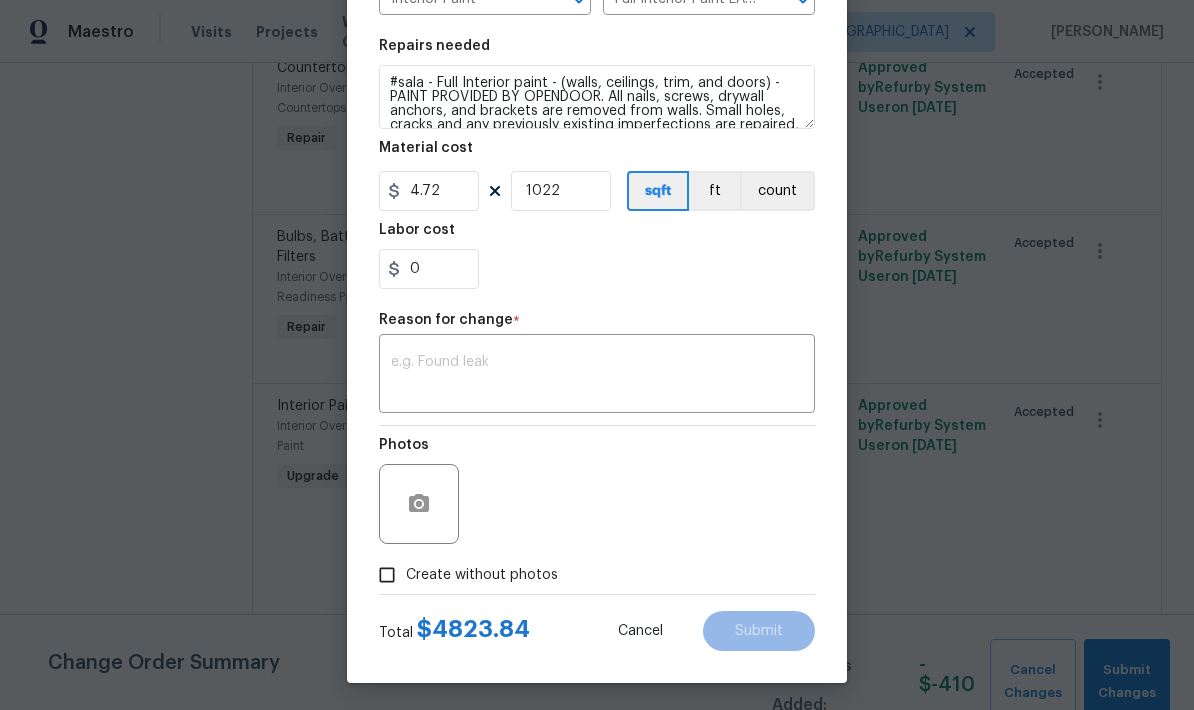 scroll, scrollTop: 270, scrollLeft: 0, axis: vertical 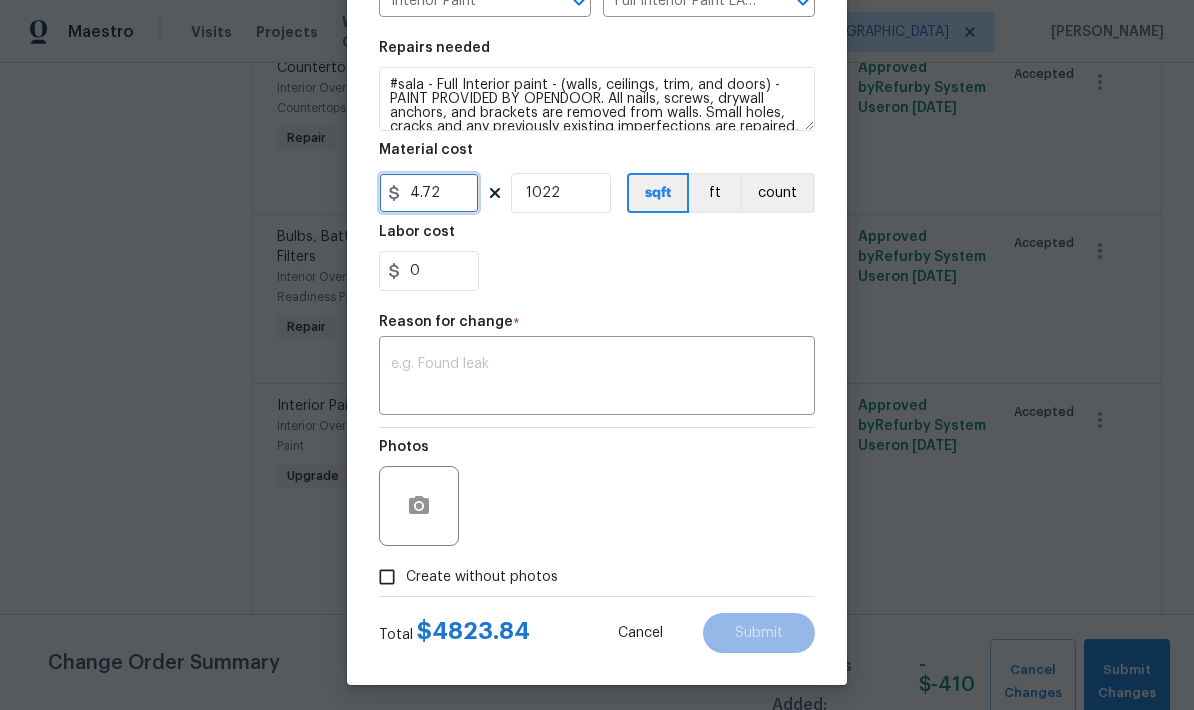 click on "4.72" at bounding box center (429, 193) 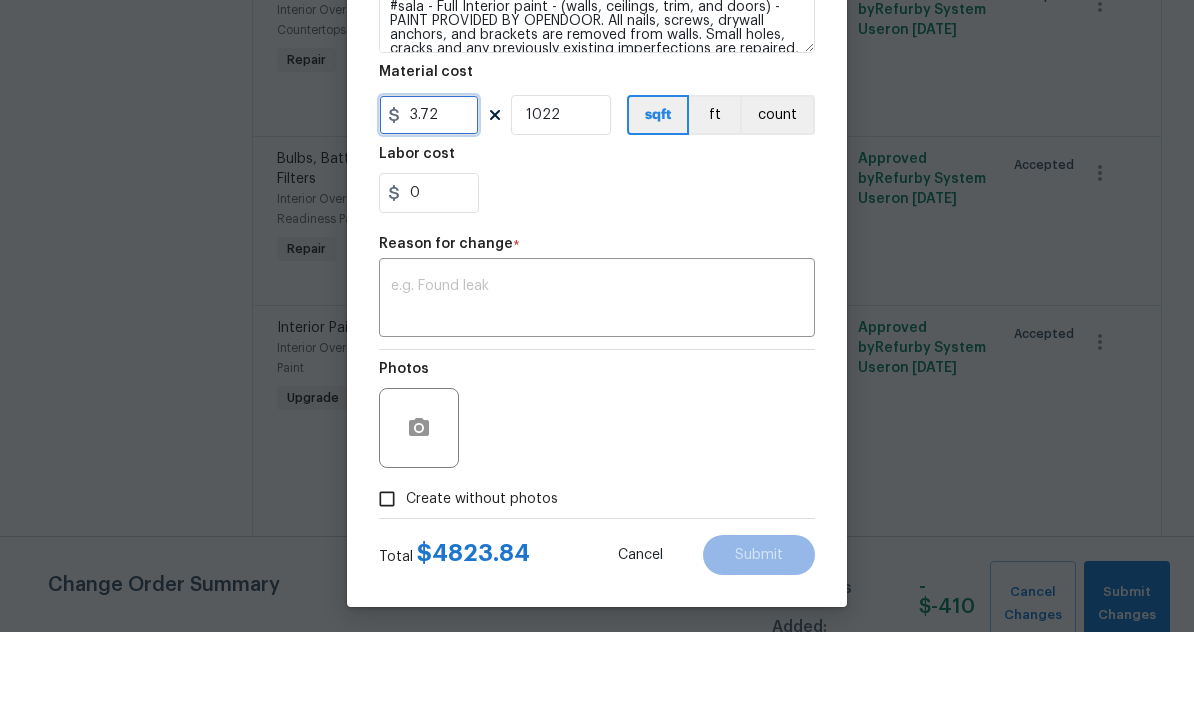 type on "3.72" 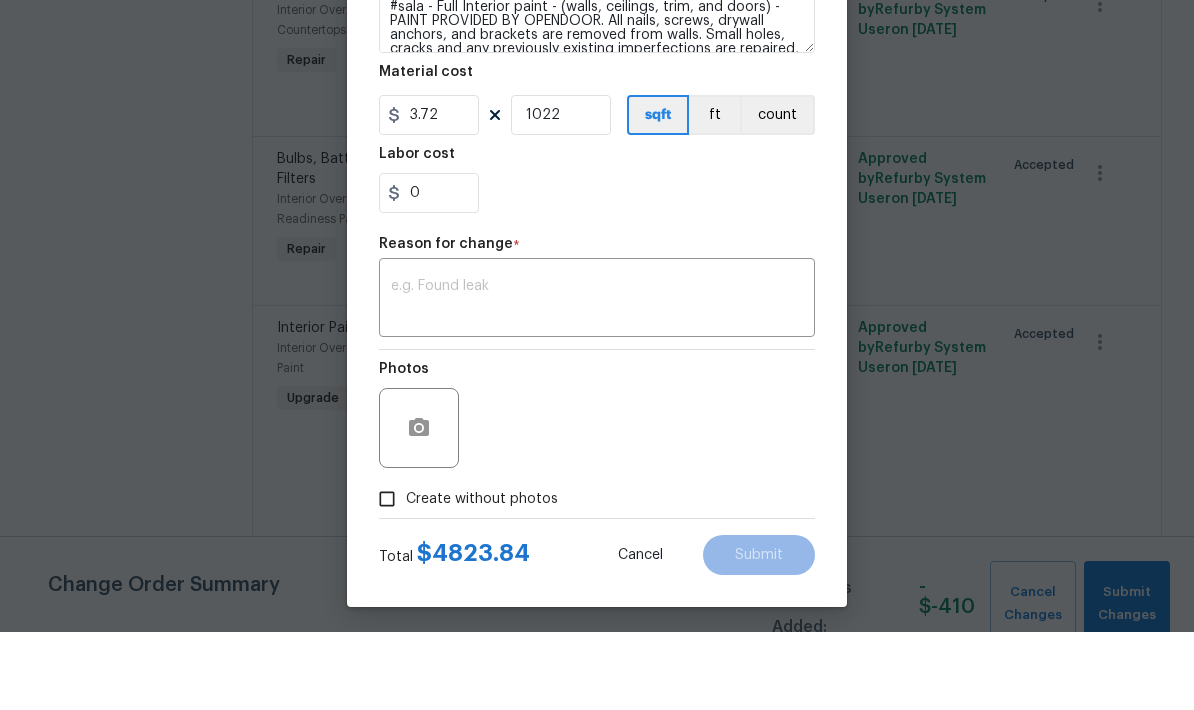click on "0" at bounding box center (597, 271) 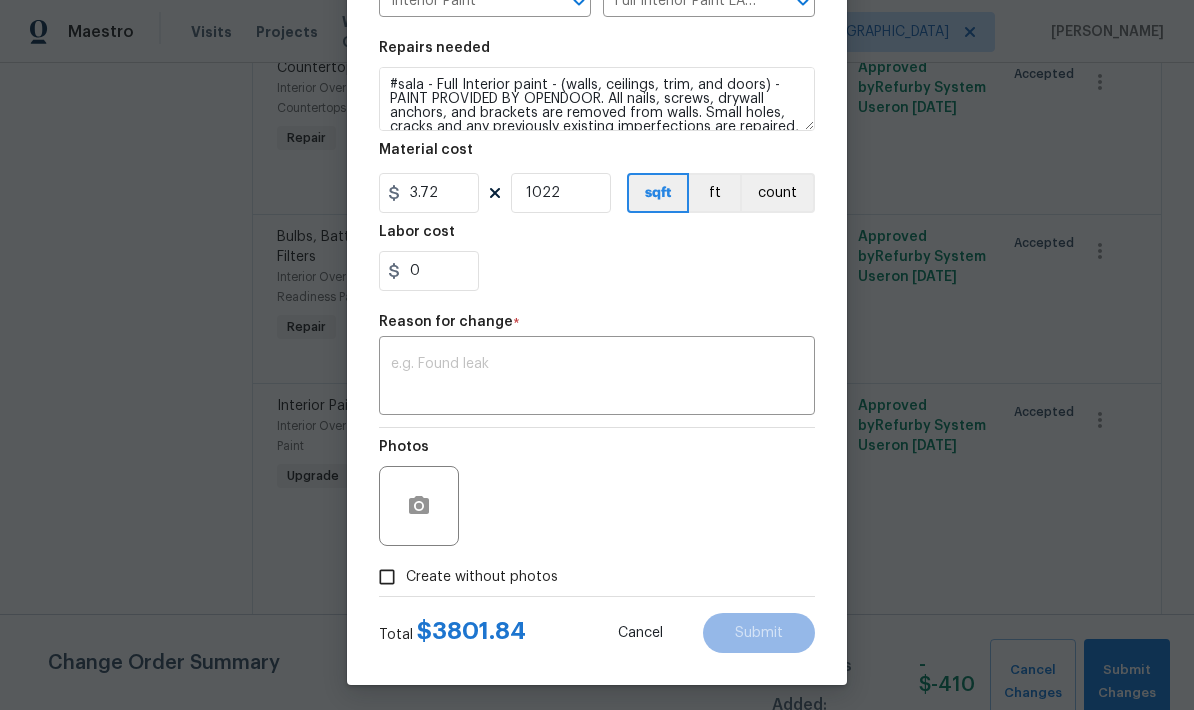 click on "Create without photos" at bounding box center (387, 577) 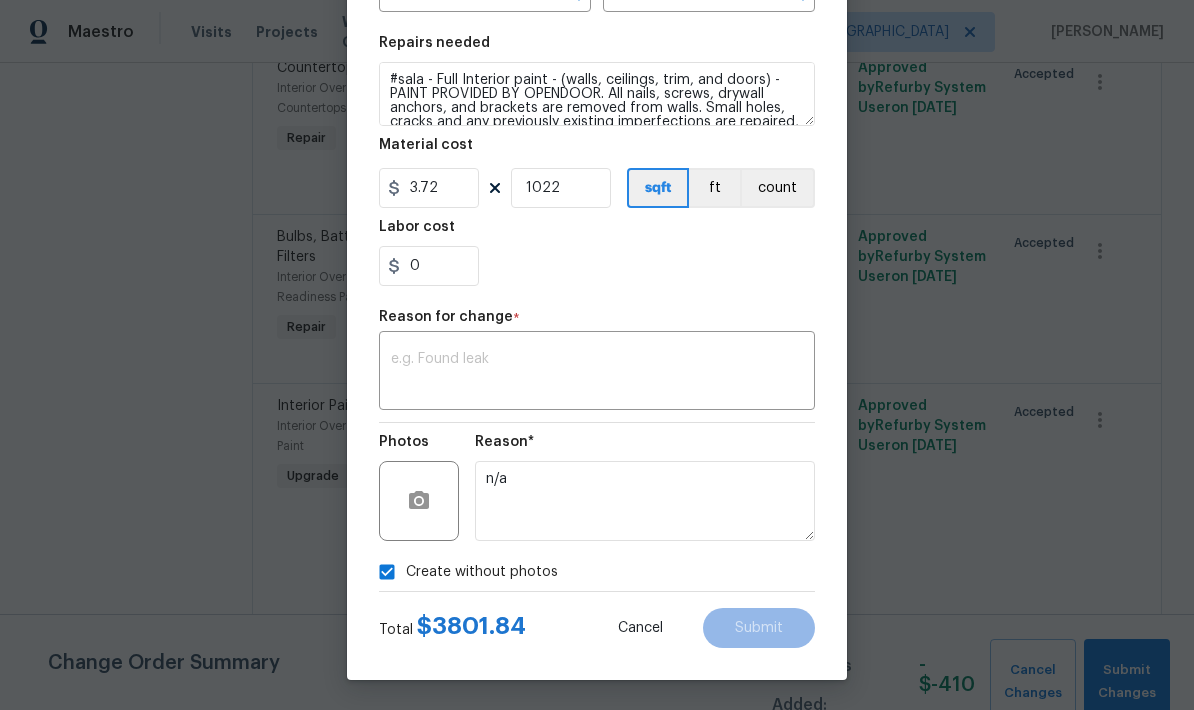 scroll, scrollTop: 279, scrollLeft: 0, axis: vertical 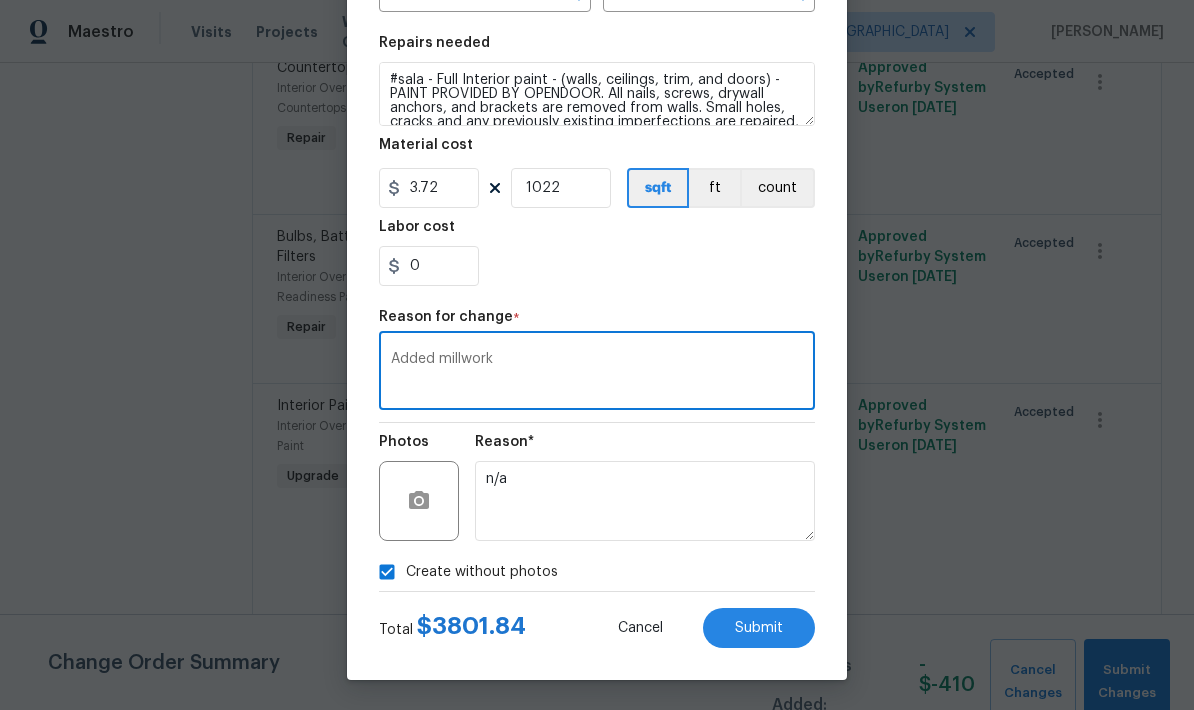 type on "Added millwork" 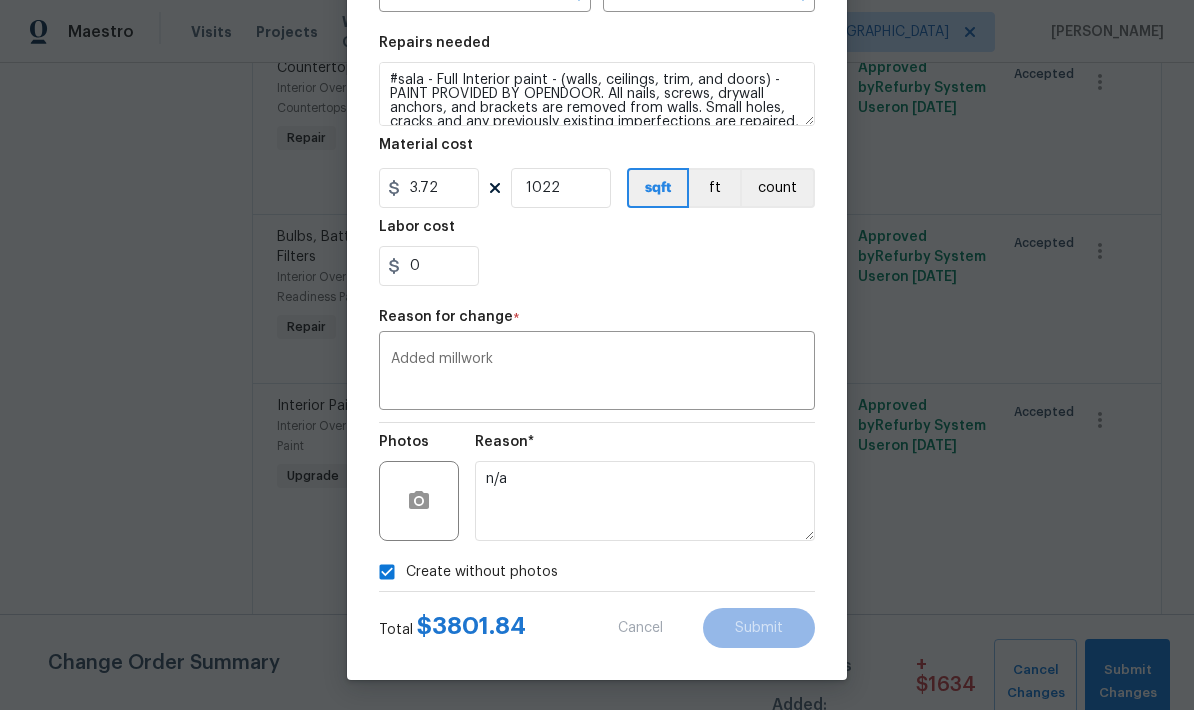 type on "1.72" 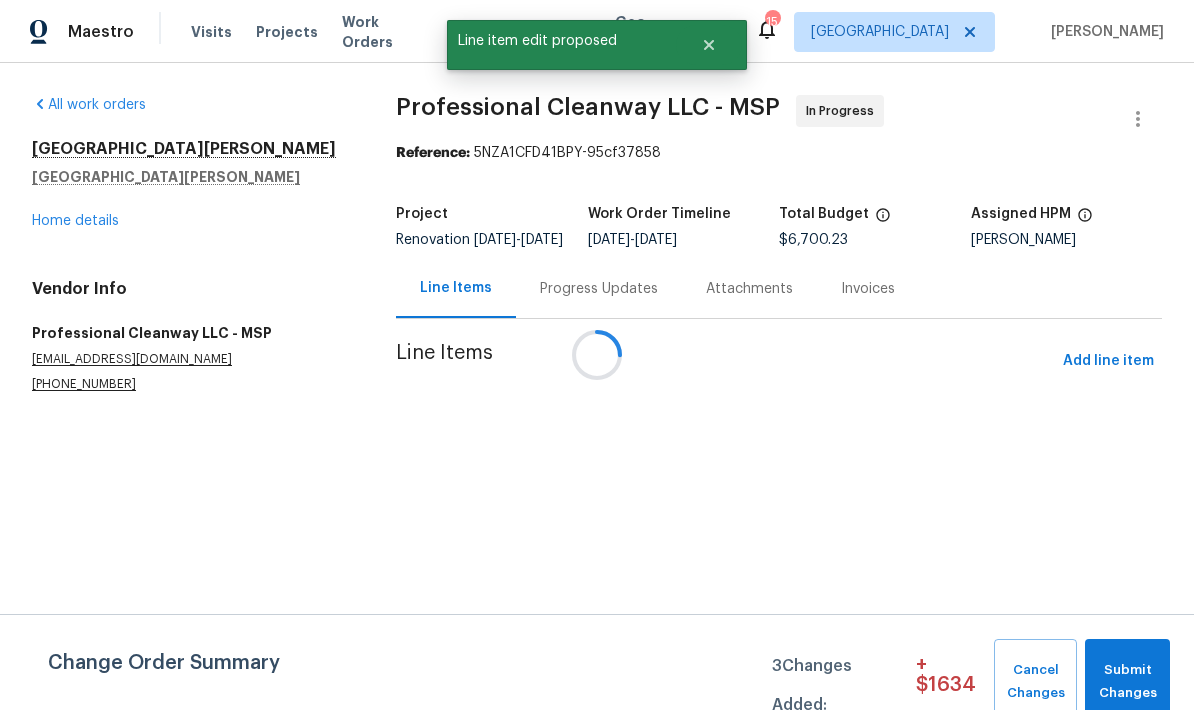 scroll, scrollTop: 0, scrollLeft: 0, axis: both 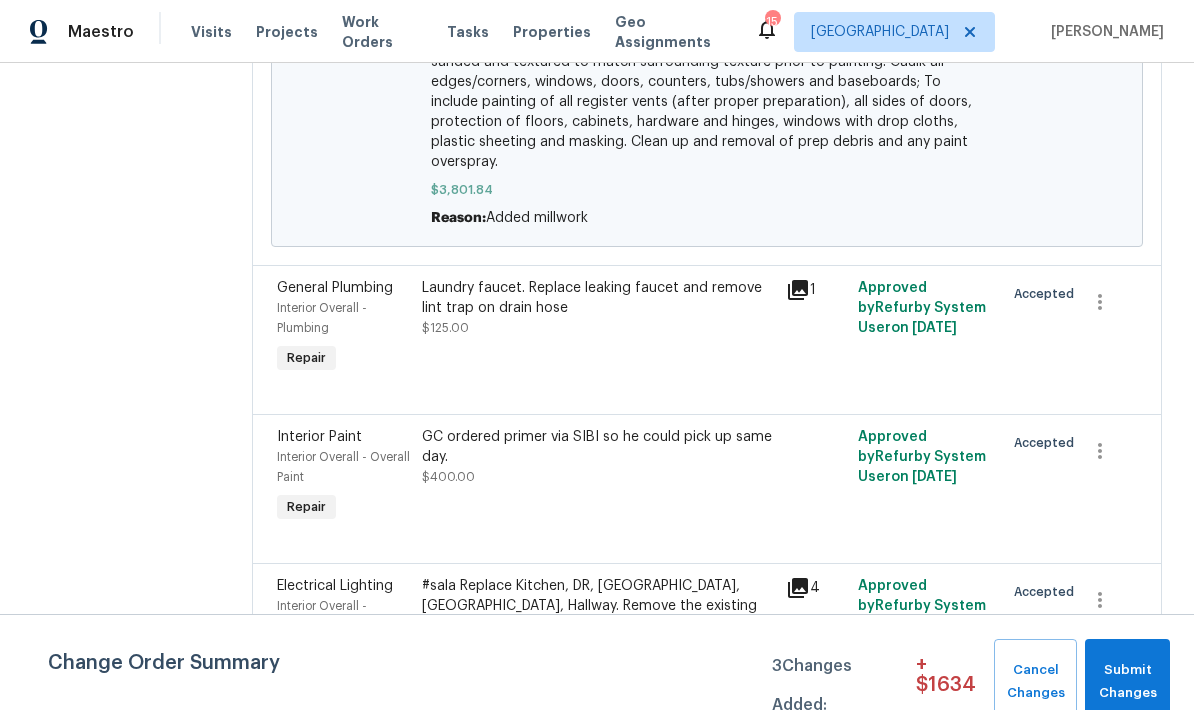 click on "Change Order Summary 3  Changes Added: + $ 1634 Cancel Changes Submit Changes" at bounding box center [597, 662] 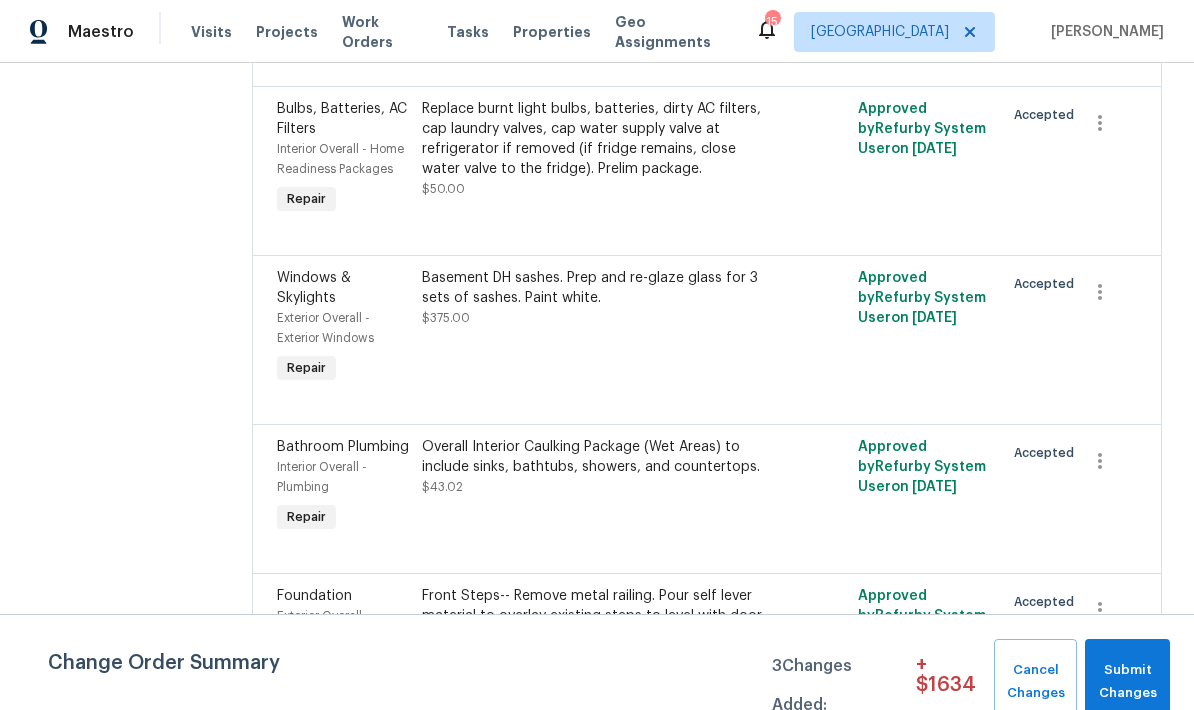 scroll, scrollTop: 1548, scrollLeft: 0, axis: vertical 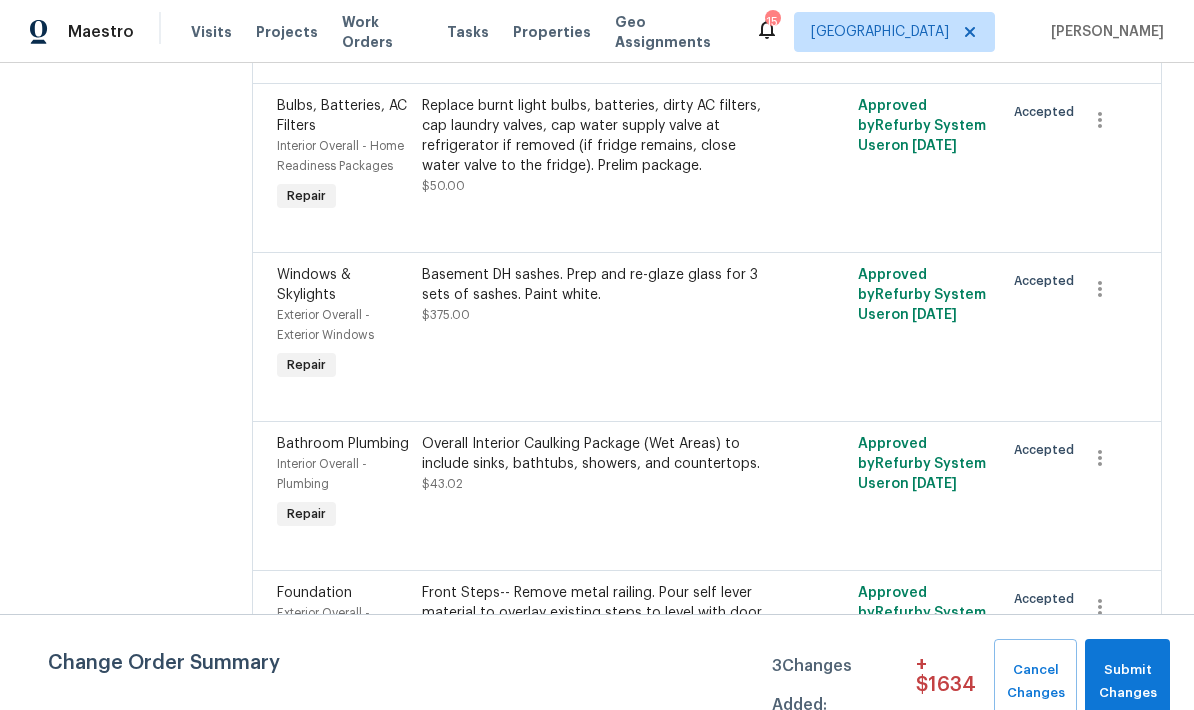 click on "Basement DH sashes.  Prep and re-glaze glass for 3 sets of sashes.  Paint white." at bounding box center (597, 285) 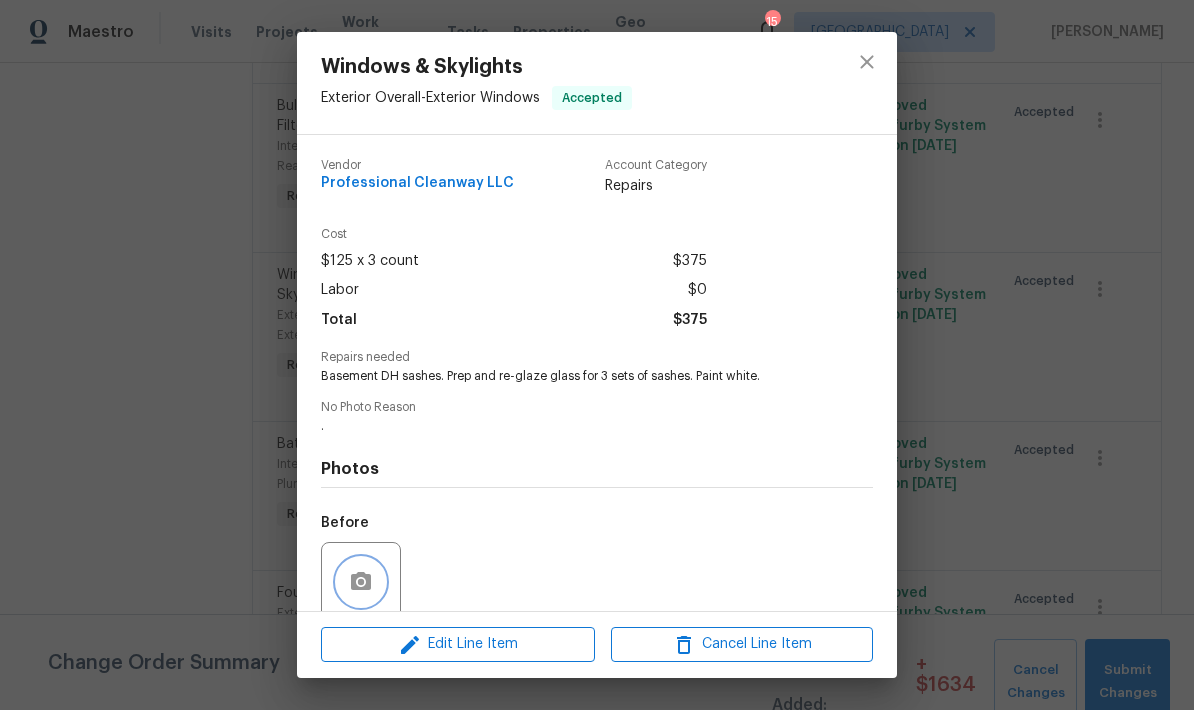 click at bounding box center (361, 582) 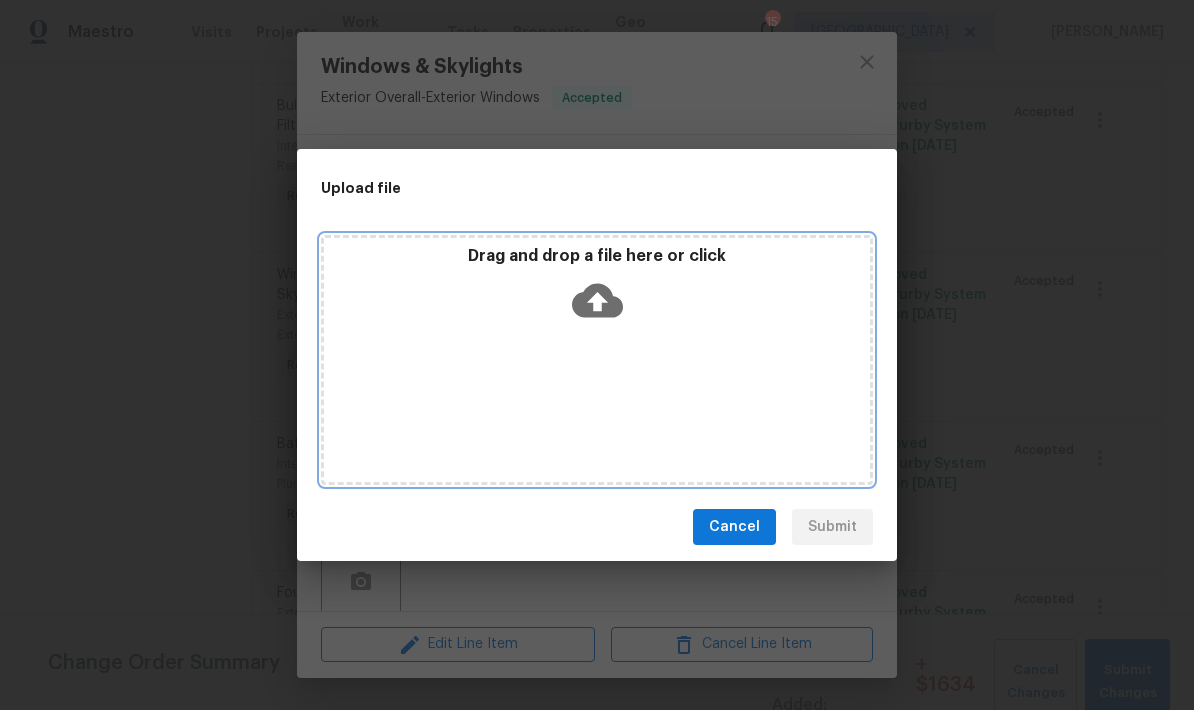 click on "Drag and drop a file here or click" at bounding box center (597, 360) 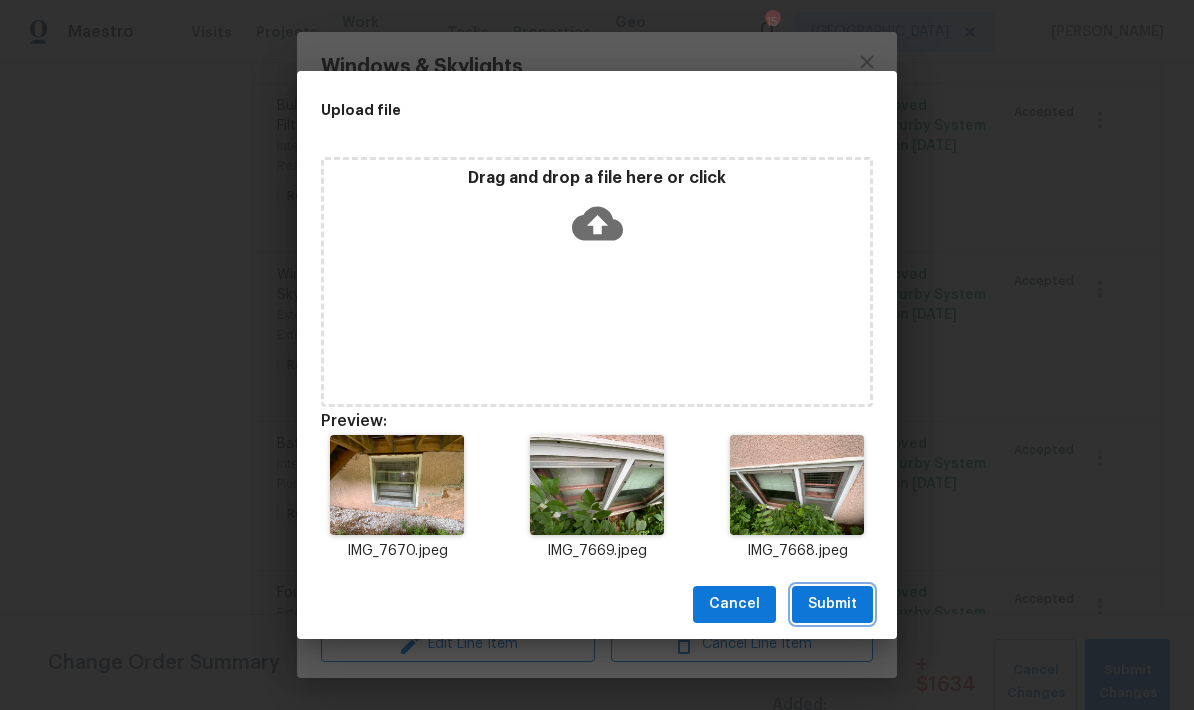 click on "Submit" at bounding box center (832, 604) 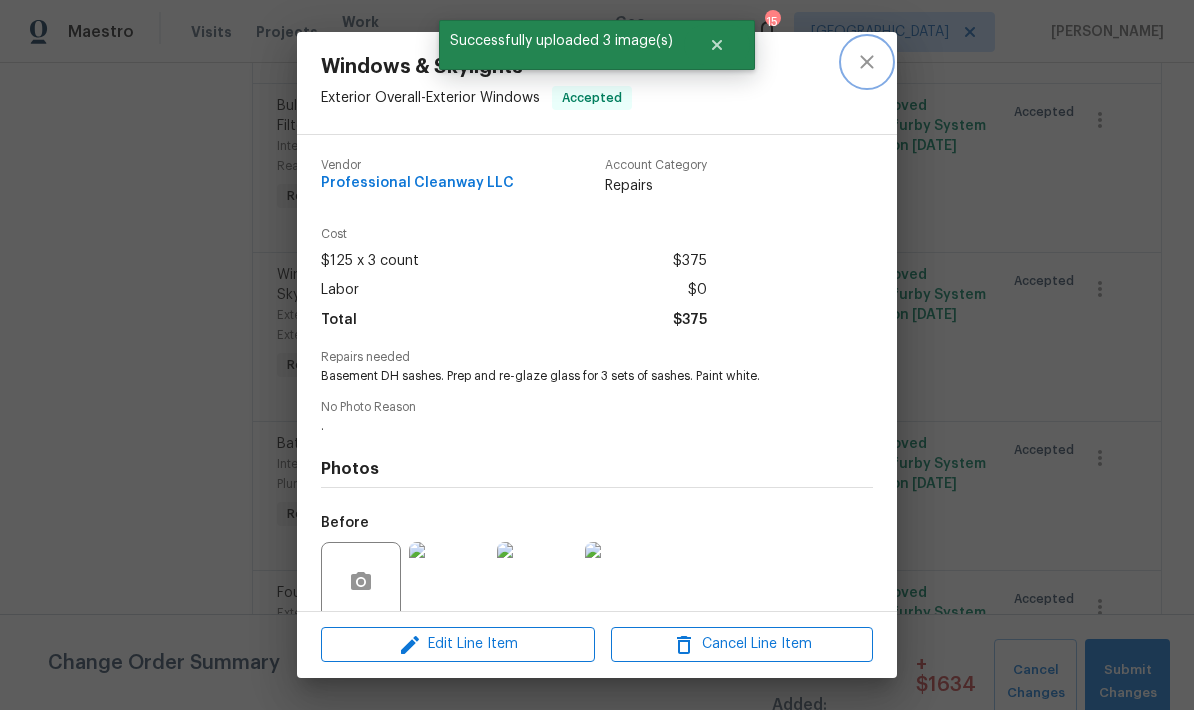 click 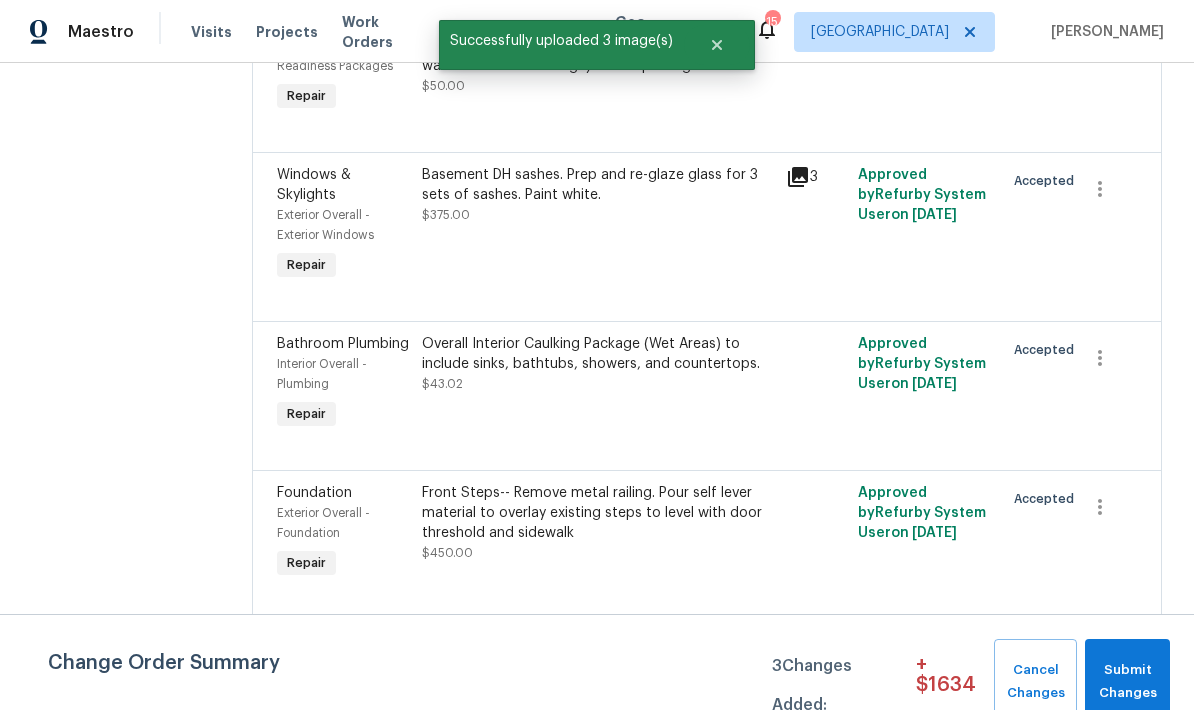 scroll, scrollTop: 1643, scrollLeft: 0, axis: vertical 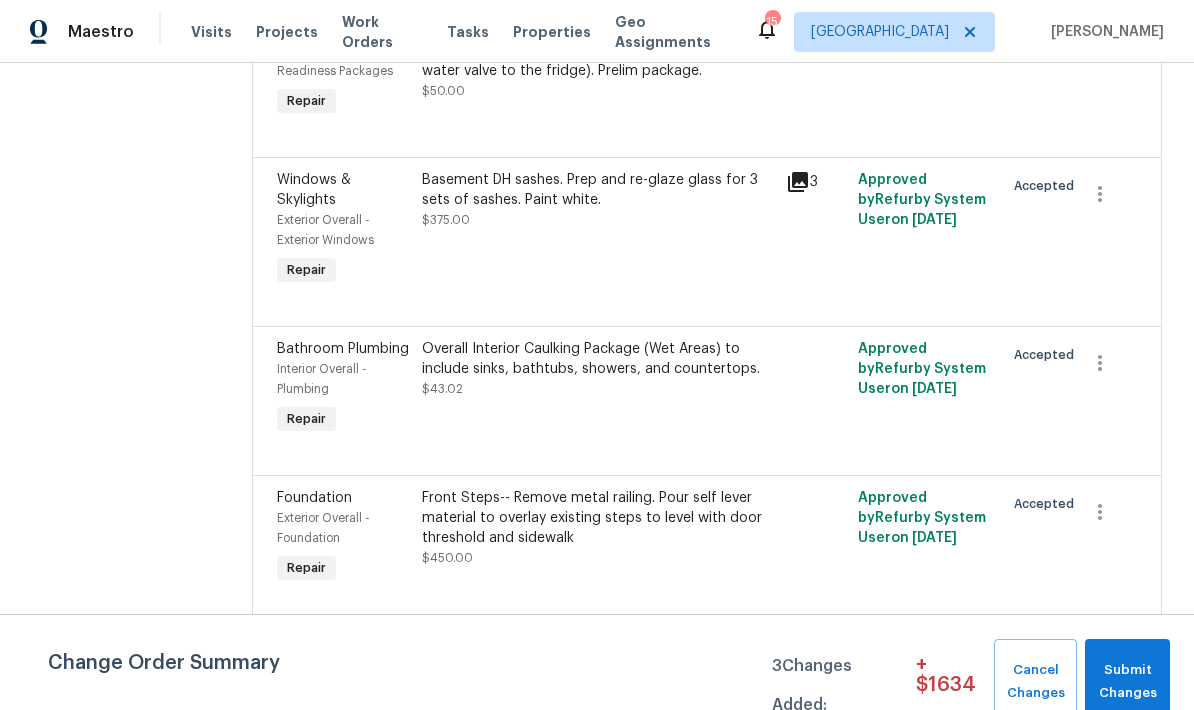 click on "Overall Interior Caulking Package (Wet Areas) to include sinks, bathtubs, showers, and countertops. $43.02" at bounding box center [597, 369] 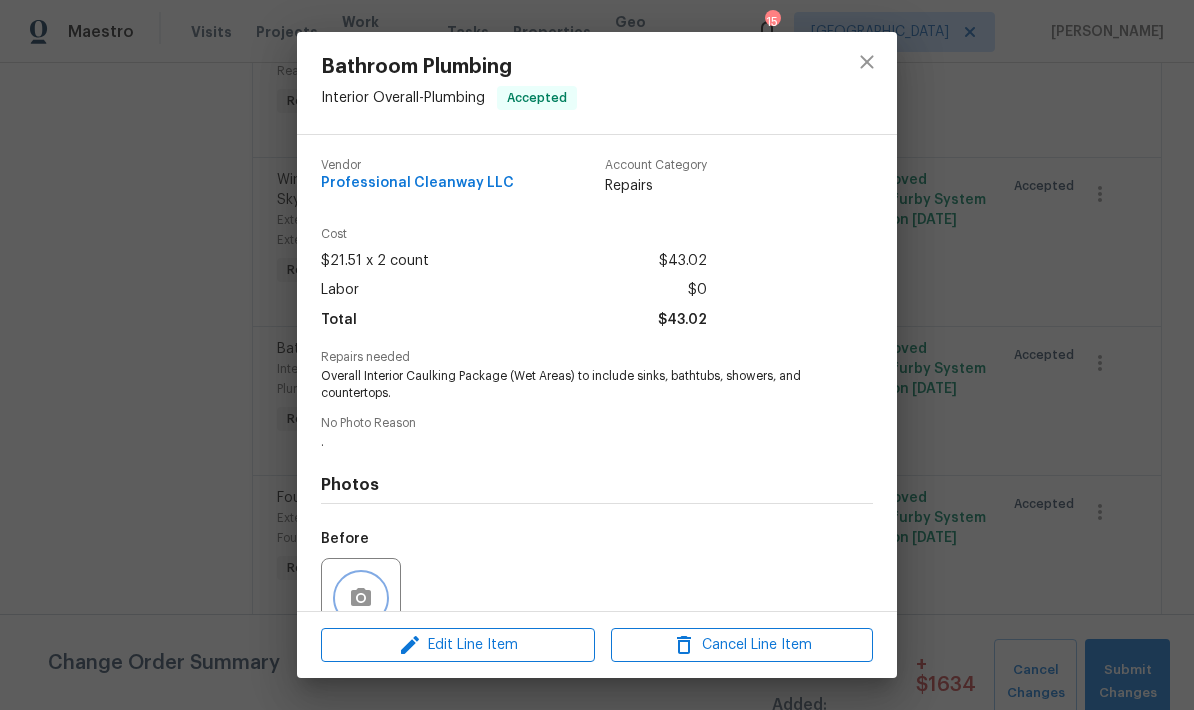 click at bounding box center (361, 598) 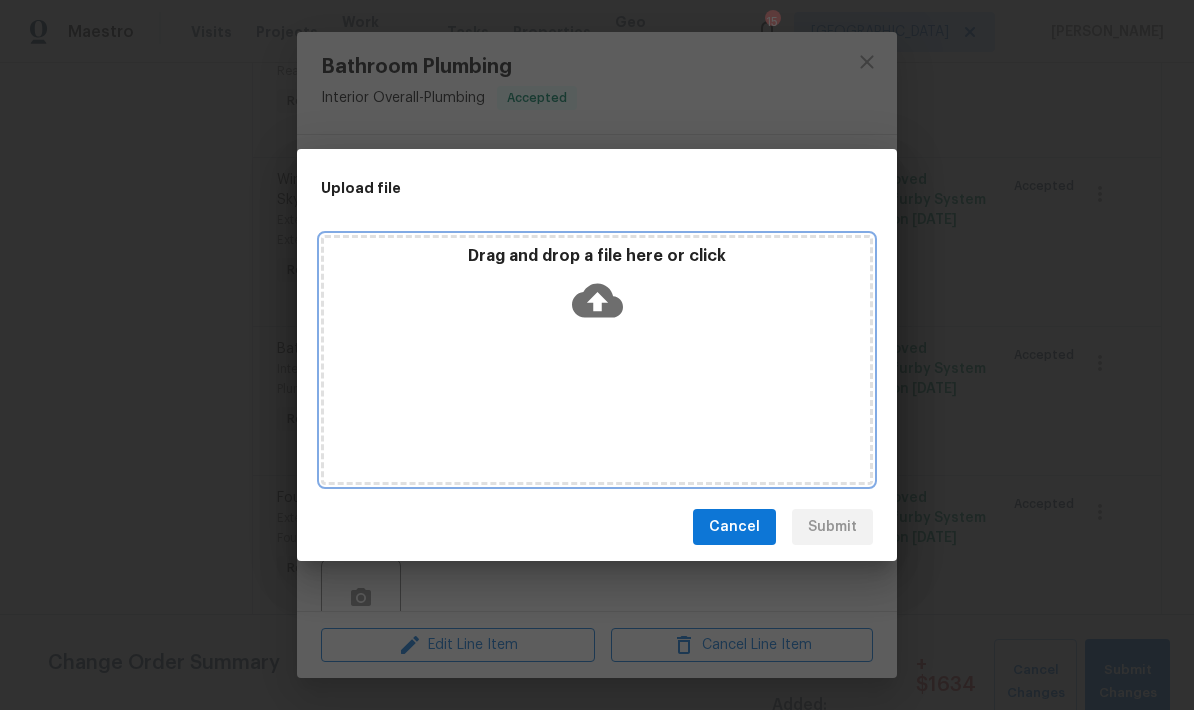 click on "Drag and drop a file here or click" at bounding box center [597, 360] 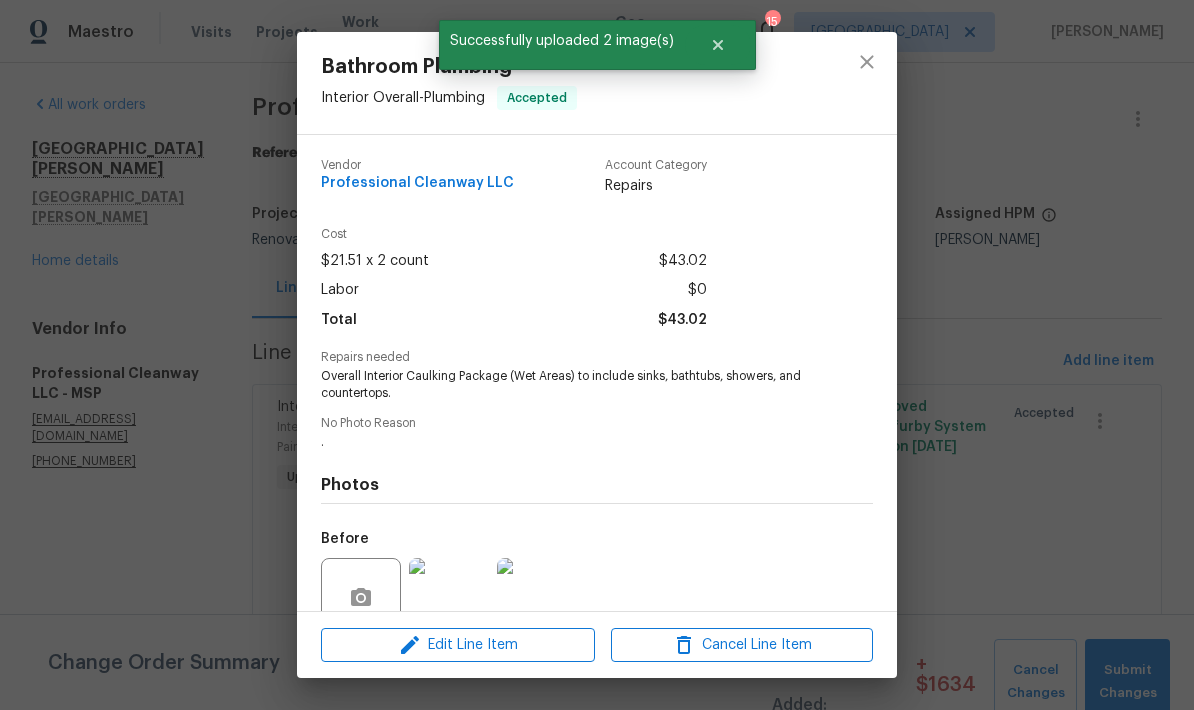 scroll, scrollTop: 0, scrollLeft: 0, axis: both 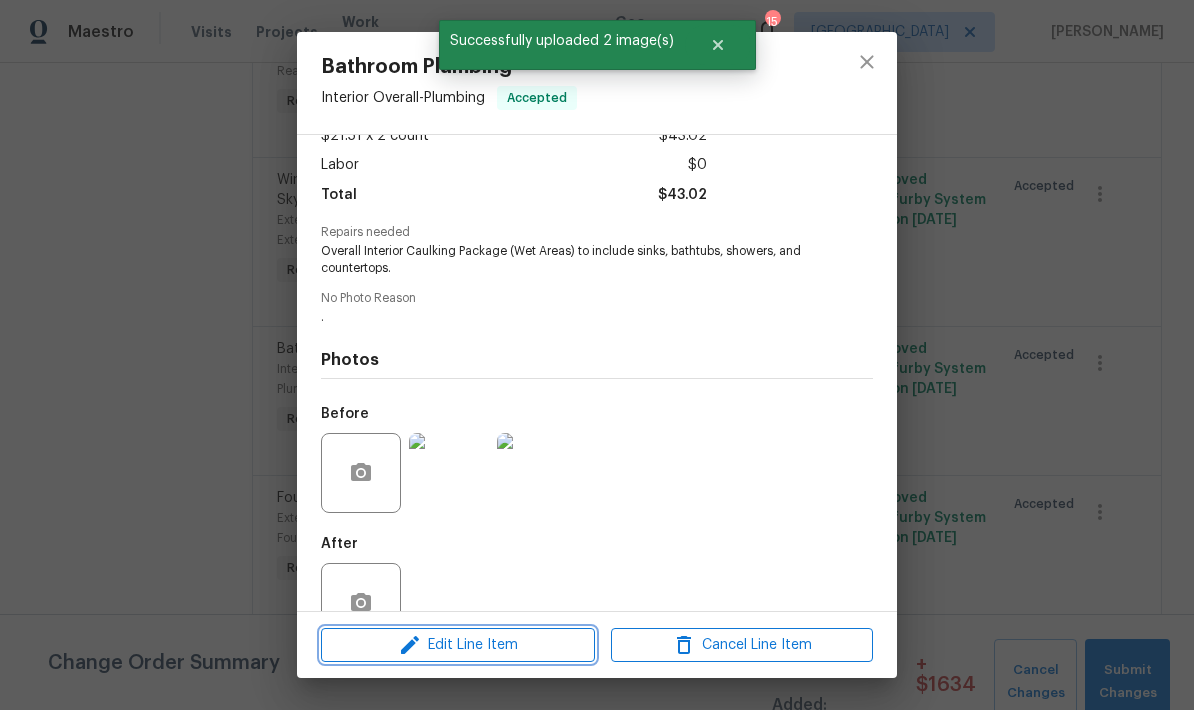 click on "Edit Line Item" at bounding box center (458, 645) 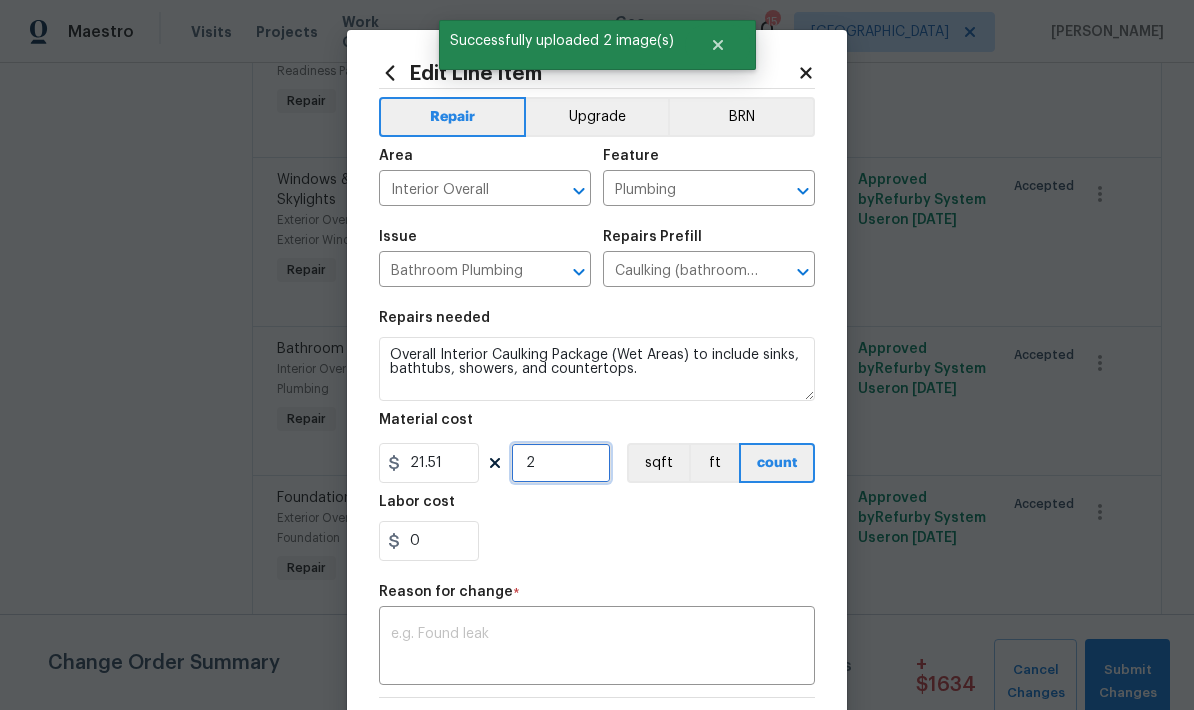 click on "2" at bounding box center (561, 463) 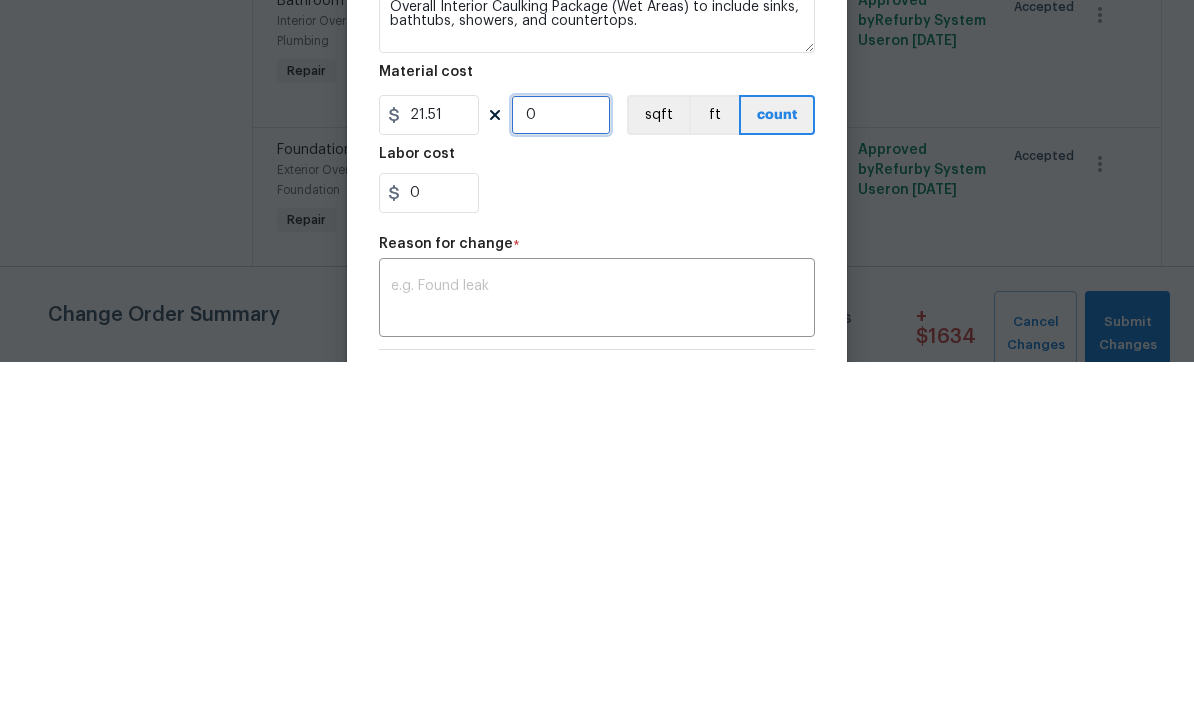 type on "4" 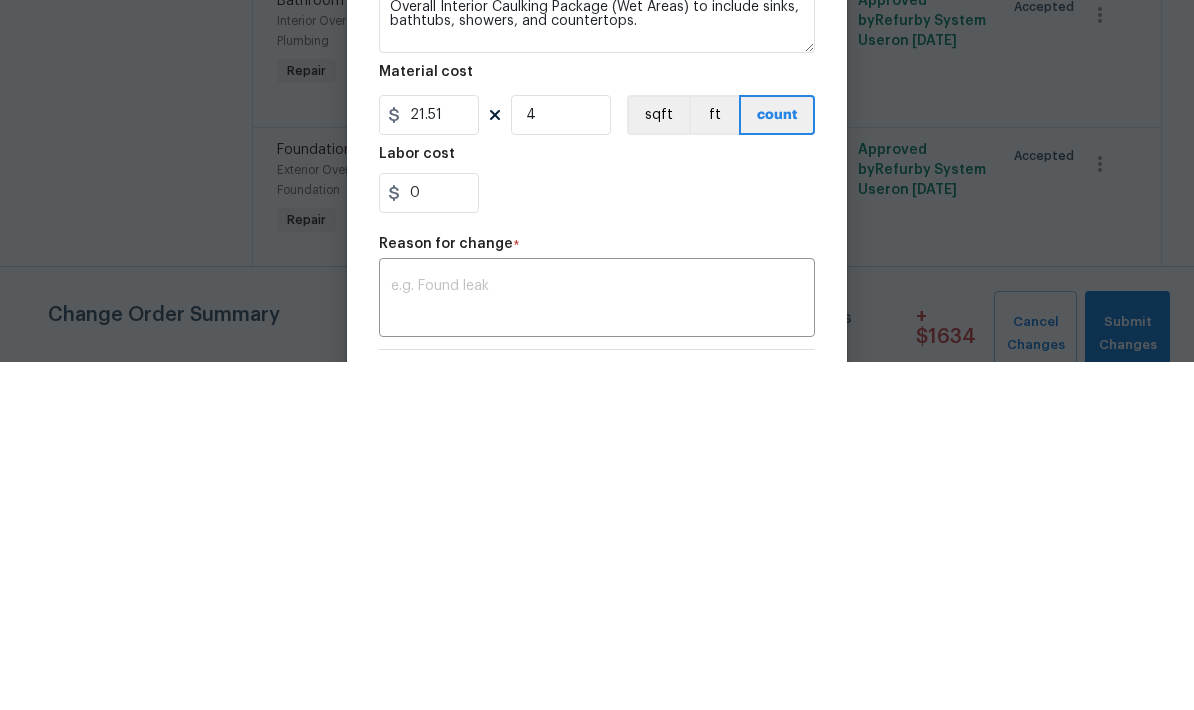 click on "0" at bounding box center (597, 541) 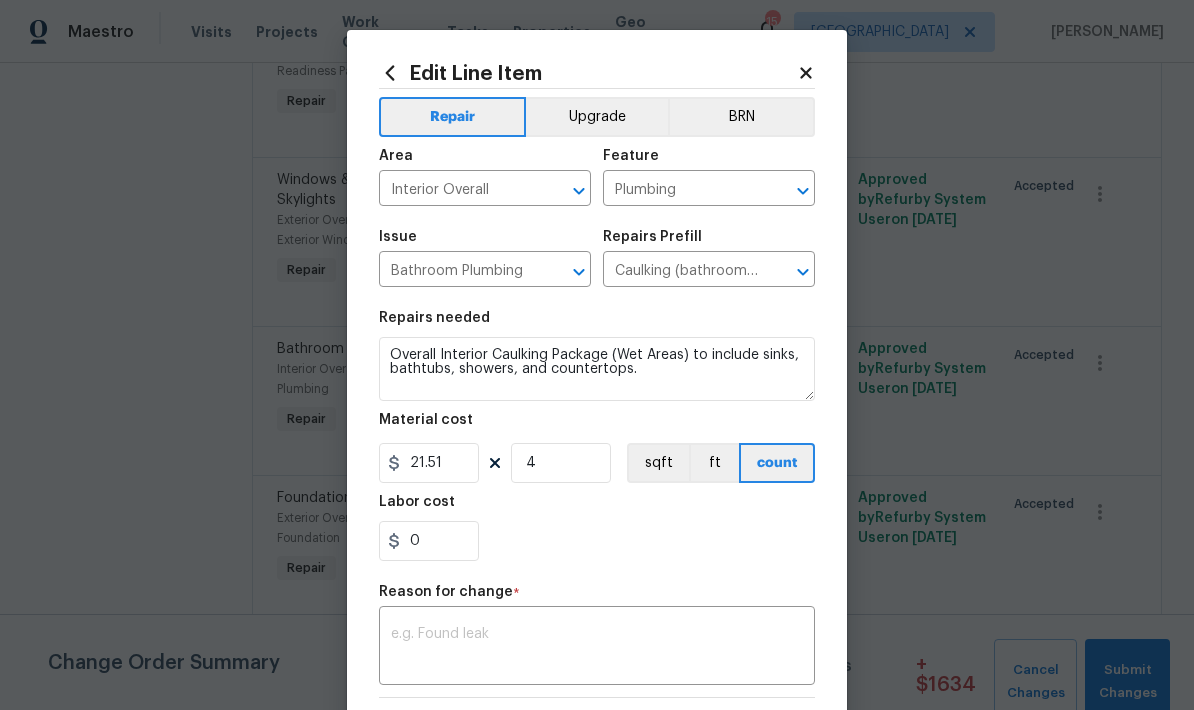 click at bounding box center [597, 648] 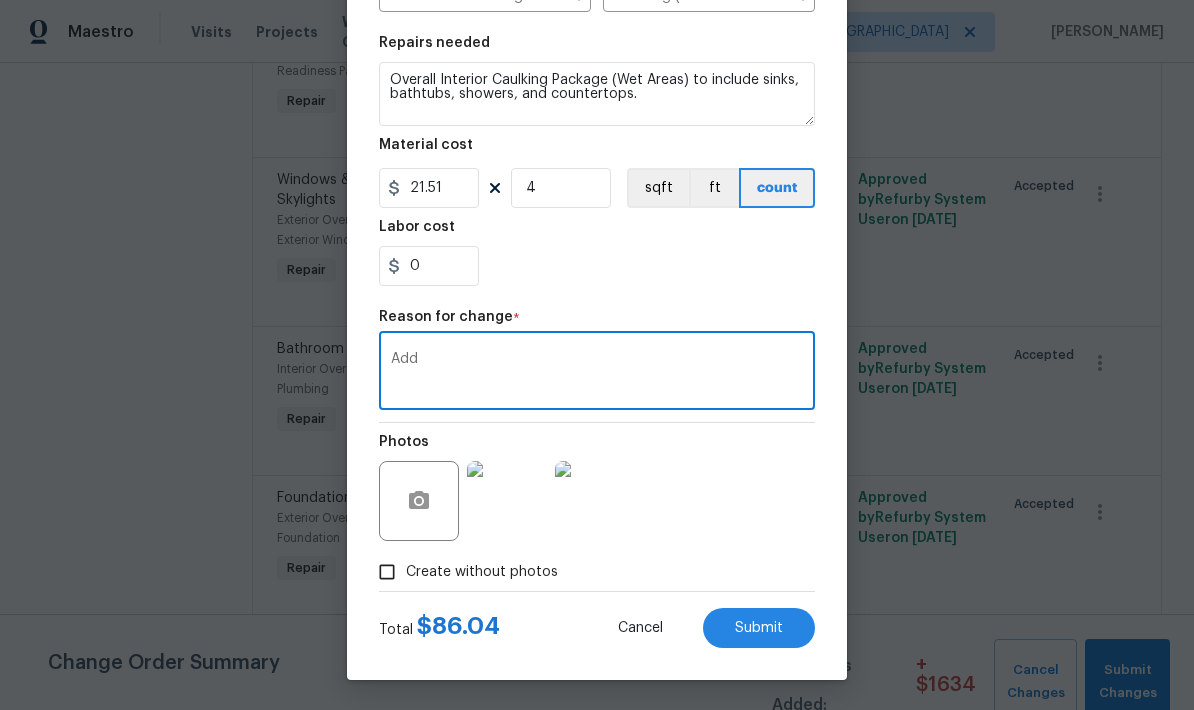 scroll, scrollTop: 279, scrollLeft: 0, axis: vertical 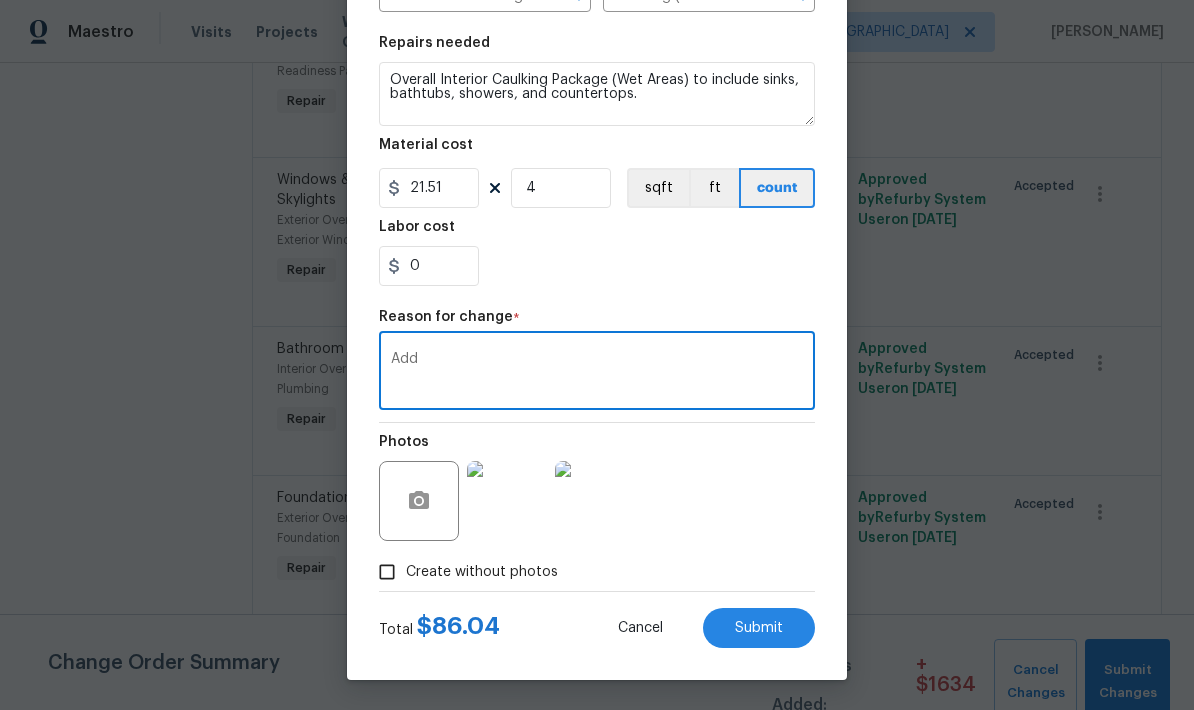 type on "Add" 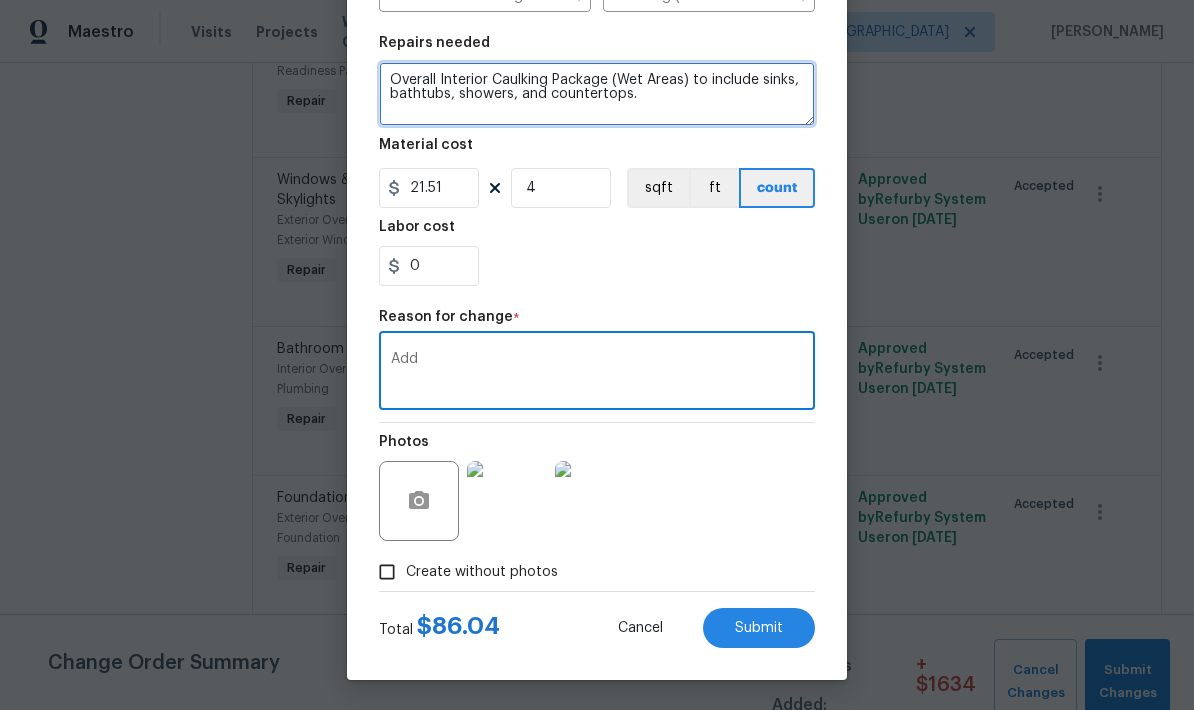 click on "Overall Interior Caulking Package (Wet Areas) to include sinks, bathtubs, showers, and countertops." at bounding box center [597, 94] 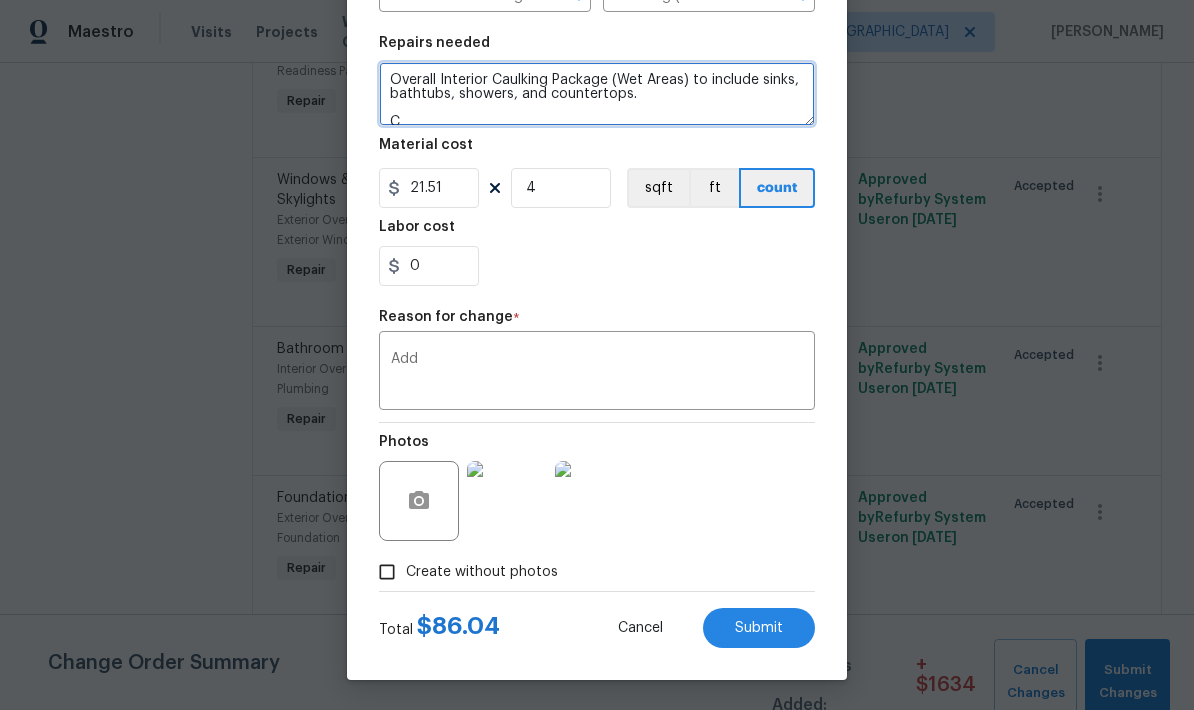 scroll, scrollTop: 4, scrollLeft: 0, axis: vertical 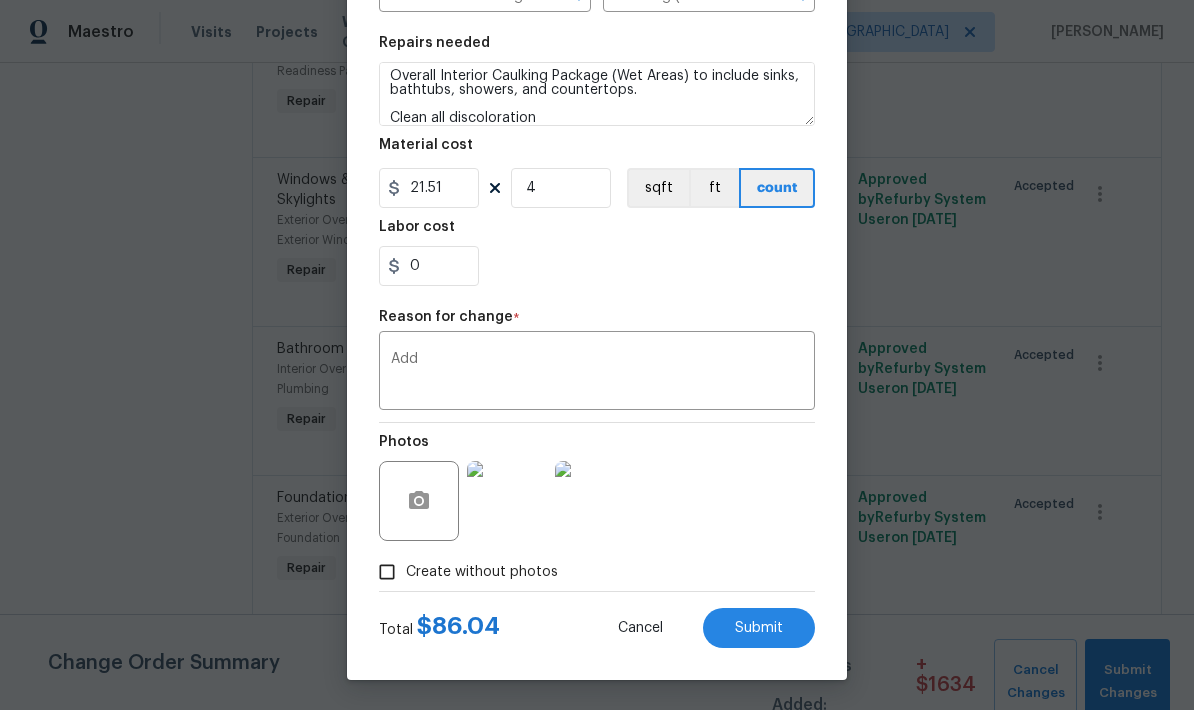 click on "Submit" at bounding box center [759, 628] 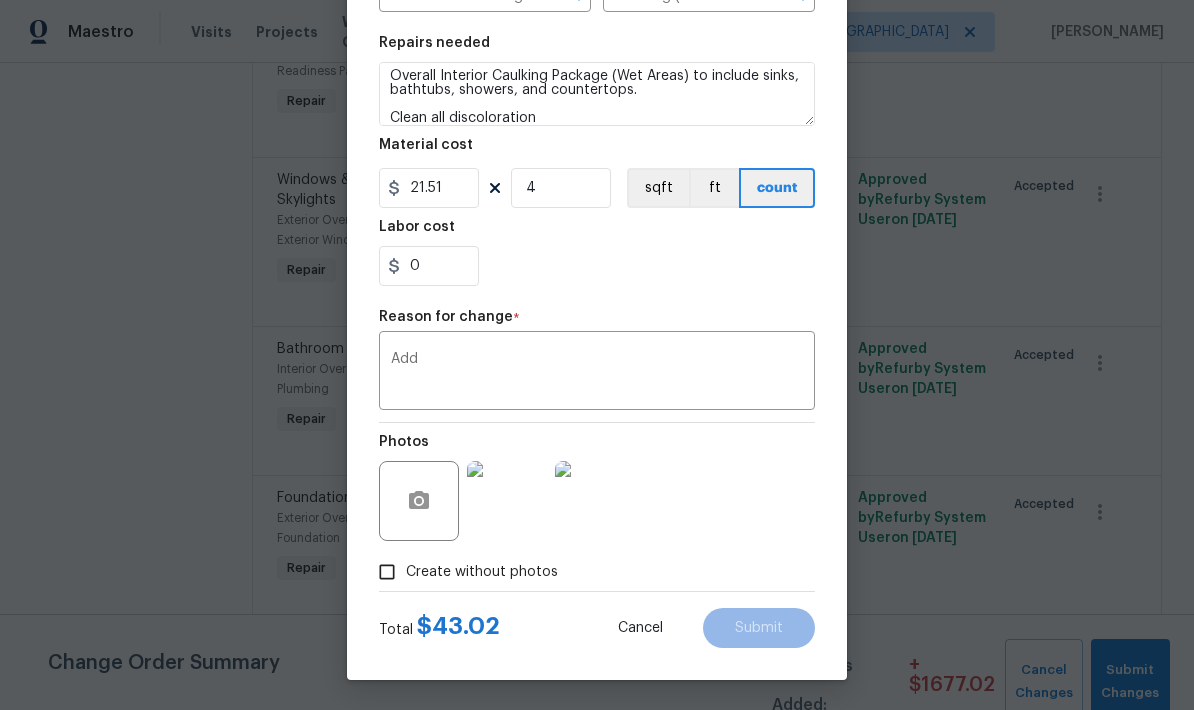 type on "Overall Interior Caulking Package (Wet Areas) to include sinks, bathtubs, showers, and countertops." 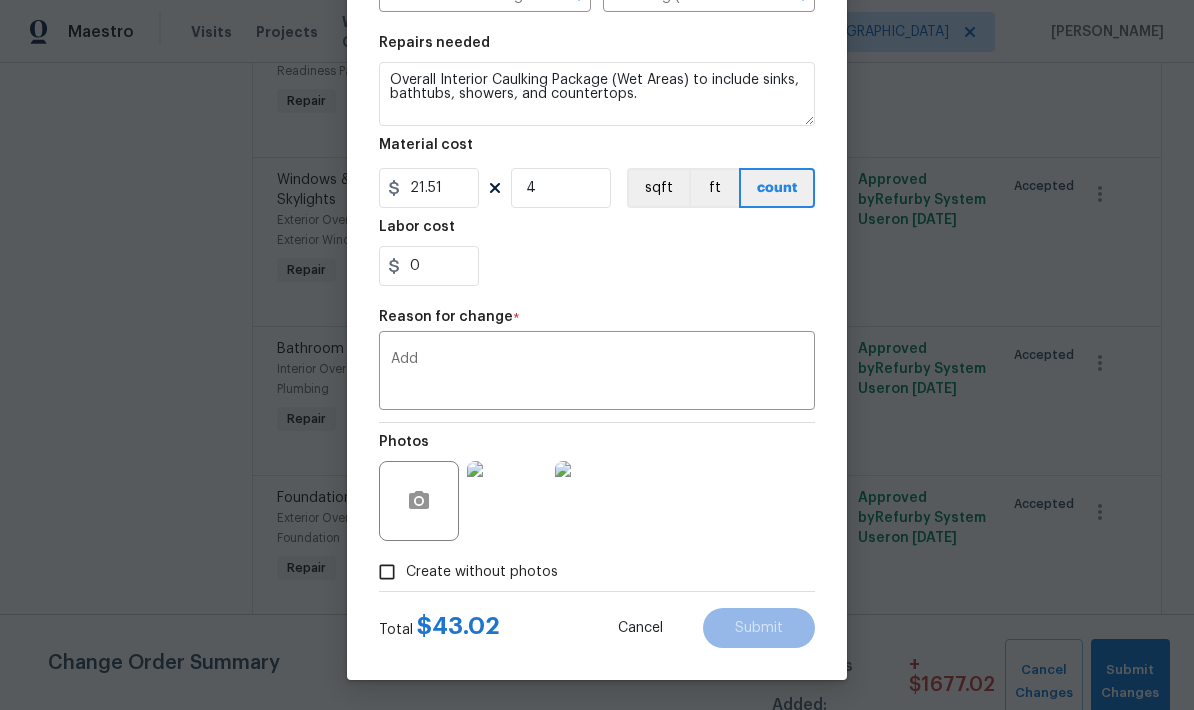 type on "2" 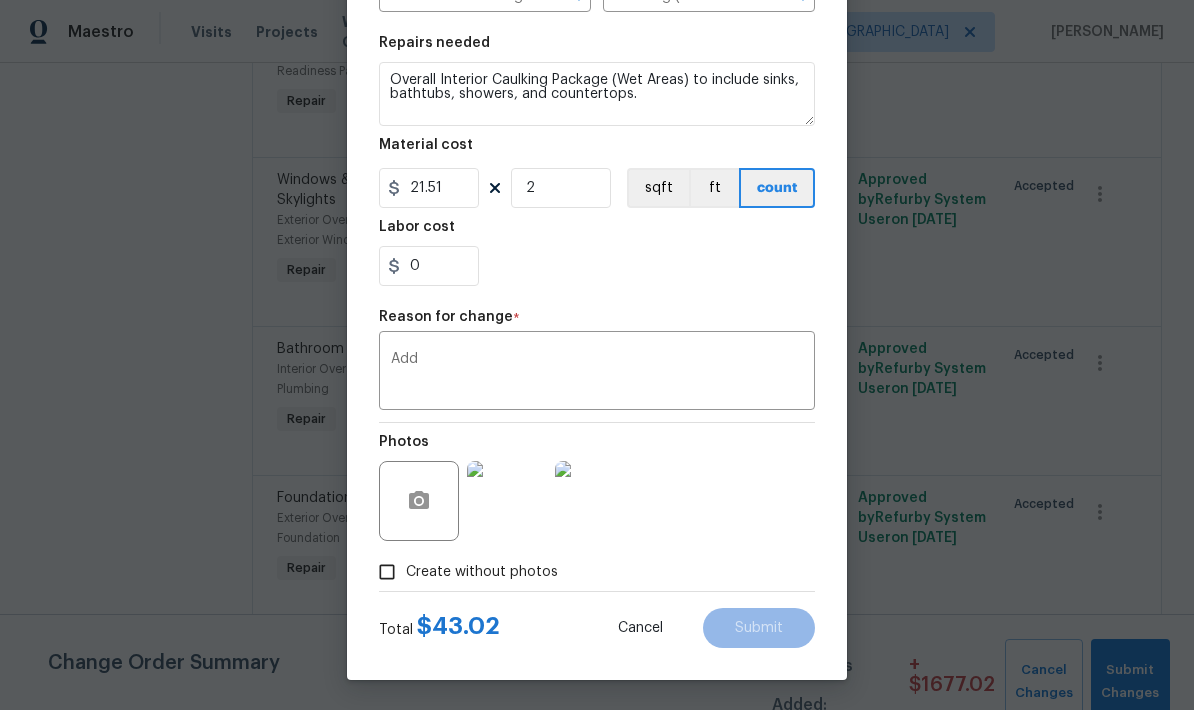 scroll, scrollTop: 0, scrollLeft: 0, axis: both 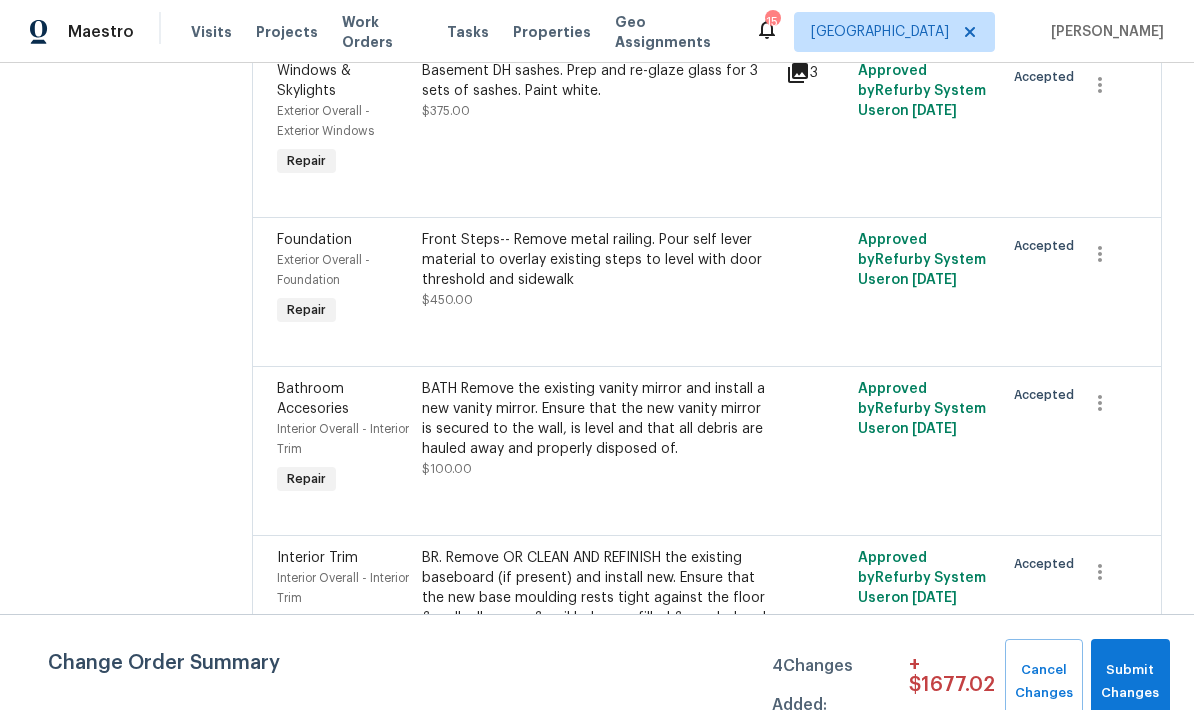 click on "Front Steps-- Remove metal railing.  Pour self lever material to overlay existing steps to level with door threshold and sidewalk" at bounding box center (597, 260) 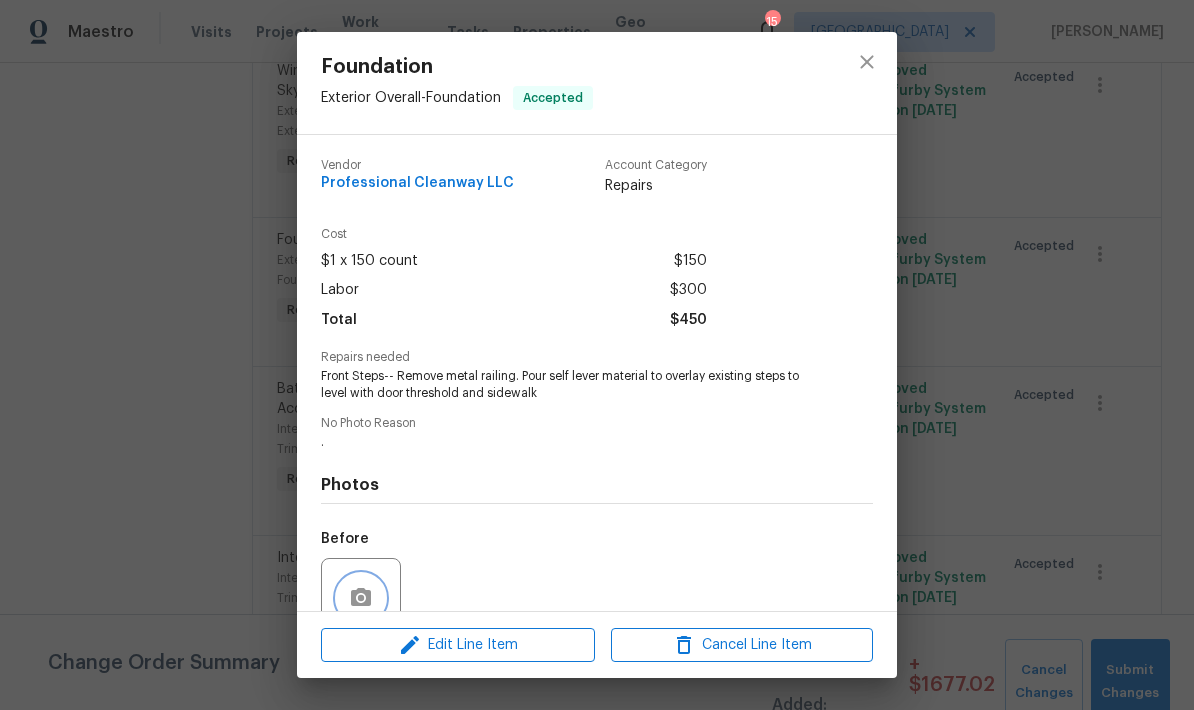 click 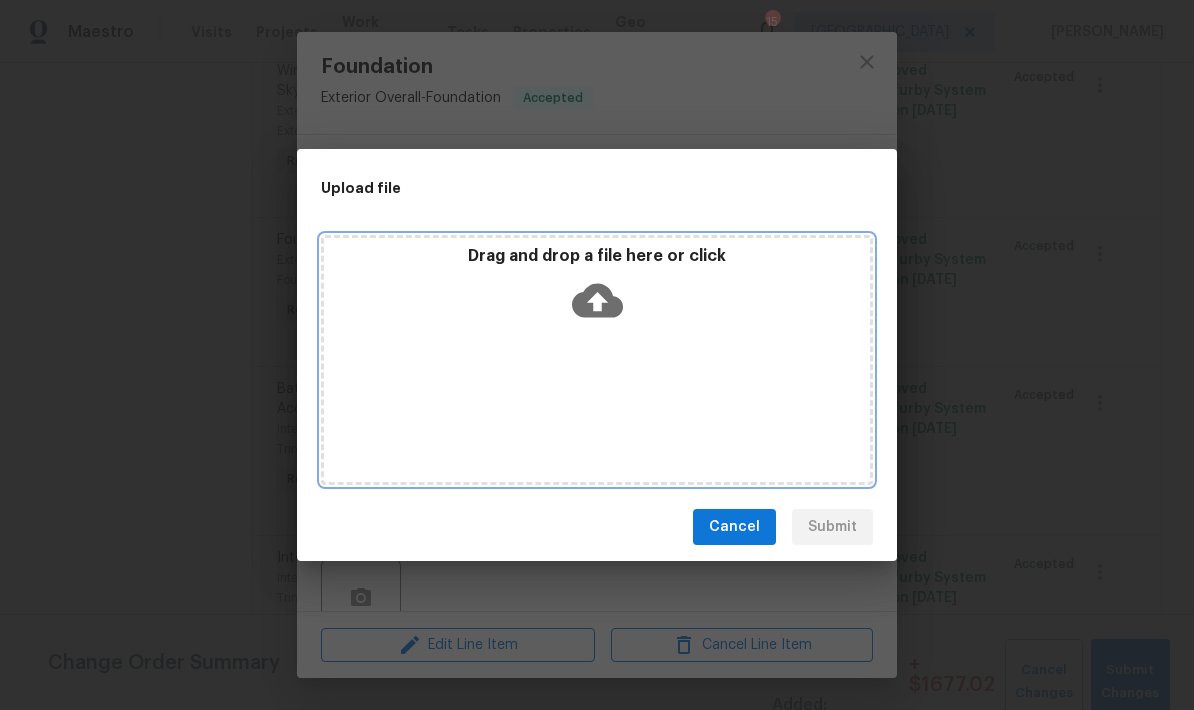 click on "Drag and drop a file here or click" at bounding box center [597, 360] 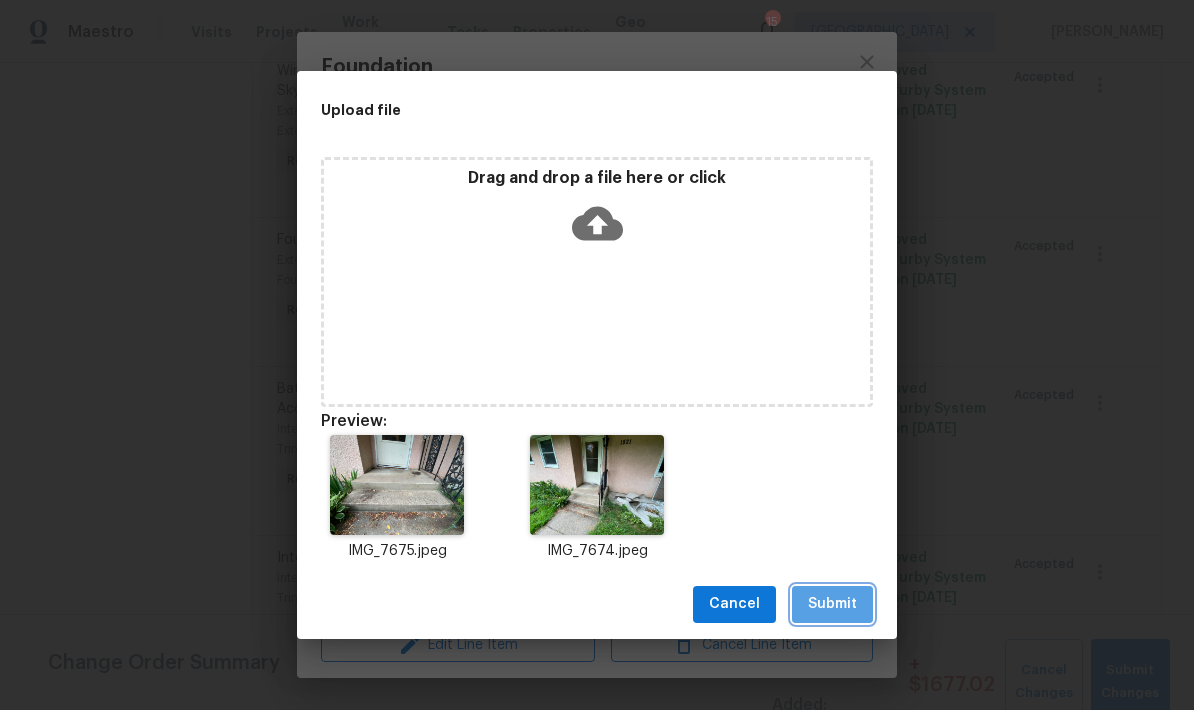 click on "Submit" at bounding box center [832, 604] 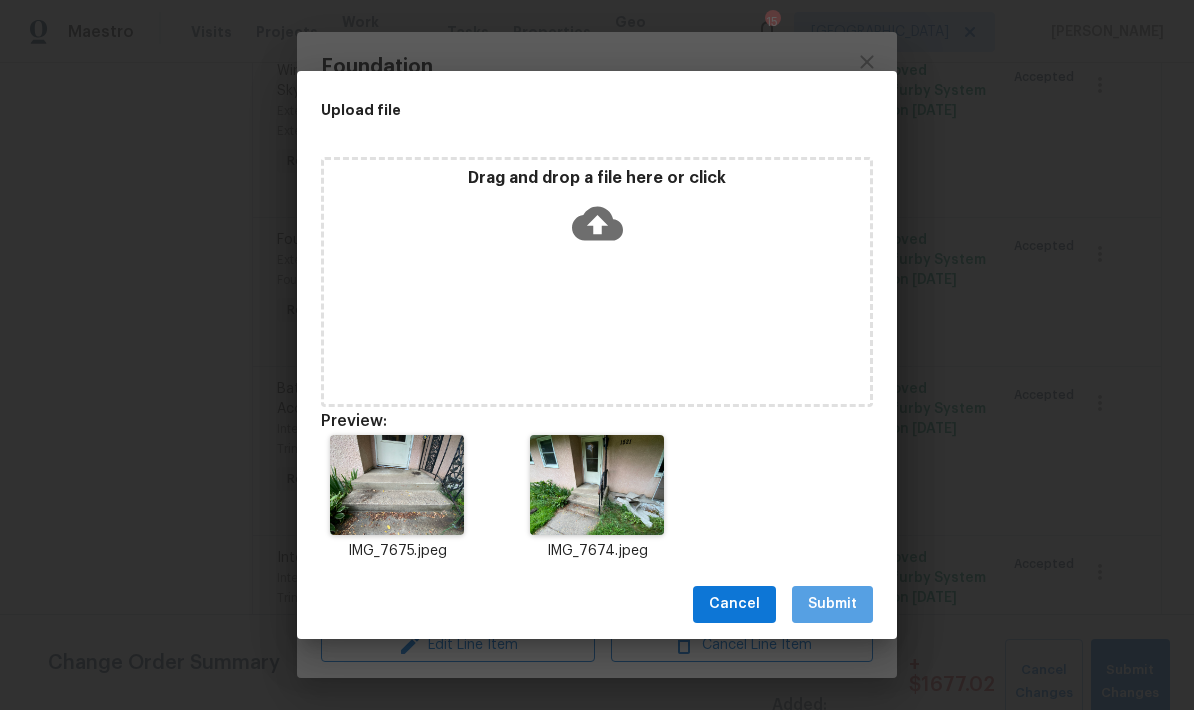 scroll, scrollTop: 16, scrollLeft: 0, axis: vertical 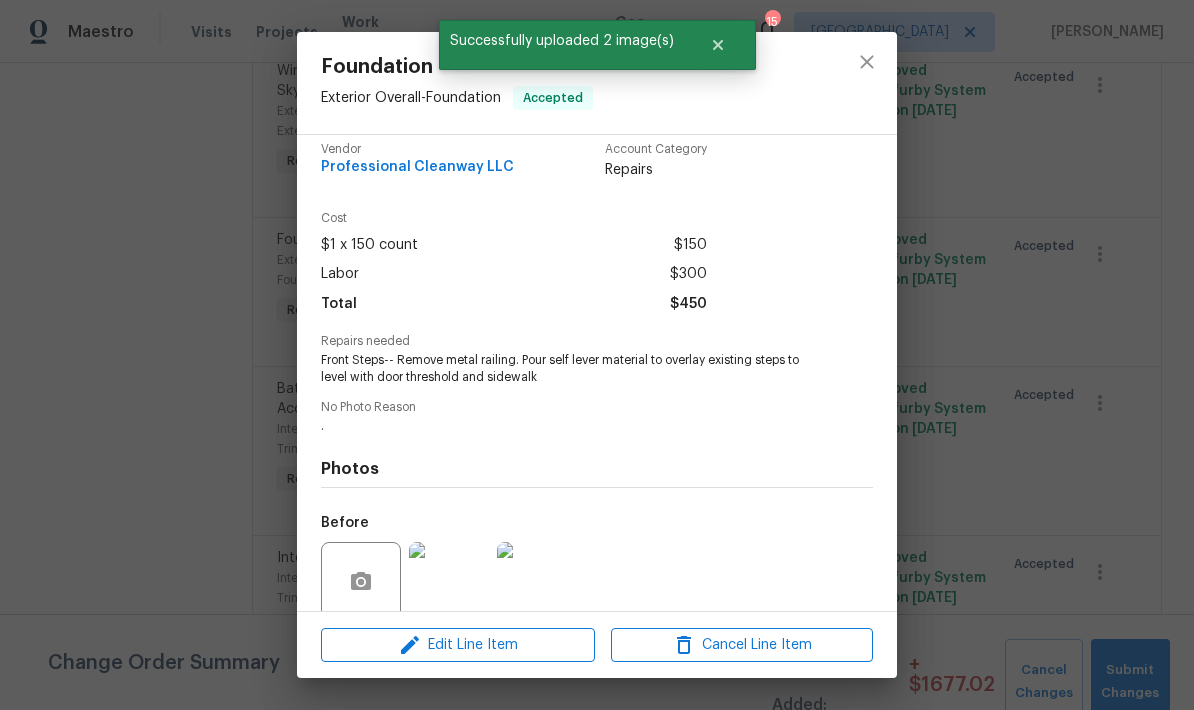 click 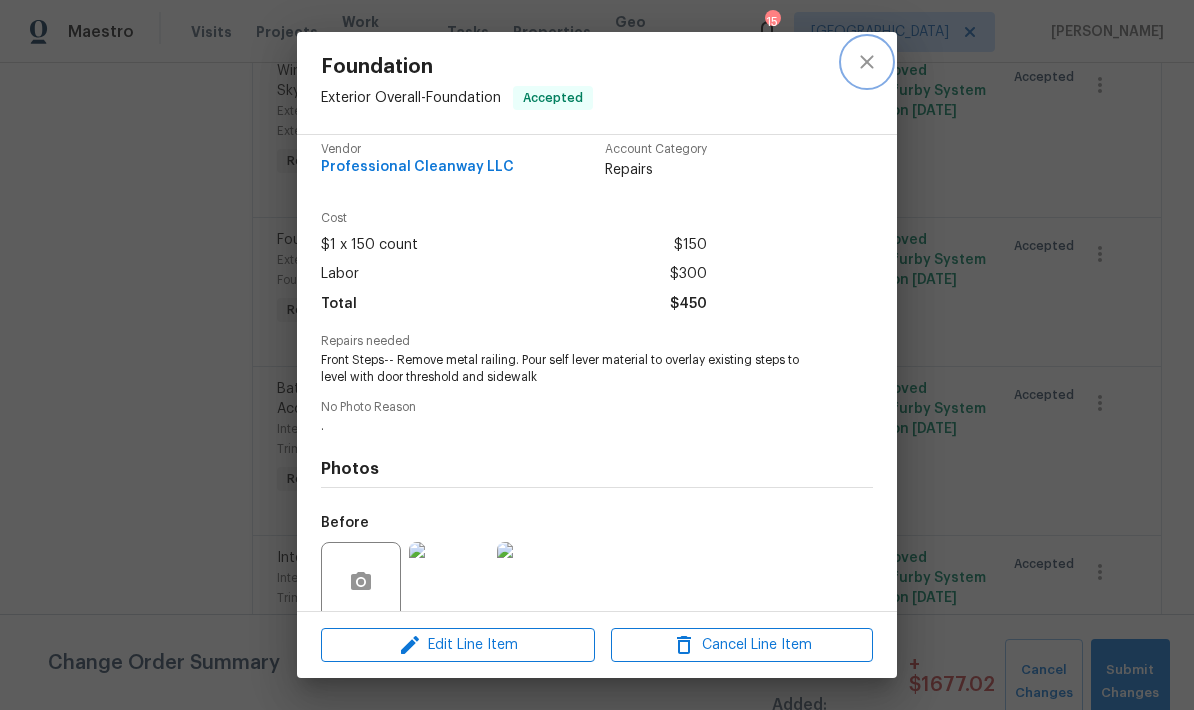 click 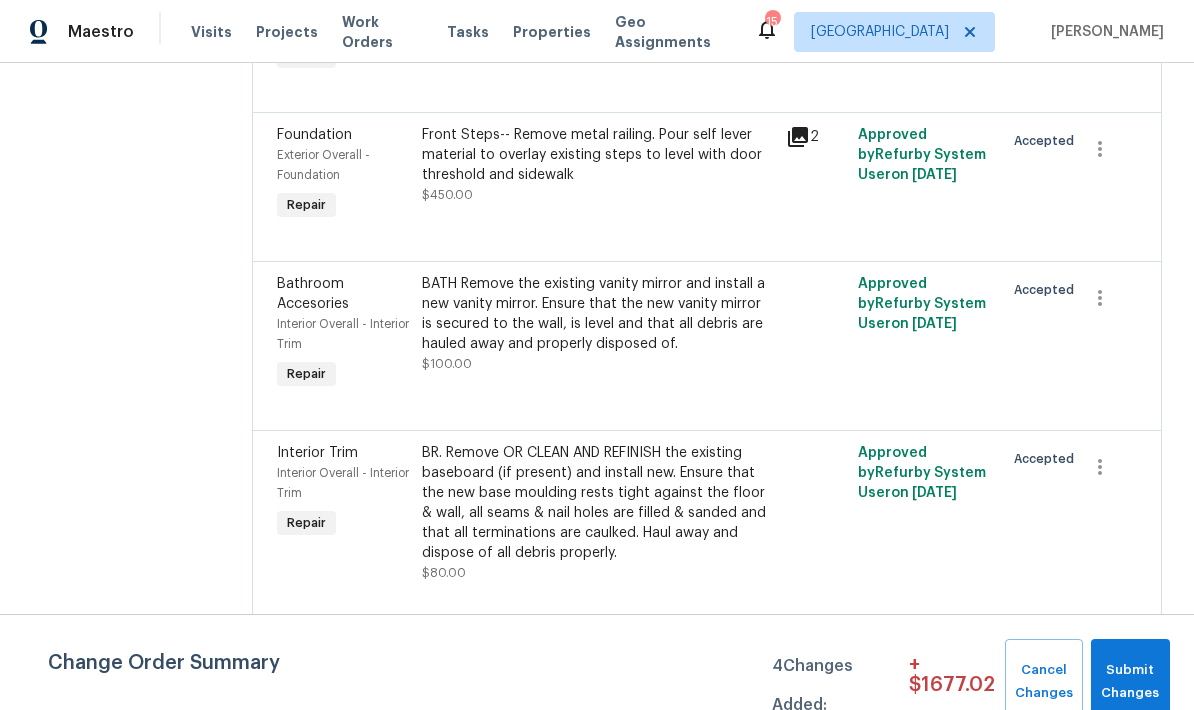 scroll, scrollTop: 2131, scrollLeft: 0, axis: vertical 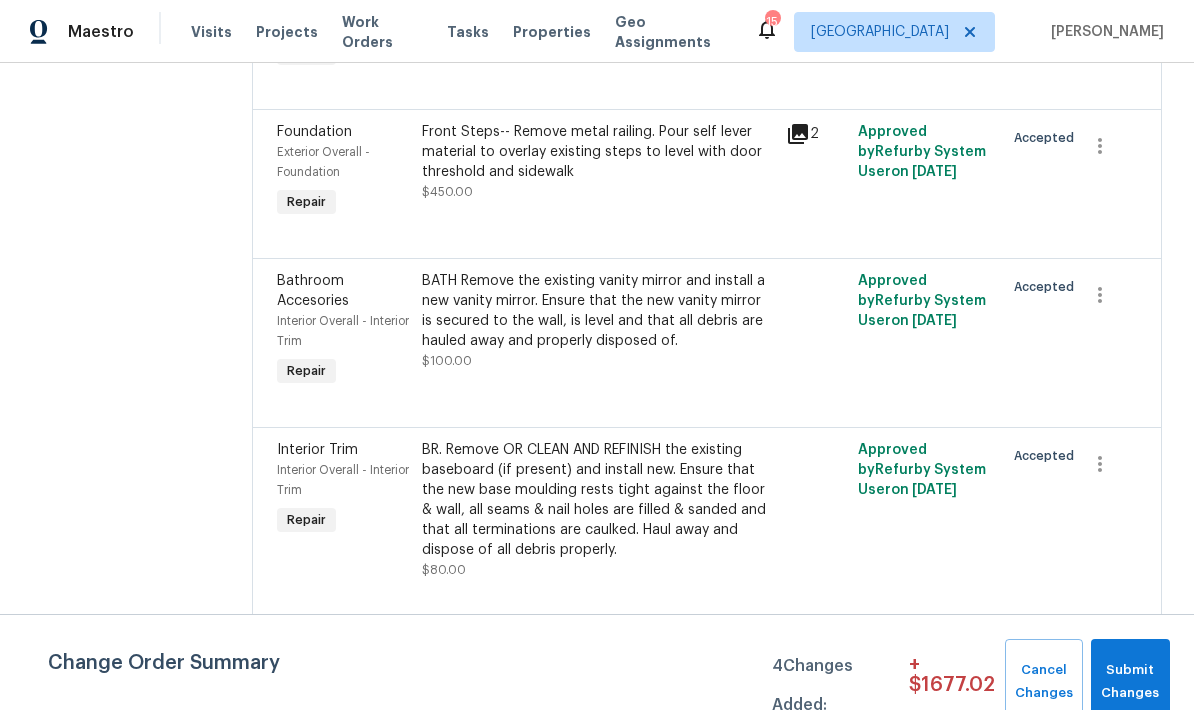 click on "BATH  Remove the existing vanity mirror and install a new vanity mirror. Ensure that the new vanity mirror is secured to the wall, is level and that all debris are hauled away and properly disposed of." at bounding box center [597, 311] 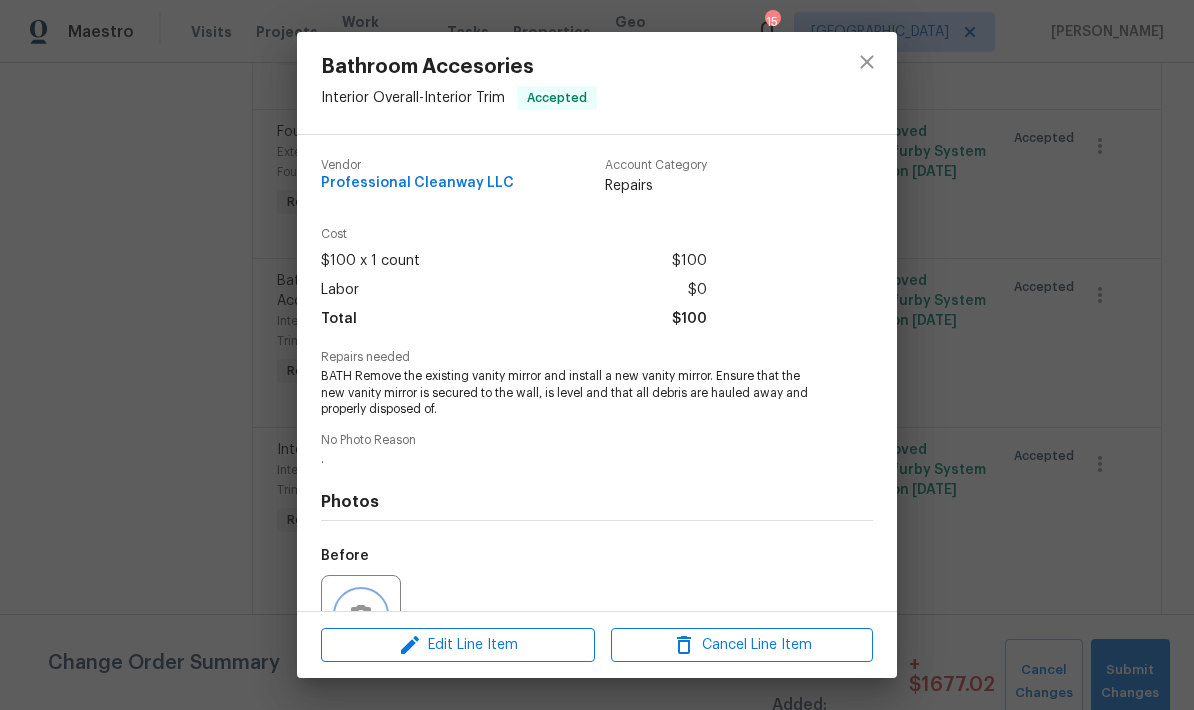 click at bounding box center [361, 615] 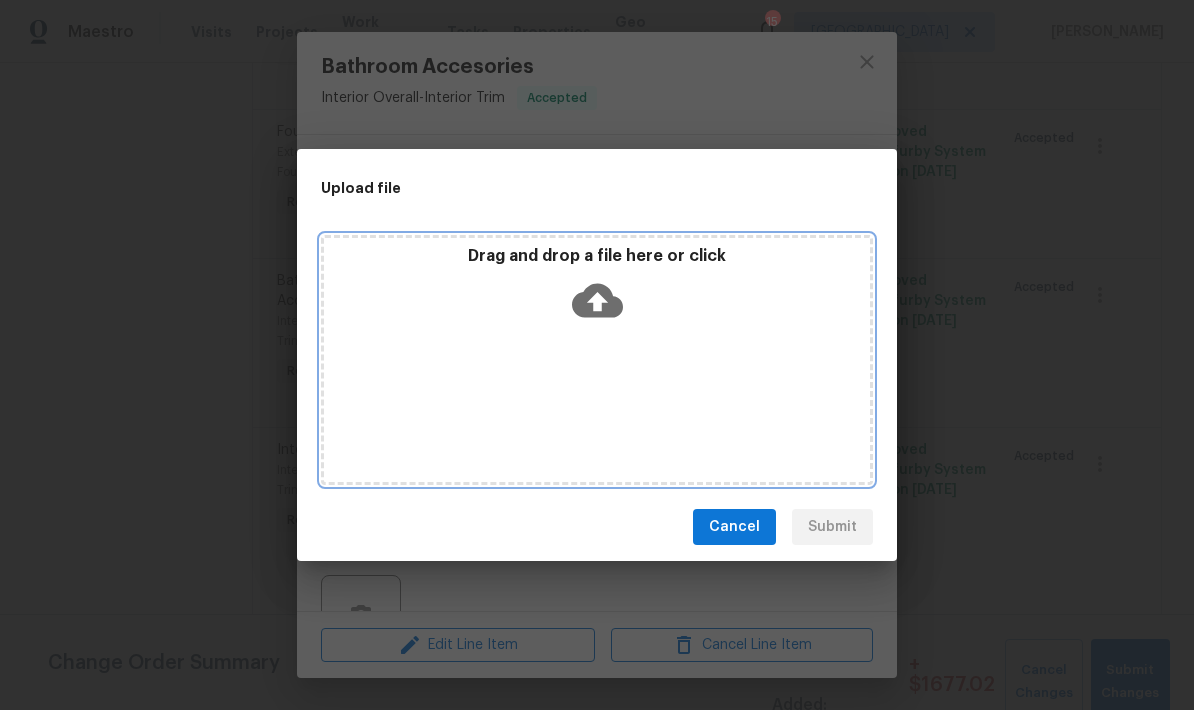 click on "Drag and drop a file here or click" at bounding box center [597, 360] 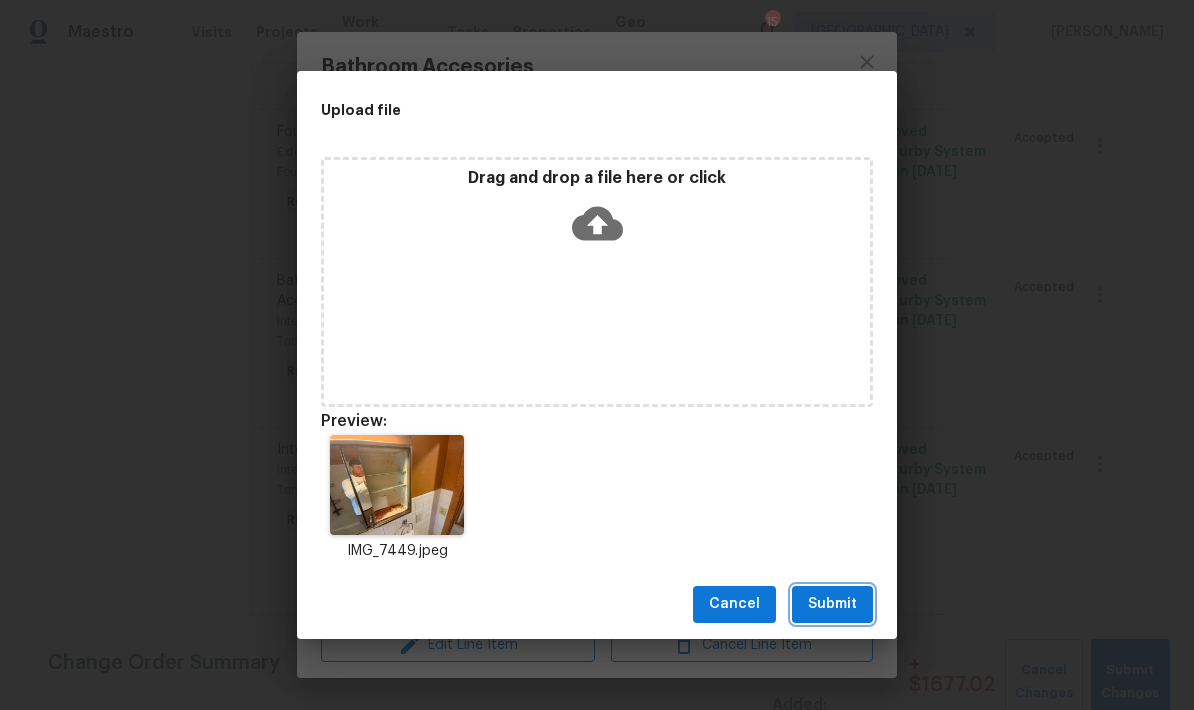 click on "Submit" at bounding box center (832, 604) 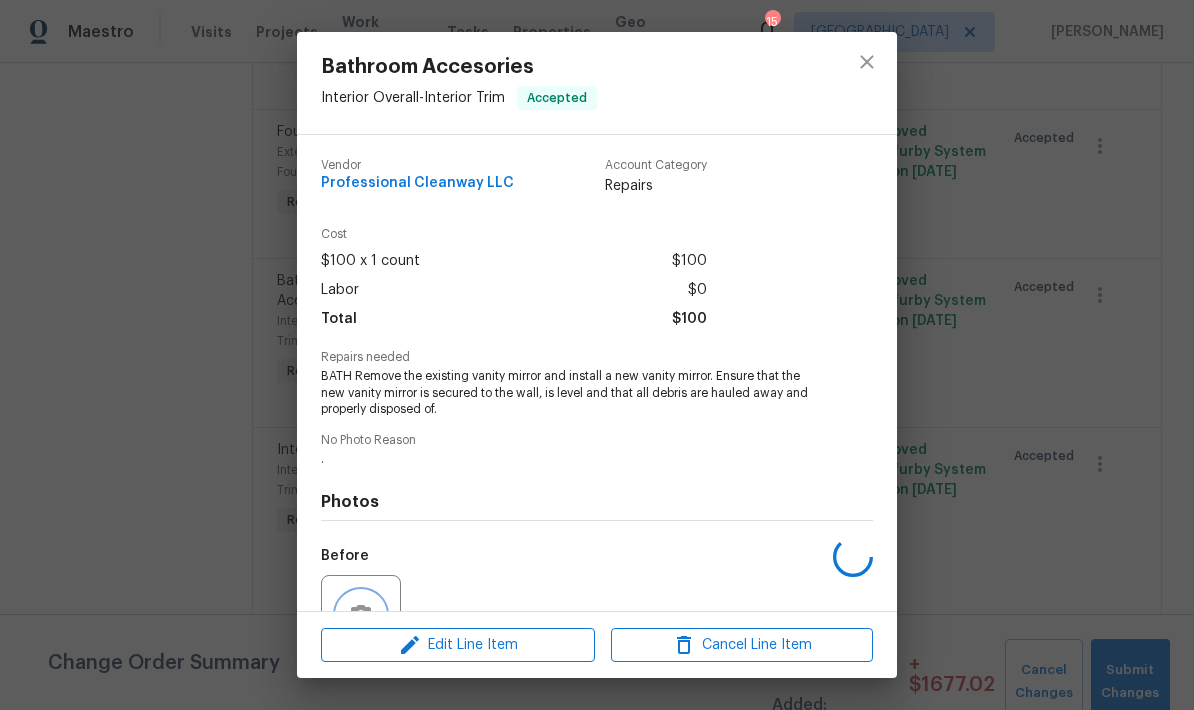 scroll, scrollTop: 32, scrollLeft: 0, axis: vertical 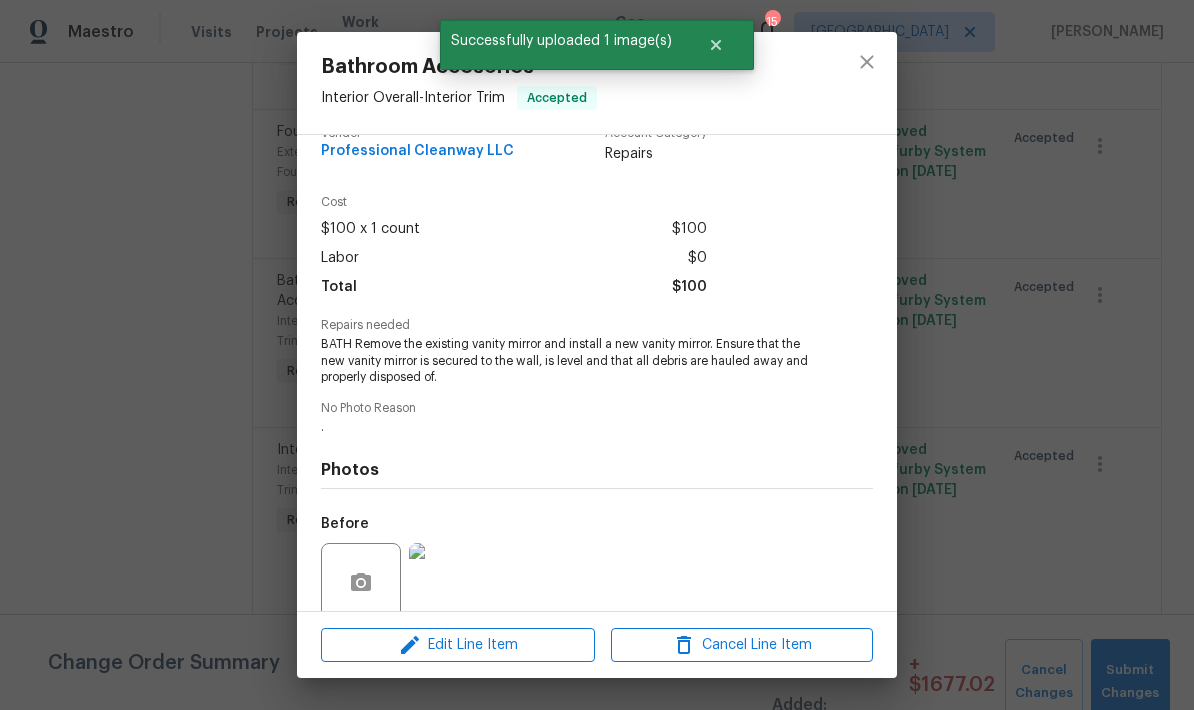 click 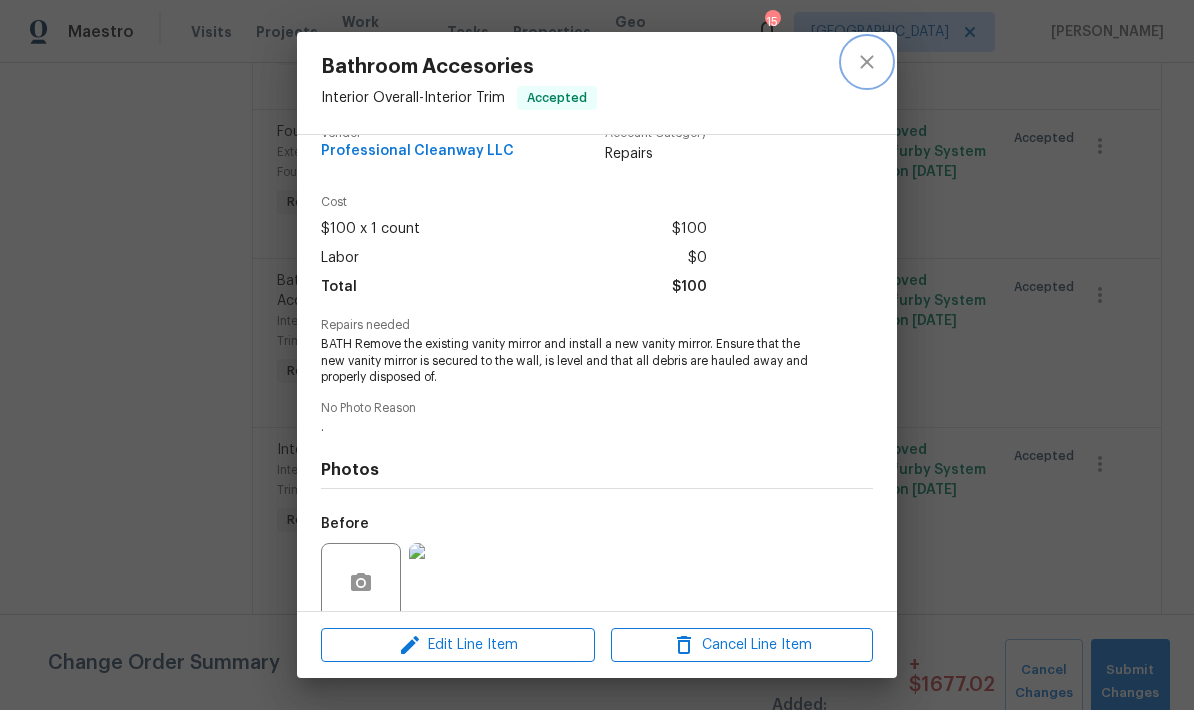 click at bounding box center (867, 62) 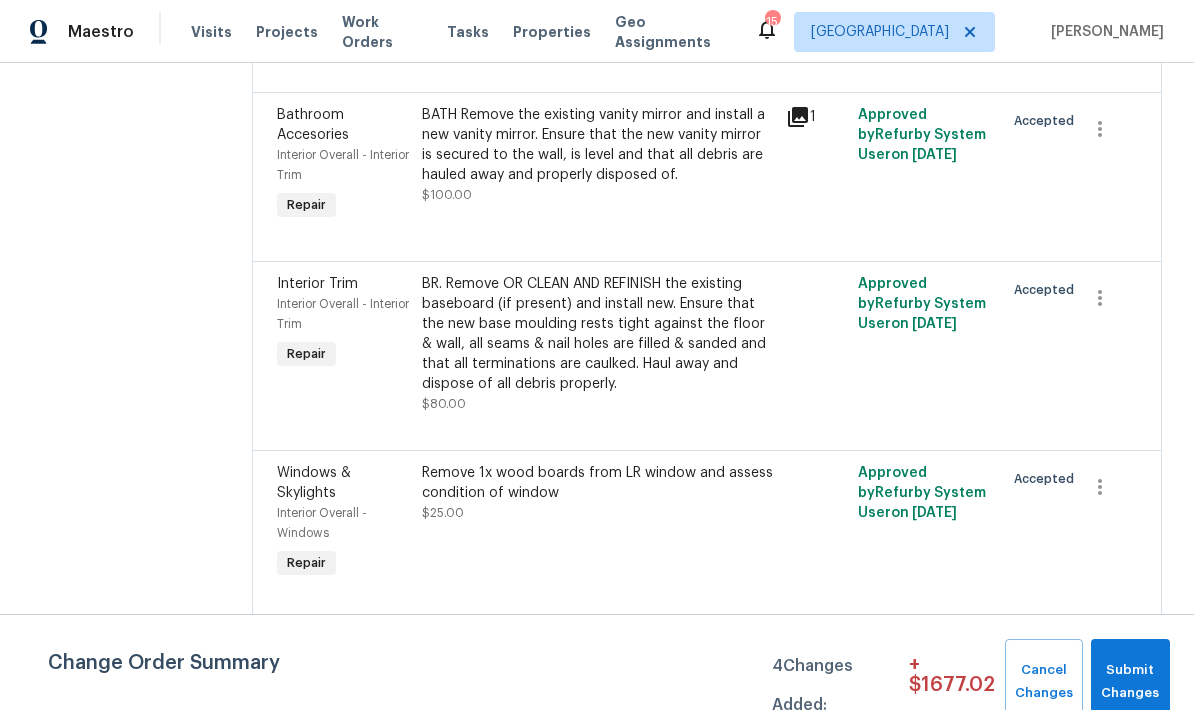 scroll, scrollTop: 2304, scrollLeft: 0, axis: vertical 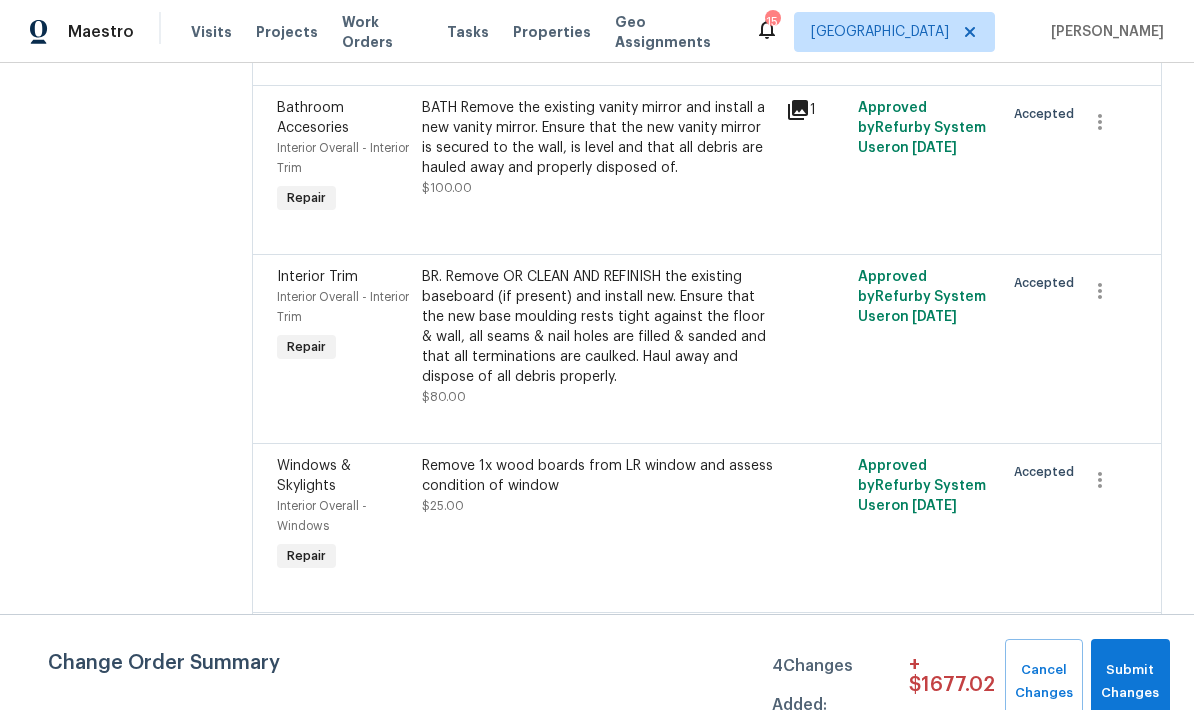 click on "BR.  Remove OR CLEAN AND REFINISH the existing baseboard (if present) and install new. Ensure that the new base moulding rests tight against the floor & wall, all seams & nail holes are filled & sanded and that all terminations are caulked. Haul away and dispose of all debris properly." at bounding box center (597, 327) 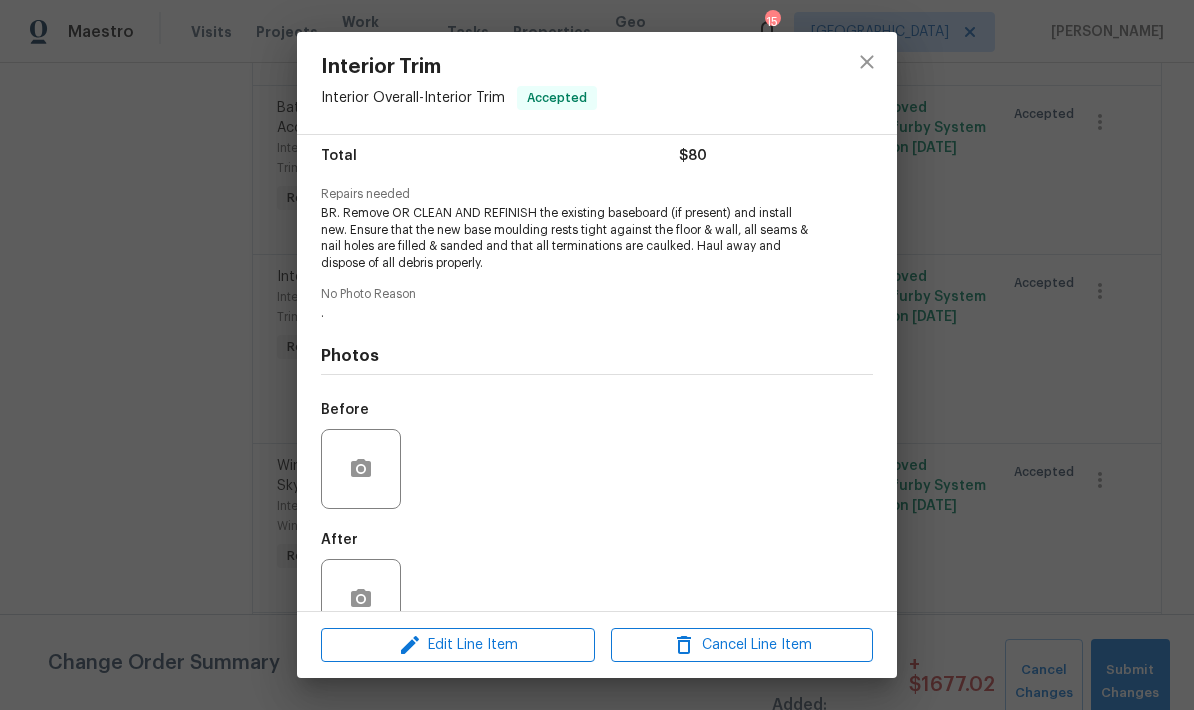 scroll, scrollTop: 169, scrollLeft: 0, axis: vertical 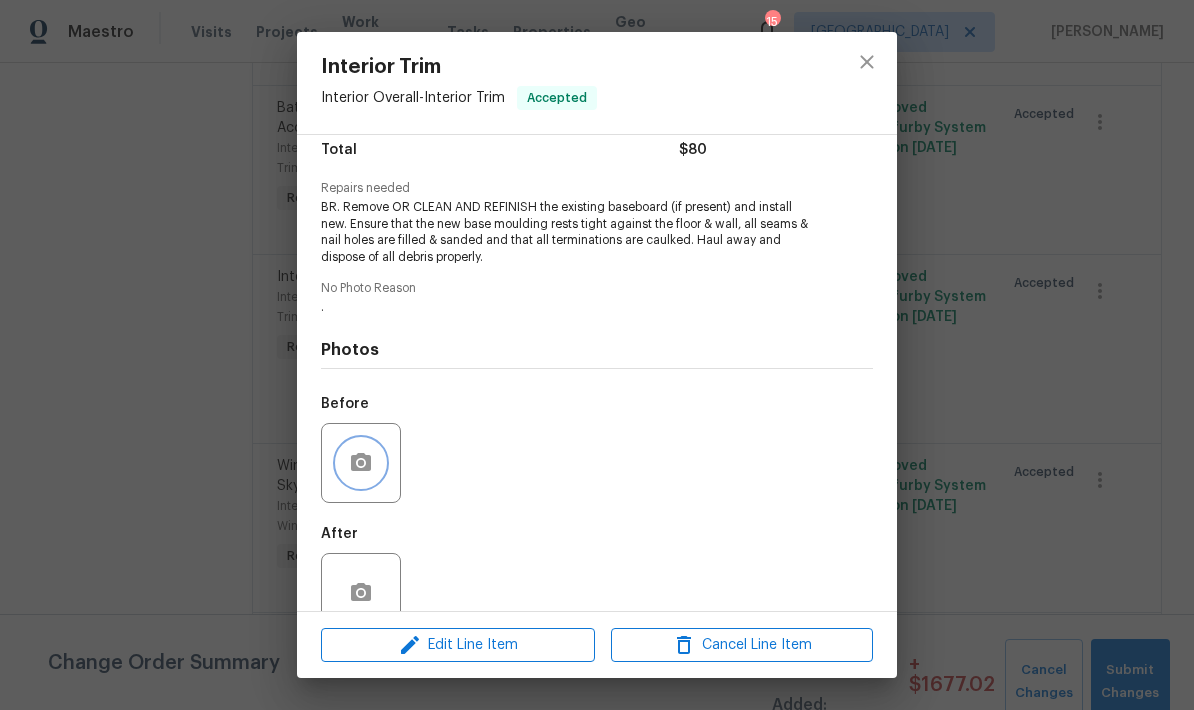 click at bounding box center [361, 463] 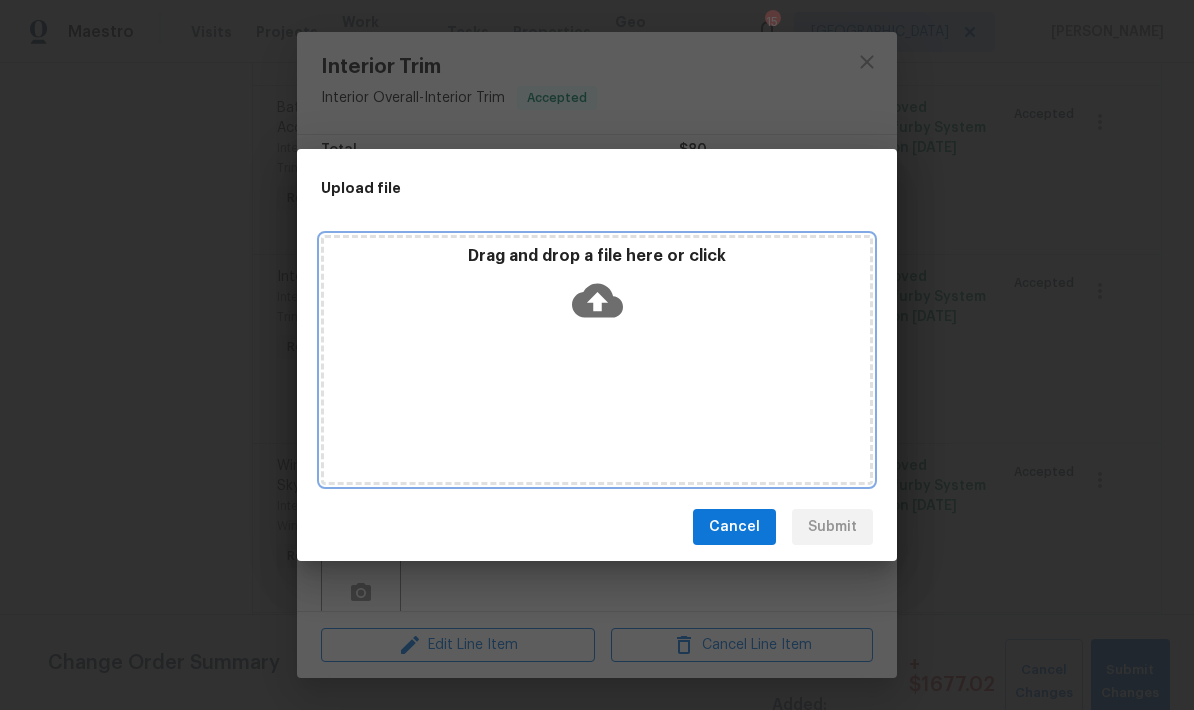 click on "Drag and drop a file here or click" at bounding box center (597, 360) 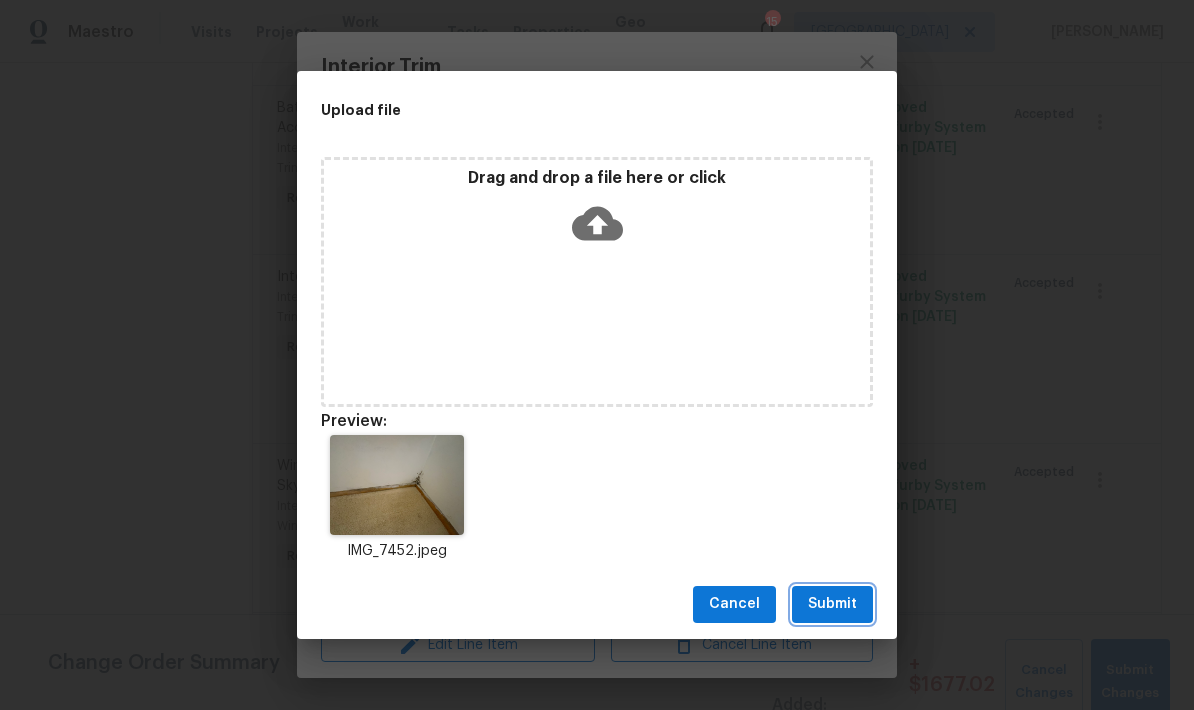 click on "Submit" at bounding box center (832, 604) 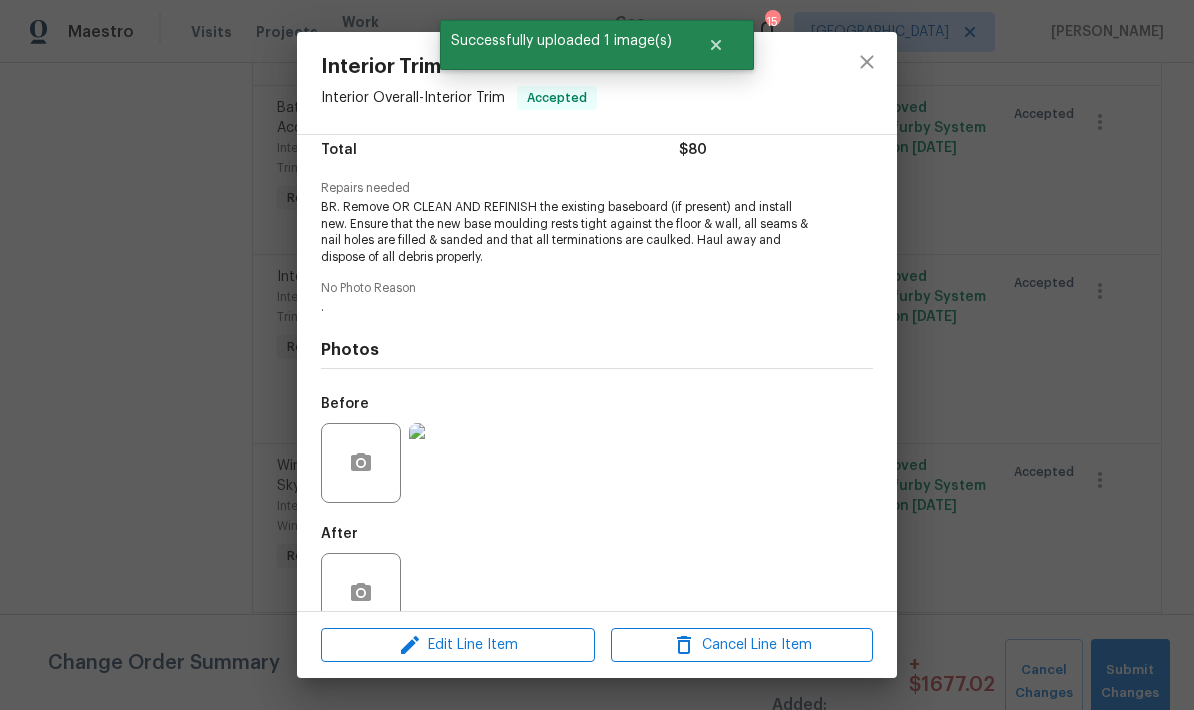 click at bounding box center [716, 45] 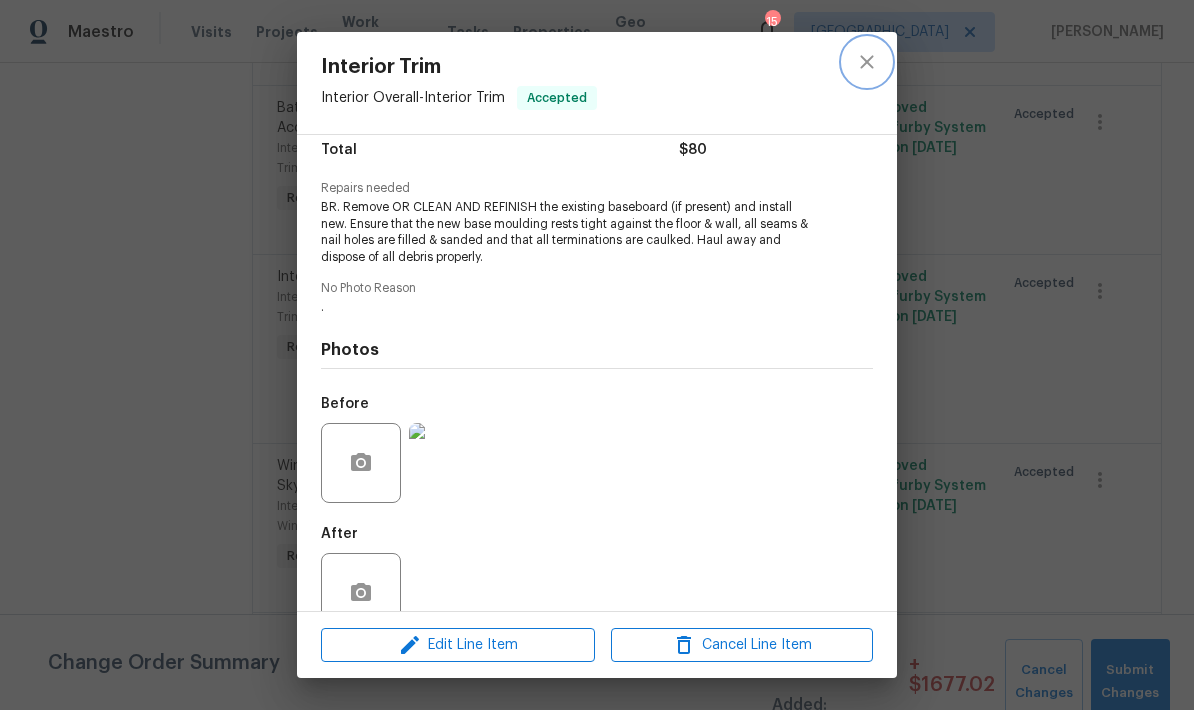 click 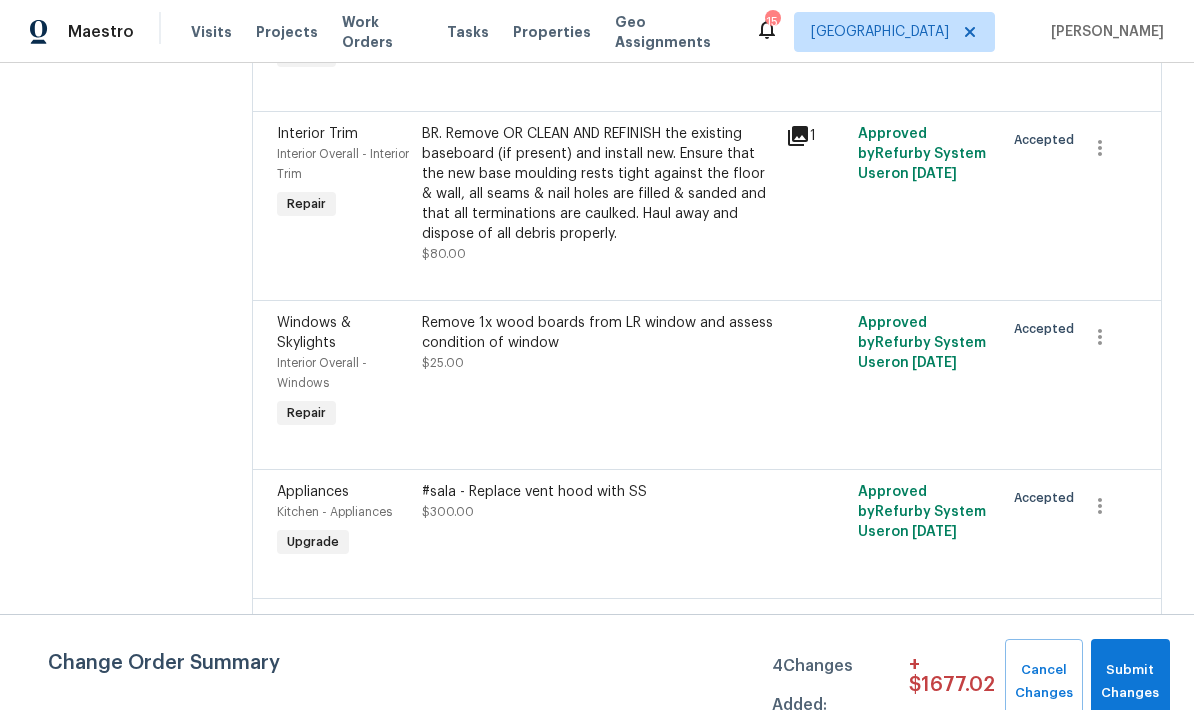 scroll, scrollTop: 2449, scrollLeft: 0, axis: vertical 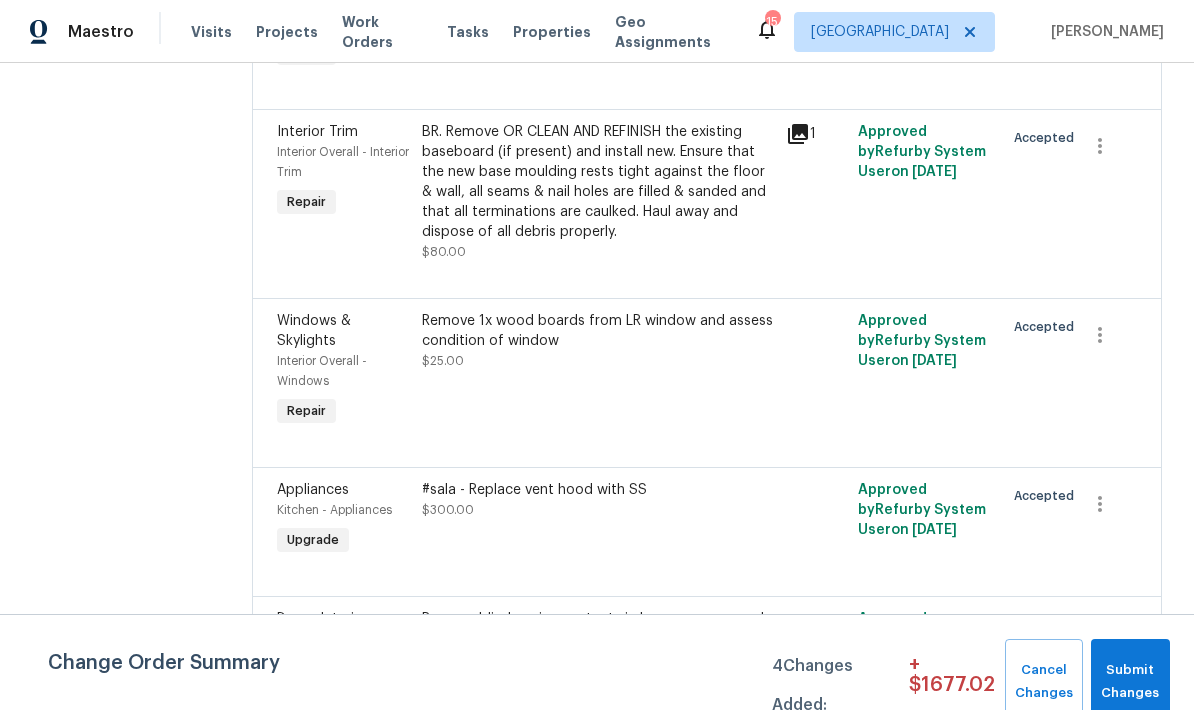 click on "Remove 1x wood boards from LR window and assess condition of window $25.00" at bounding box center [597, 341] 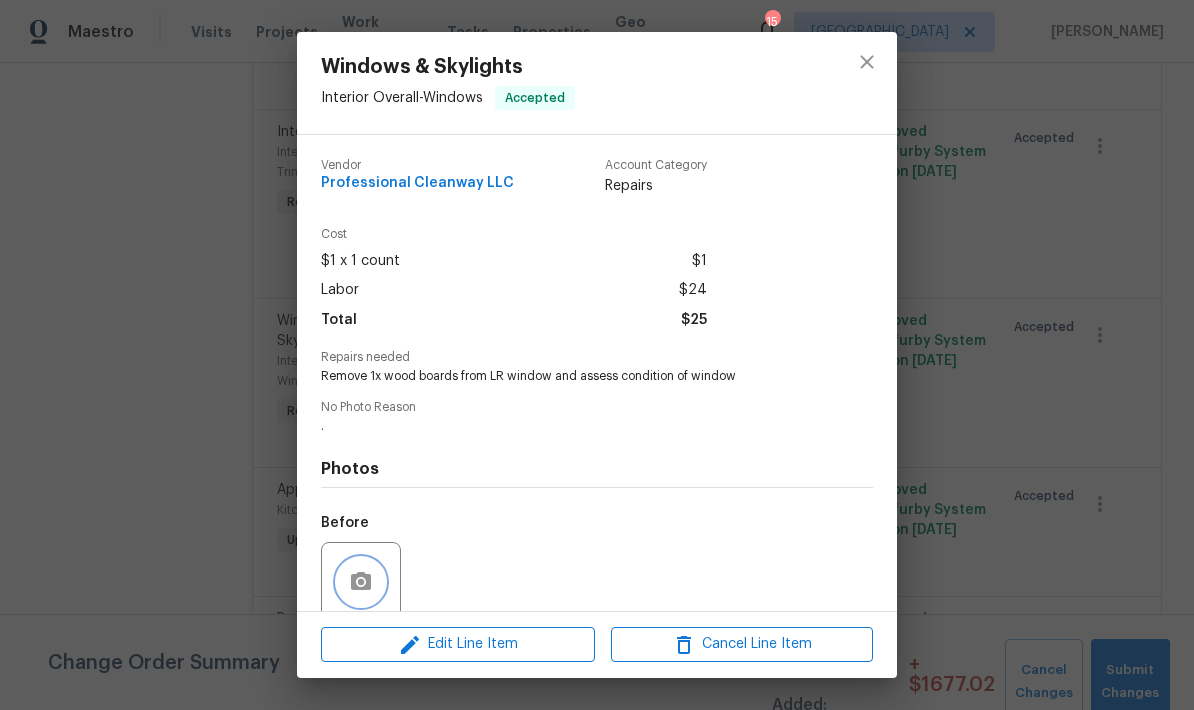 click at bounding box center (361, 582) 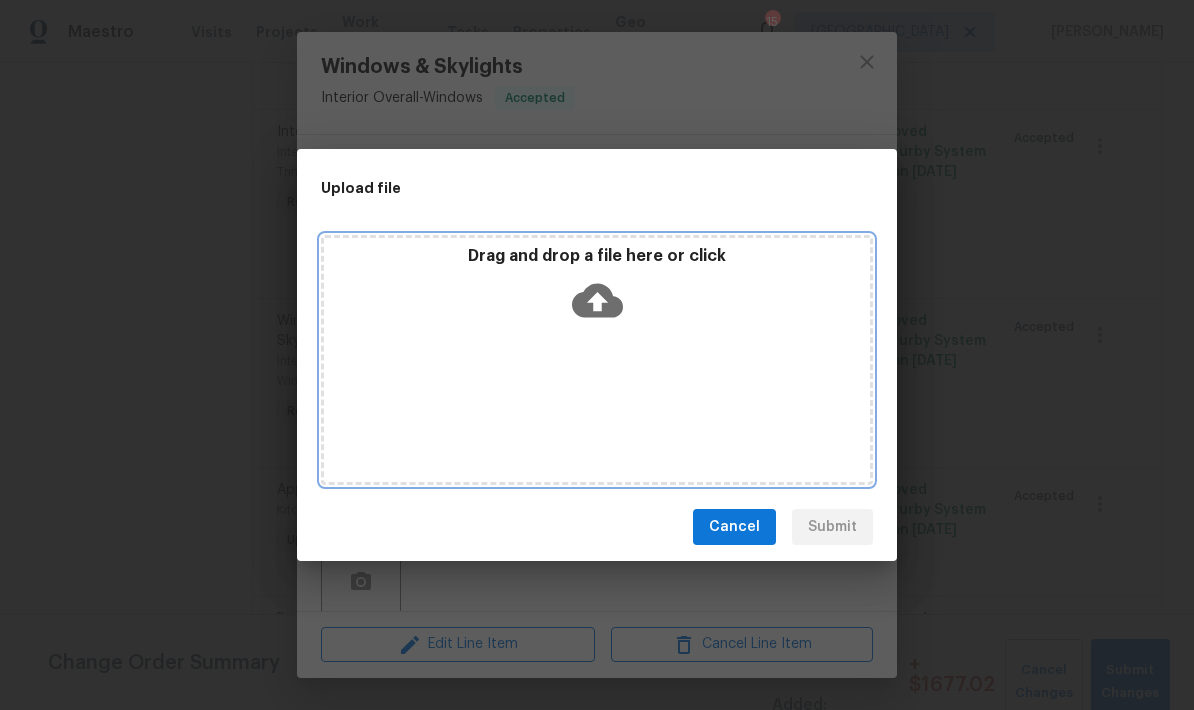 click on "Drag and drop a file here or click" at bounding box center (597, 360) 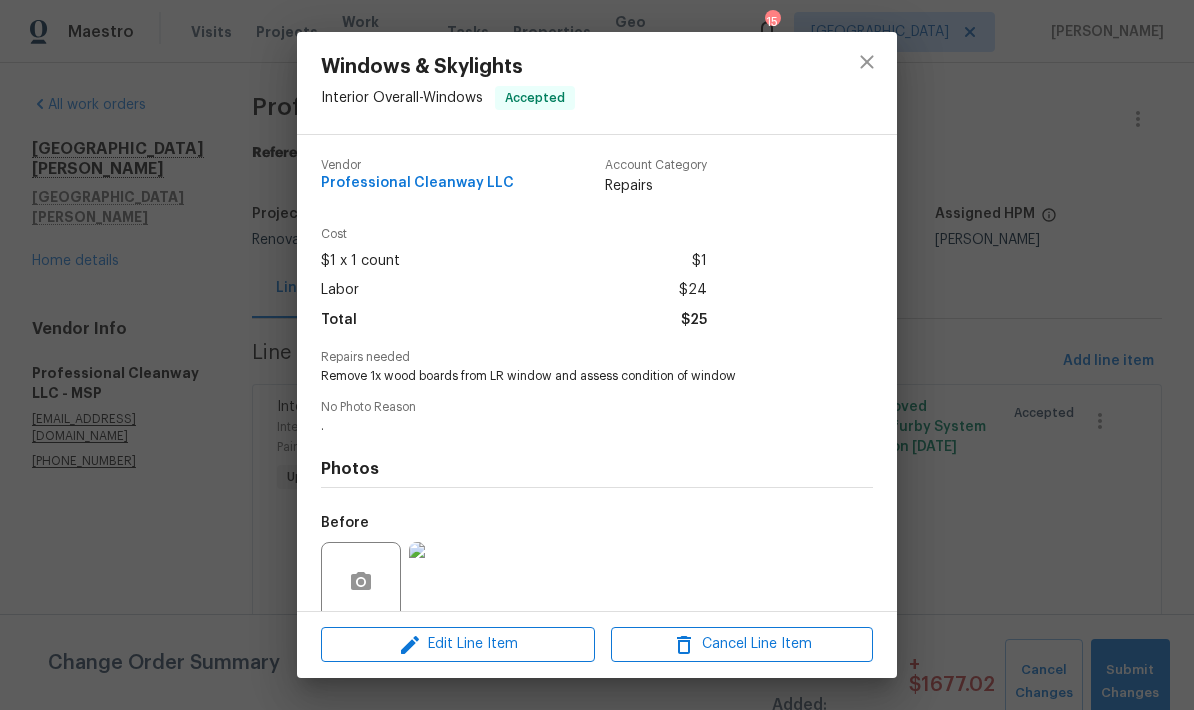 scroll, scrollTop: 0, scrollLeft: 0, axis: both 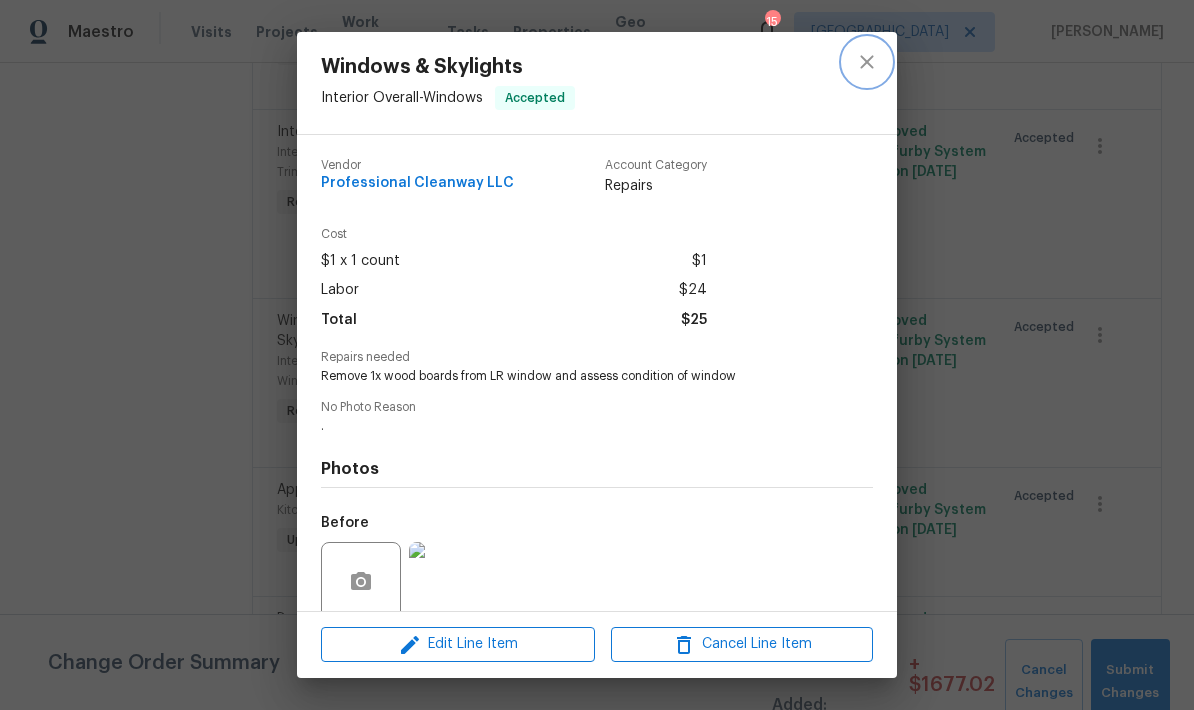 click 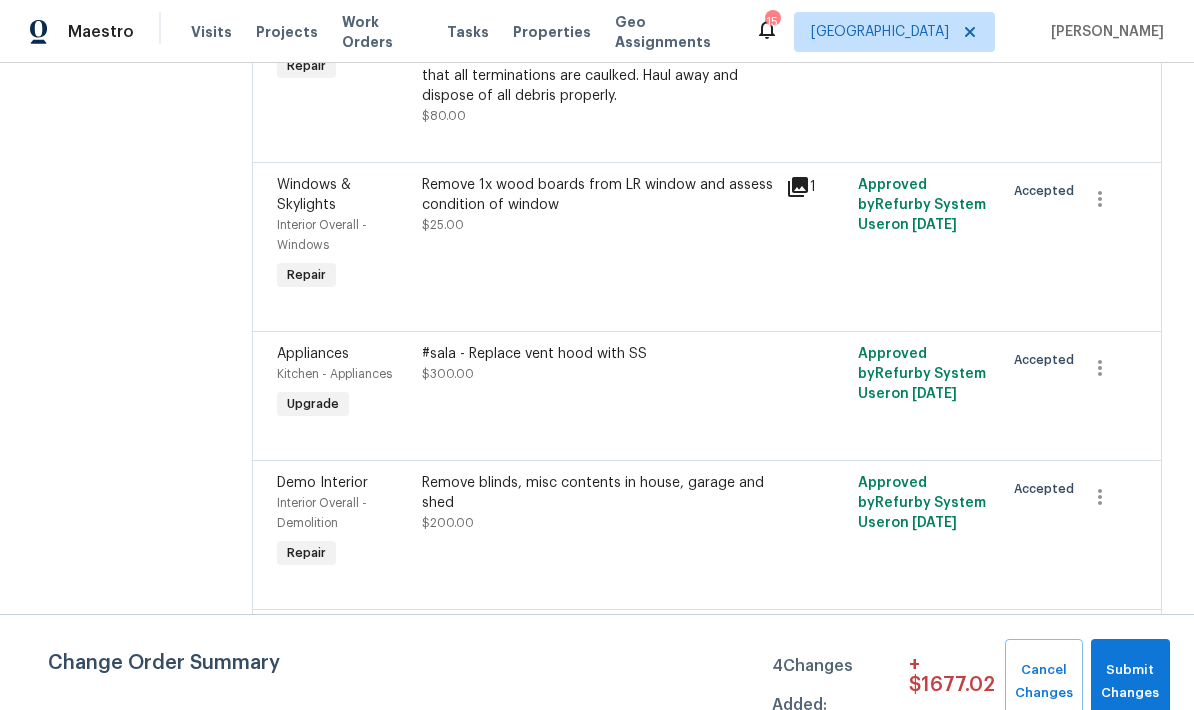 scroll, scrollTop: 2595, scrollLeft: 0, axis: vertical 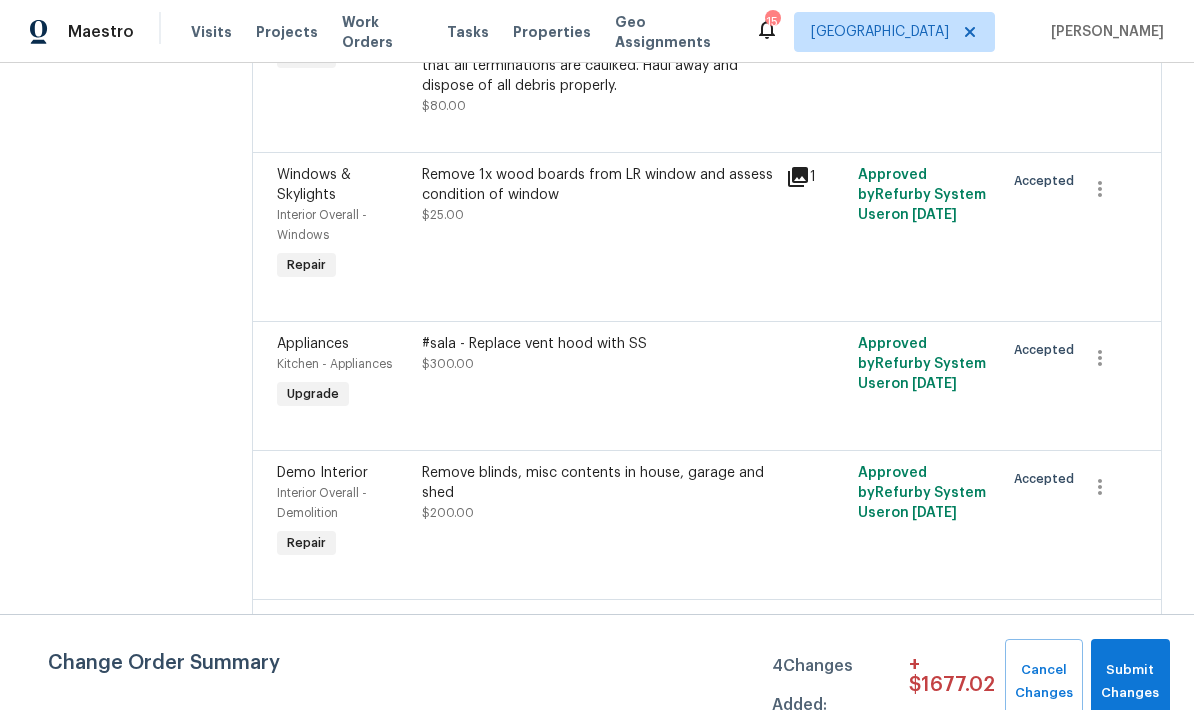 click on "#sala - Replace vent hood with SS $300.00" at bounding box center [597, 354] 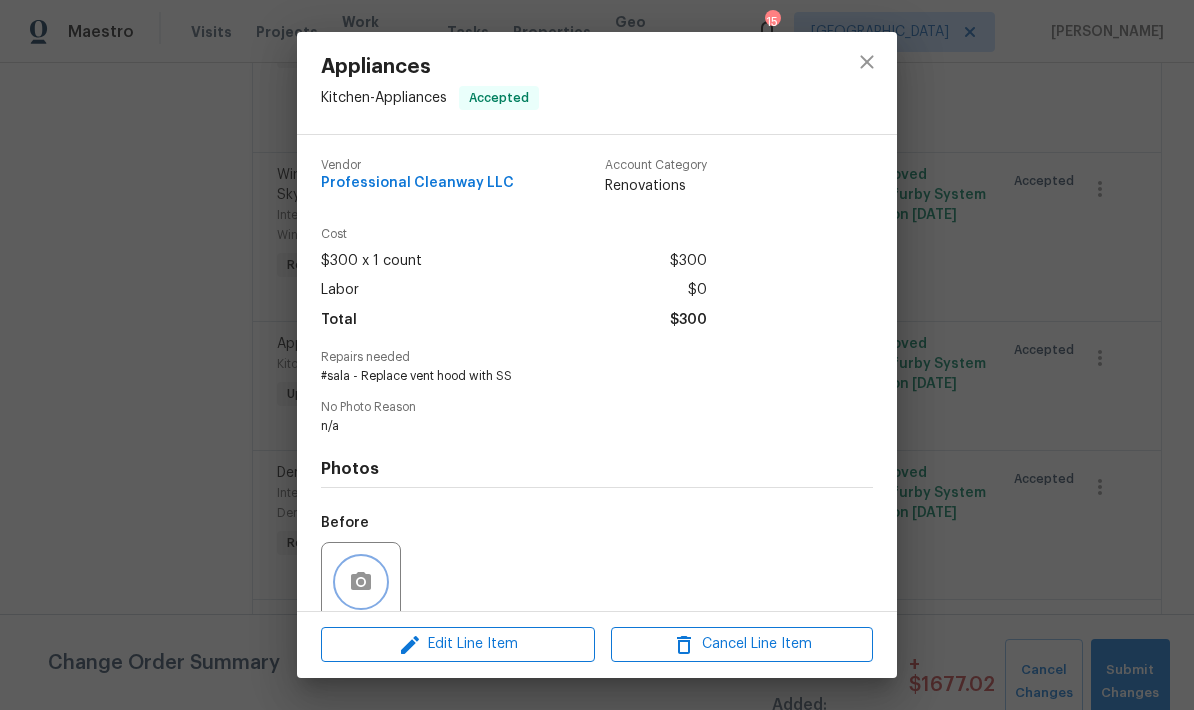 click at bounding box center [361, 582] 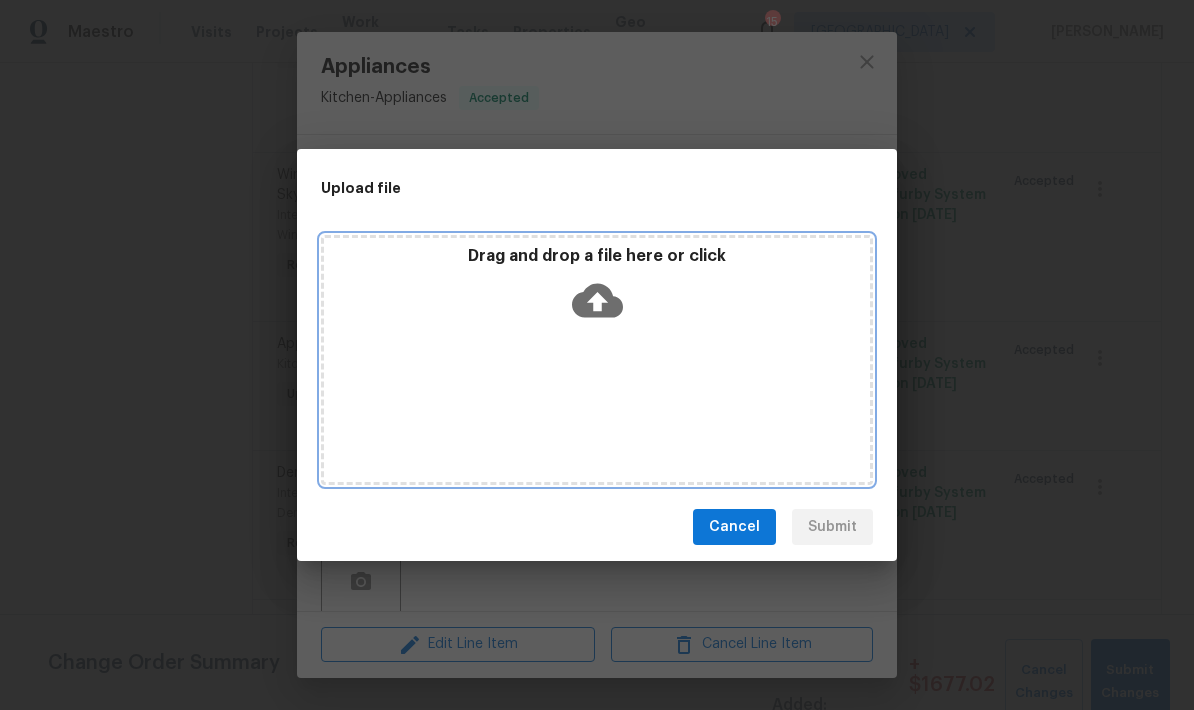 click on "Drag and drop a file here or click" at bounding box center (597, 360) 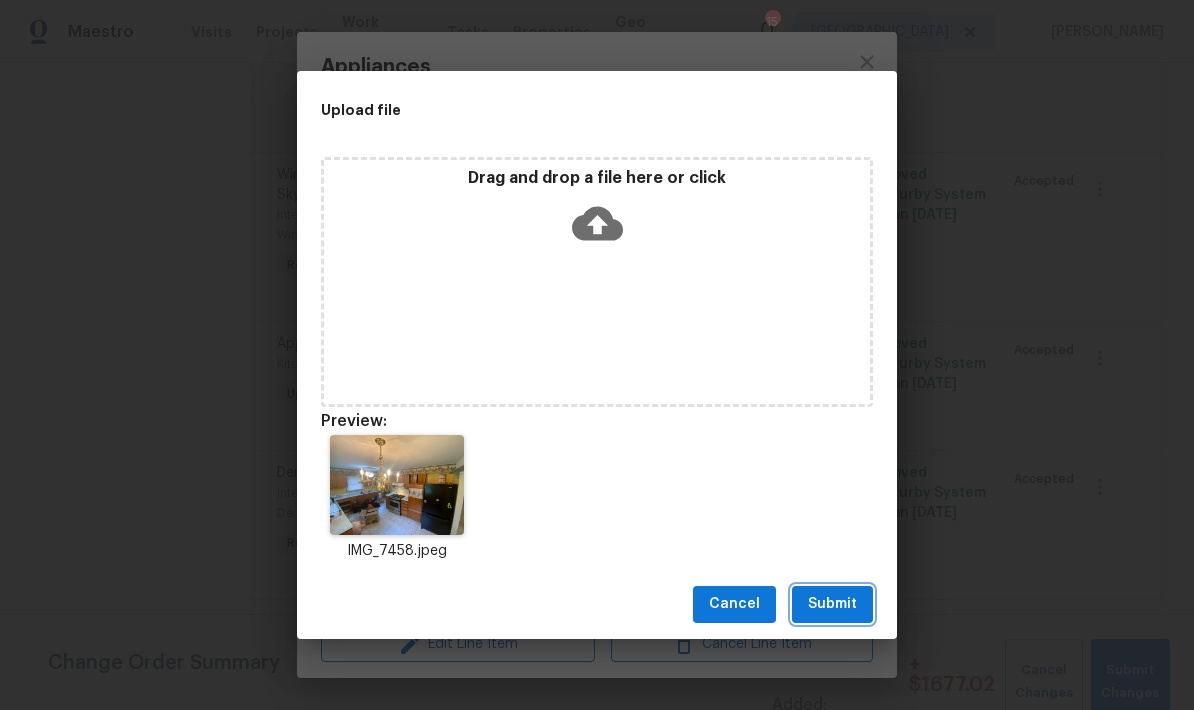click on "Submit" at bounding box center (832, 604) 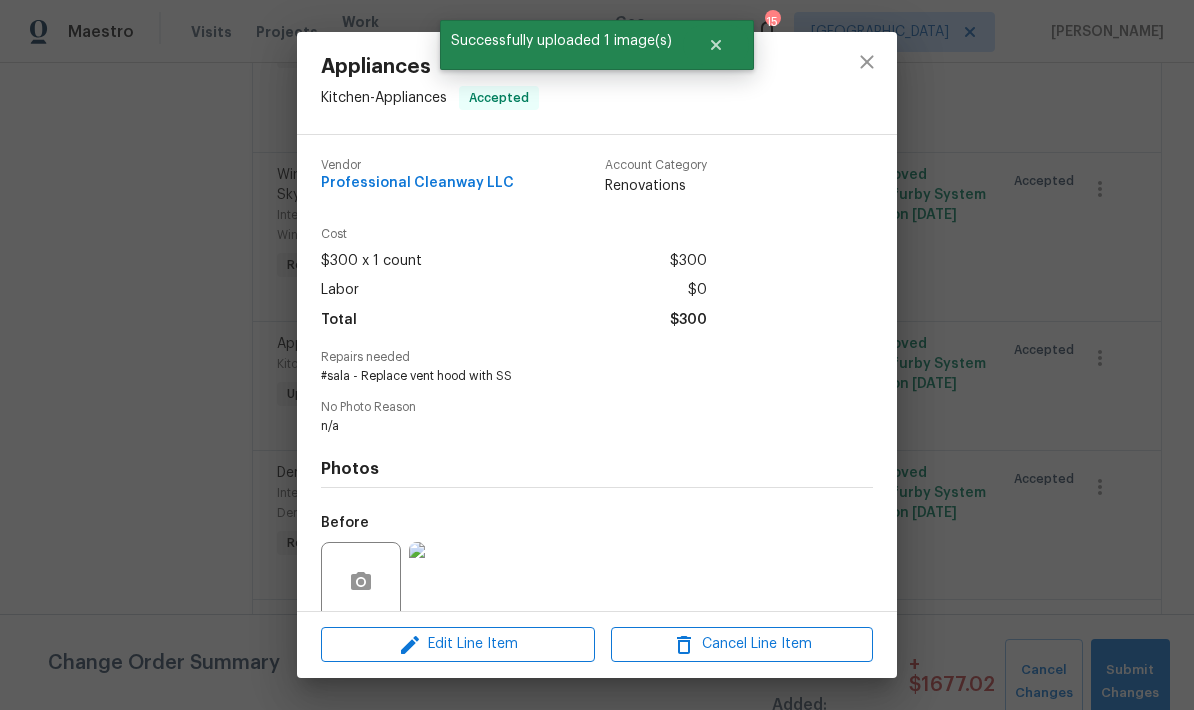 click 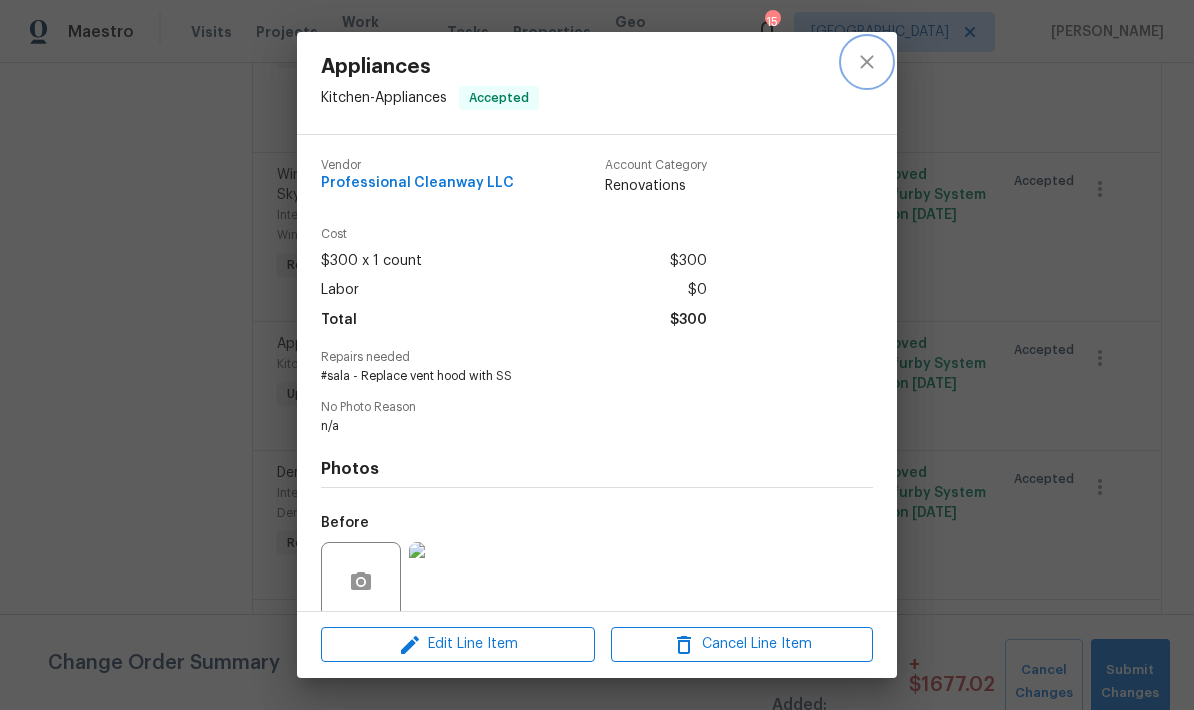 click 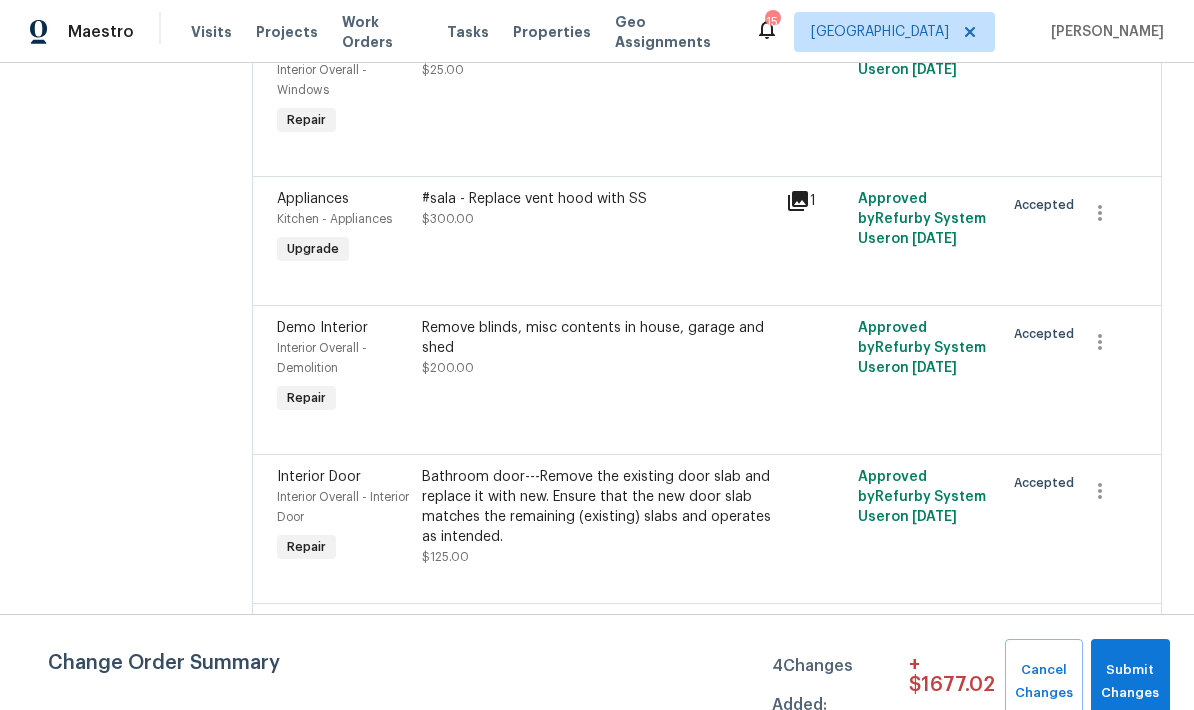 scroll, scrollTop: 2739, scrollLeft: 0, axis: vertical 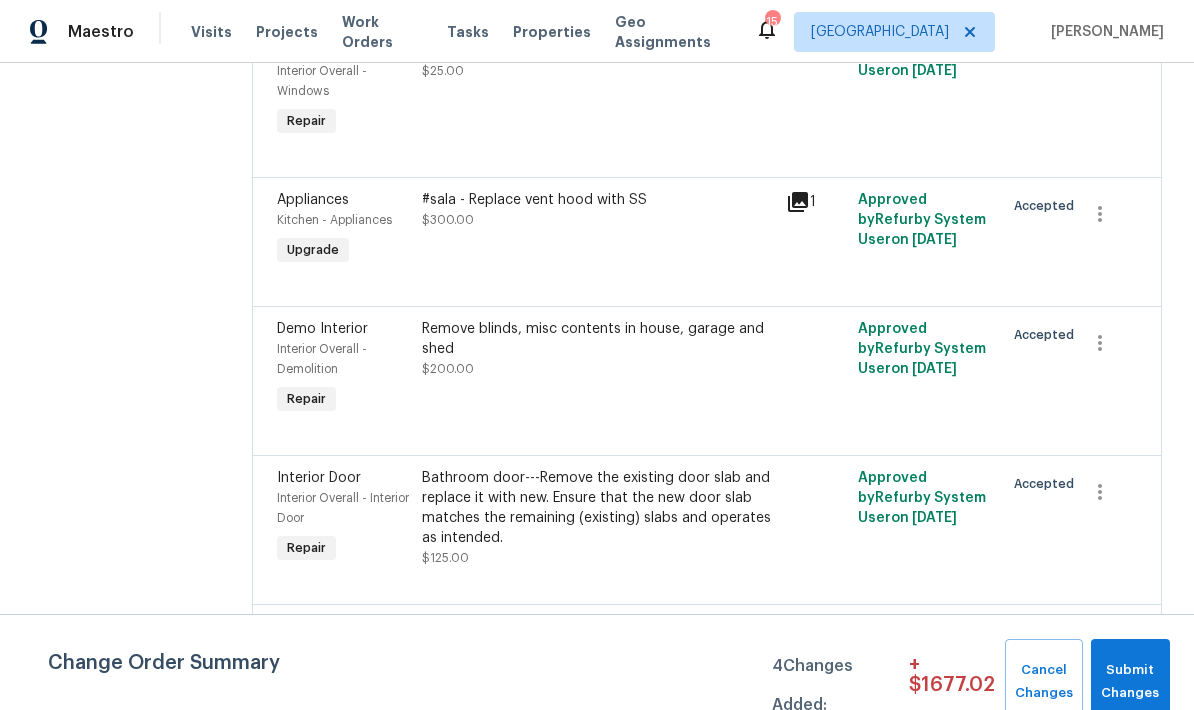 click on "Bathroom door---Remove the existing door slab and replace it with new. Ensure that the new door slab matches the remaining (existing) slabs and operates as intended." at bounding box center [597, 508] 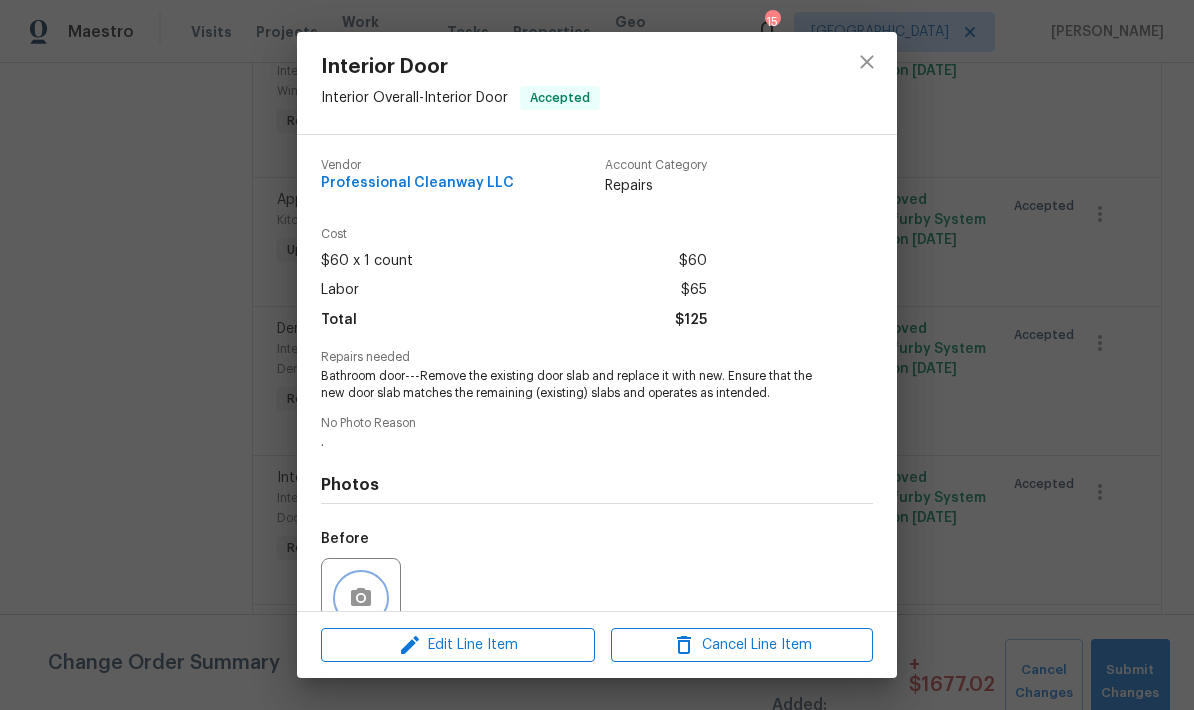 click at bounding box center (361, 598) 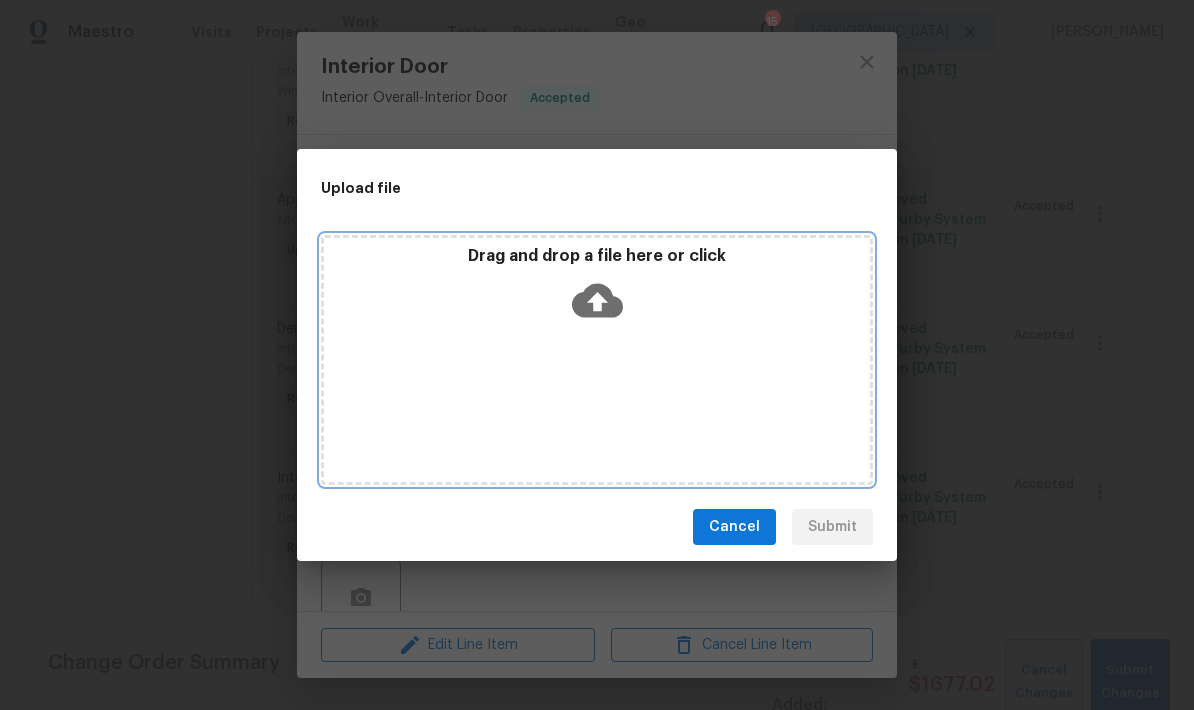 click on "Drag and drop a file here or click" at bounding box center [597, 360] 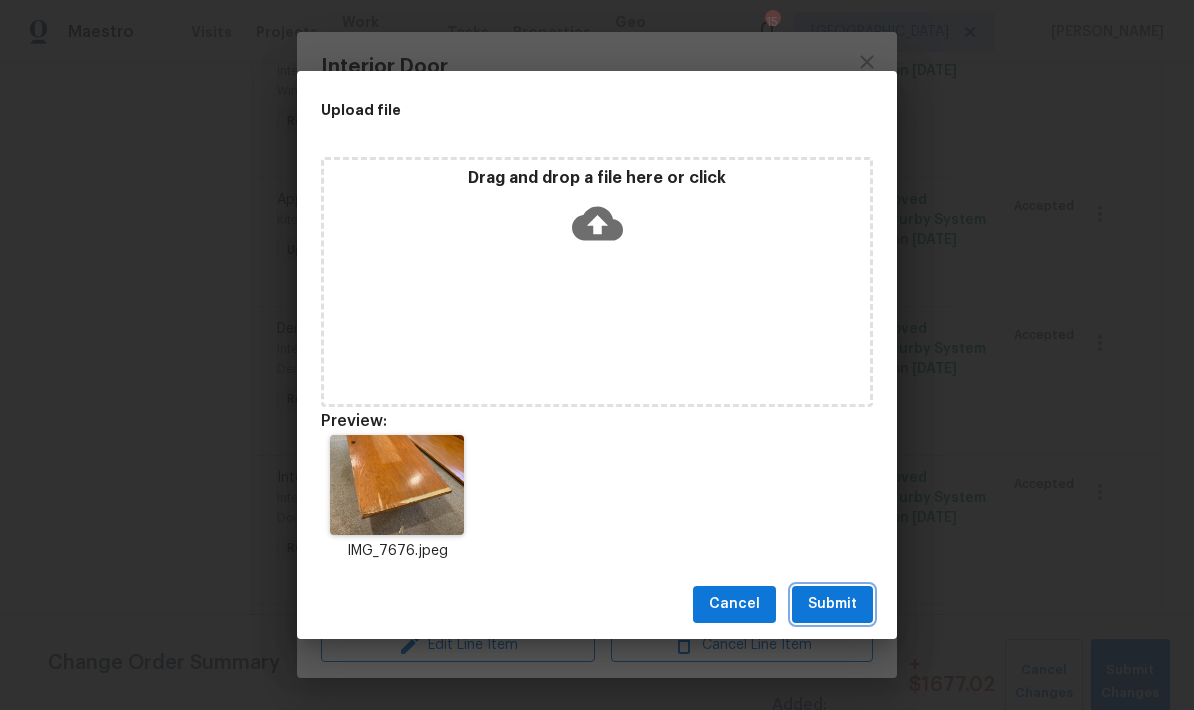 click on "Submit" at bounding box center [832, 604] 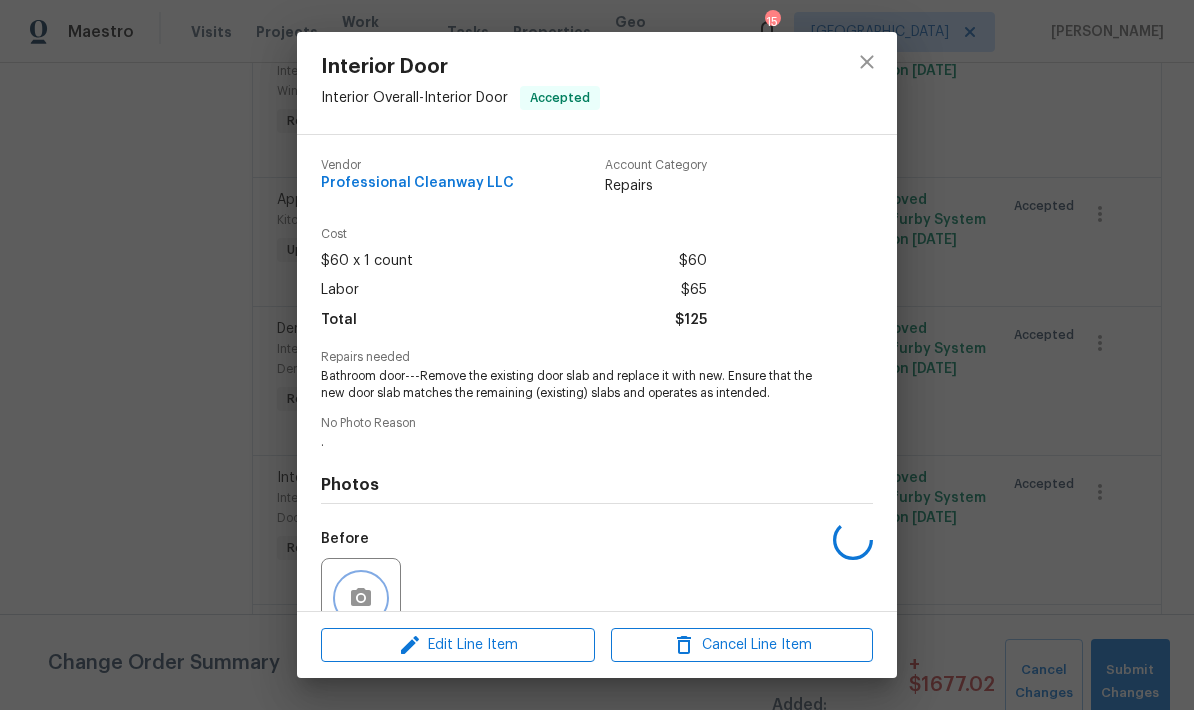 scroll, scrollTop: 16, scrollLeft: 0, axis: vertical 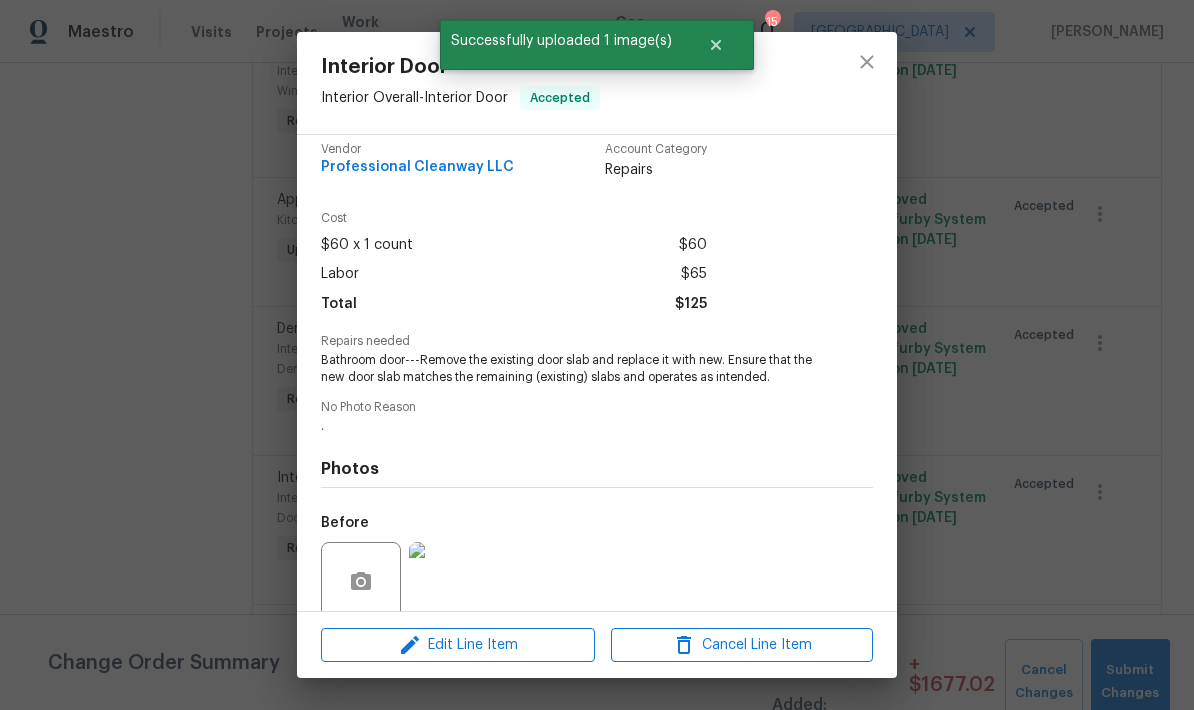 click 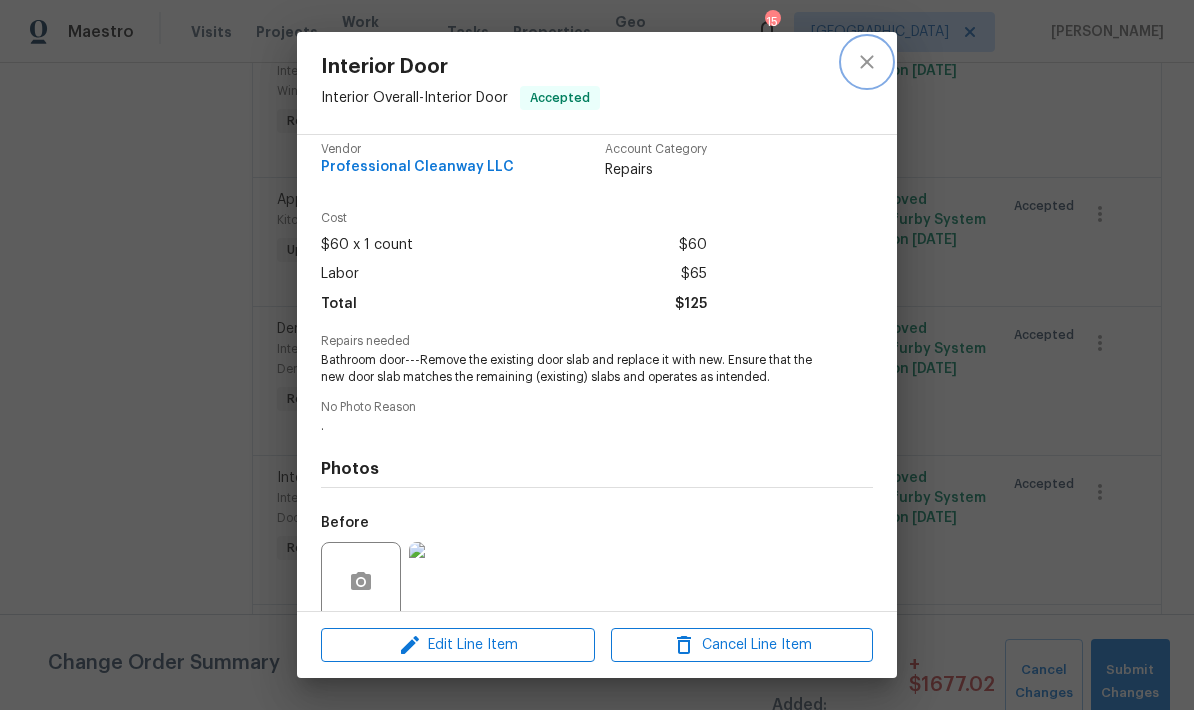 click 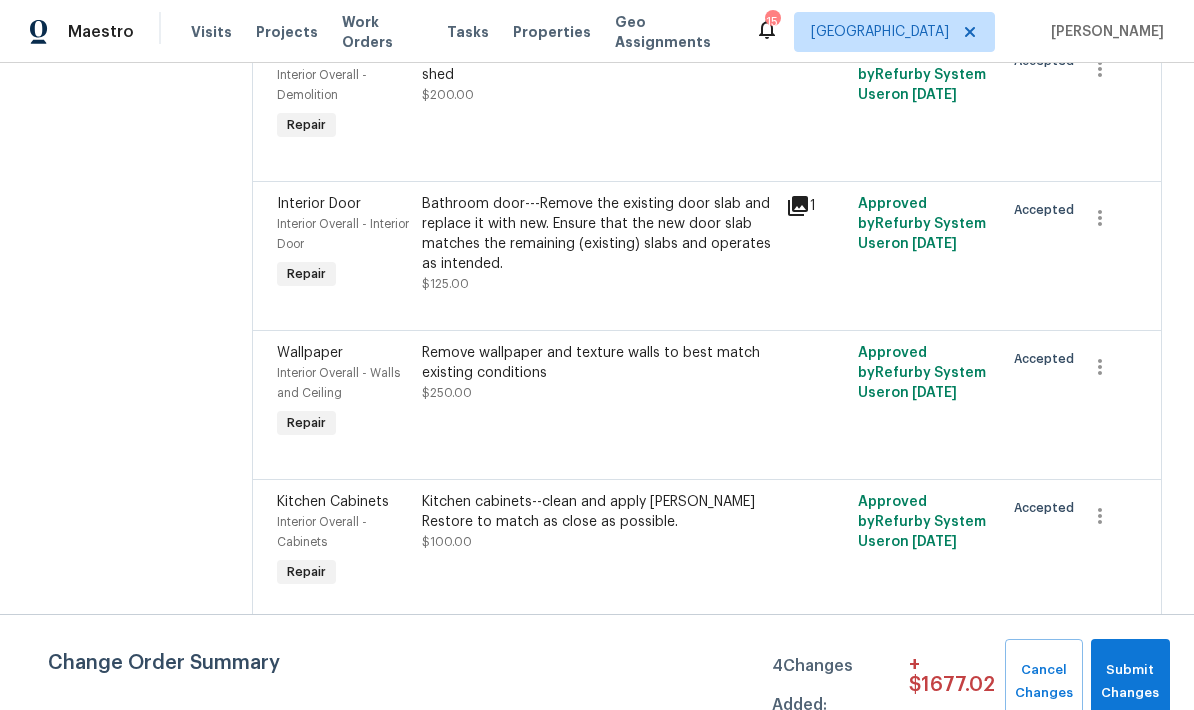 scroll, scrollTop: 3017, scrollLeft: 0, axis: vertical 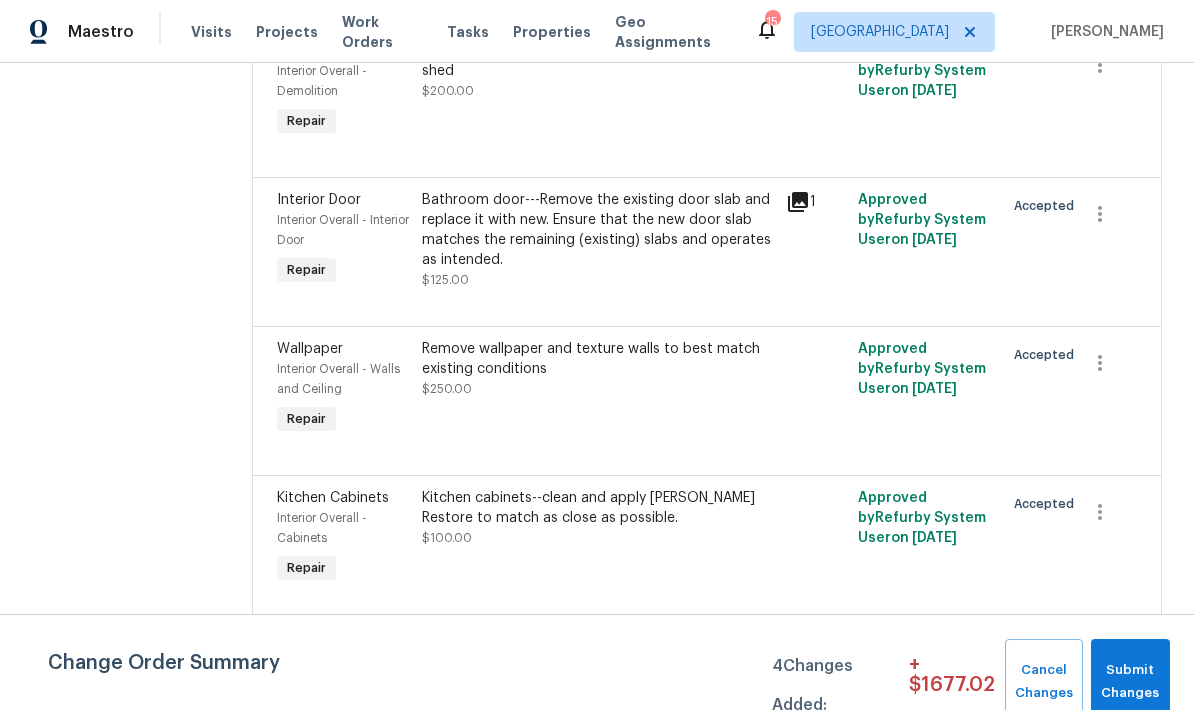 click on "Remove wallpaper and texture walls to best match existing conditions $250.00" at bounding box center (597, 369) 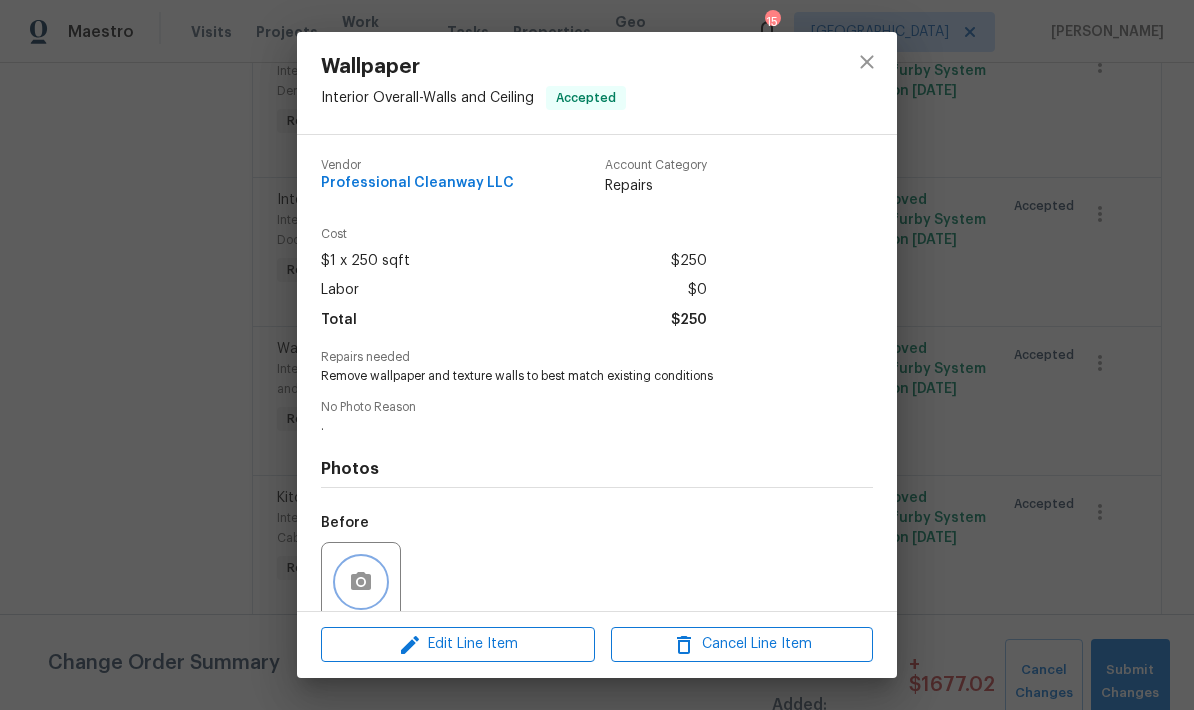 click 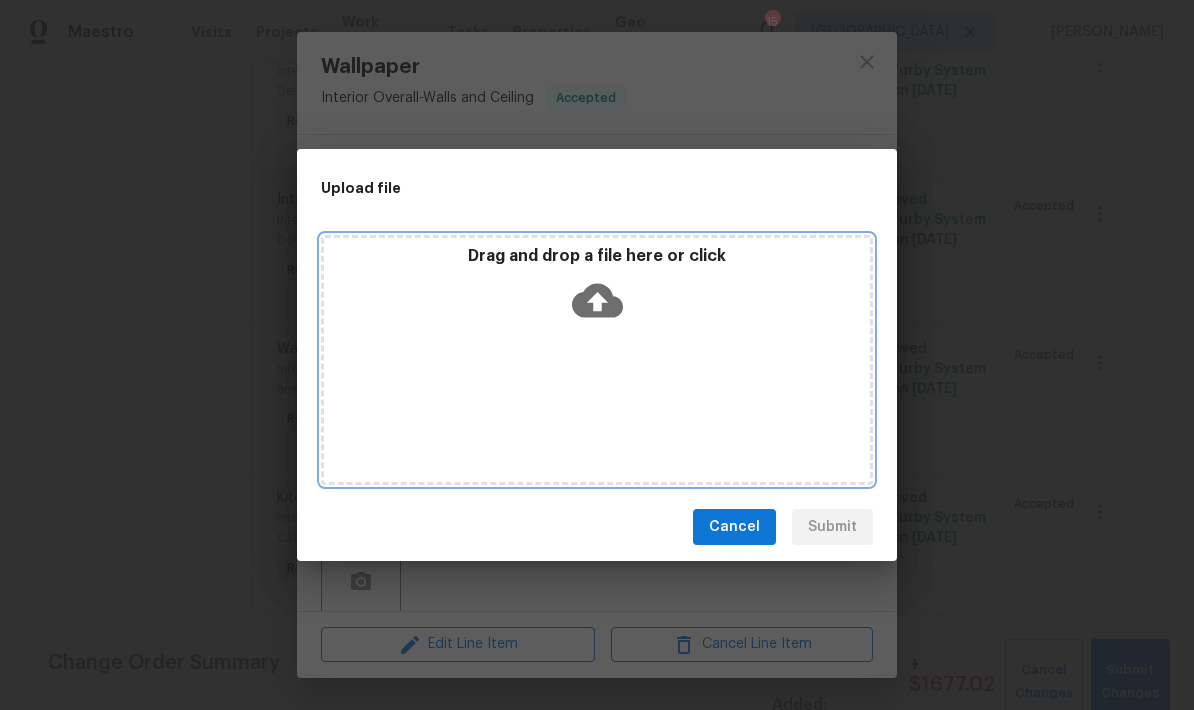 click on "Drag and drop a file here or click" at bounding box center [597, 360] 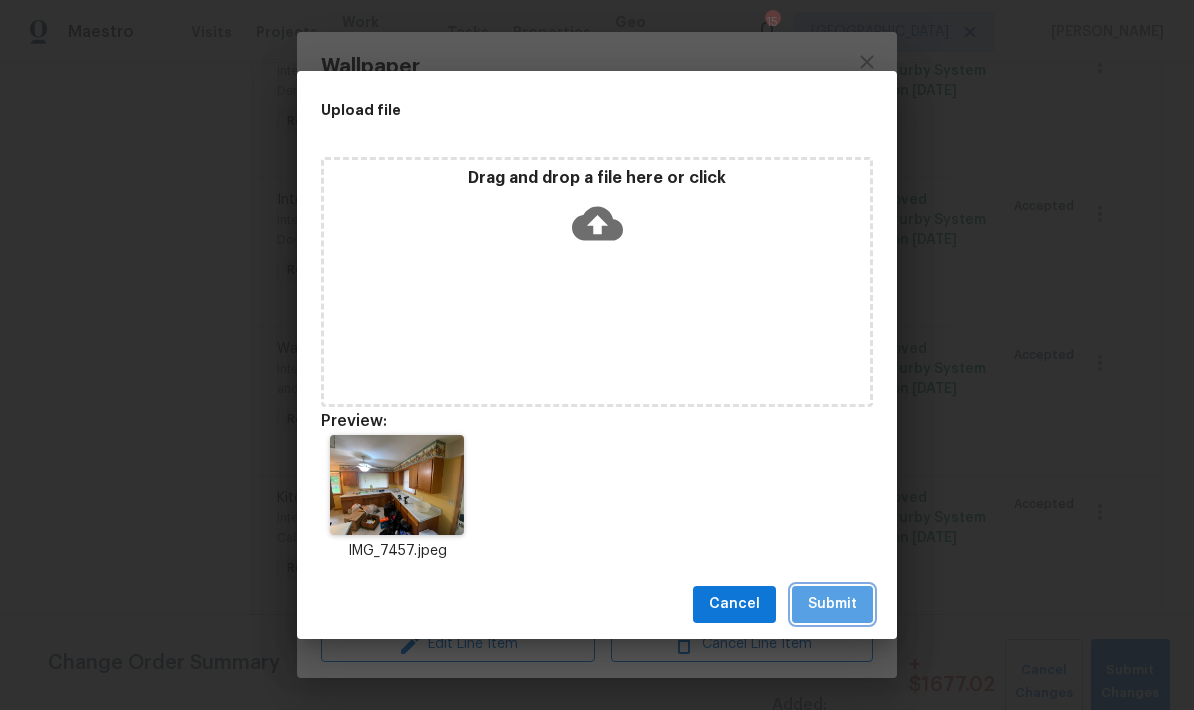 click on "Submit" at bounding box center [832, 604] 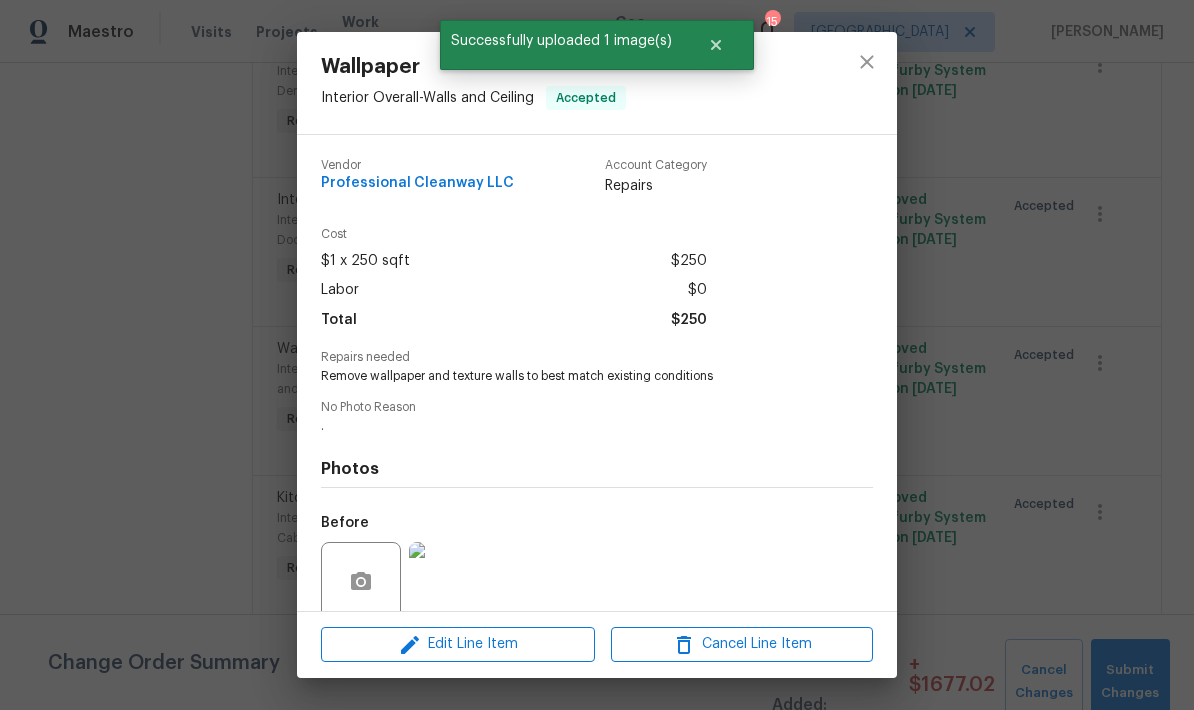 click 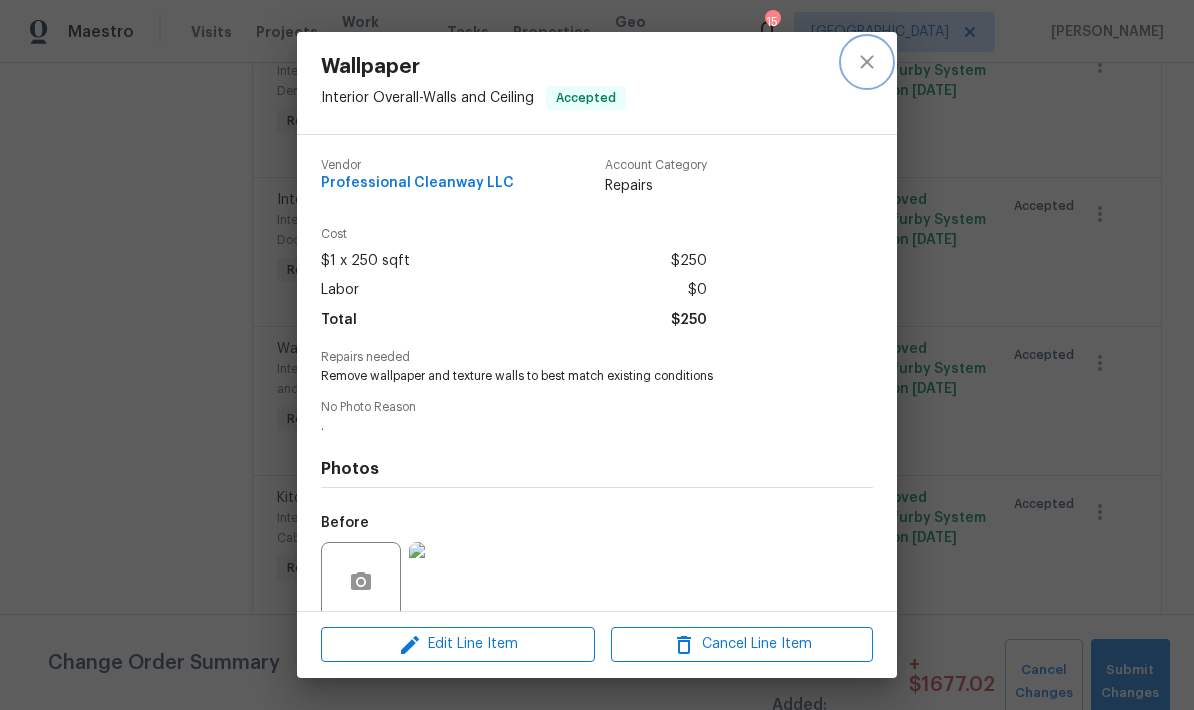 click 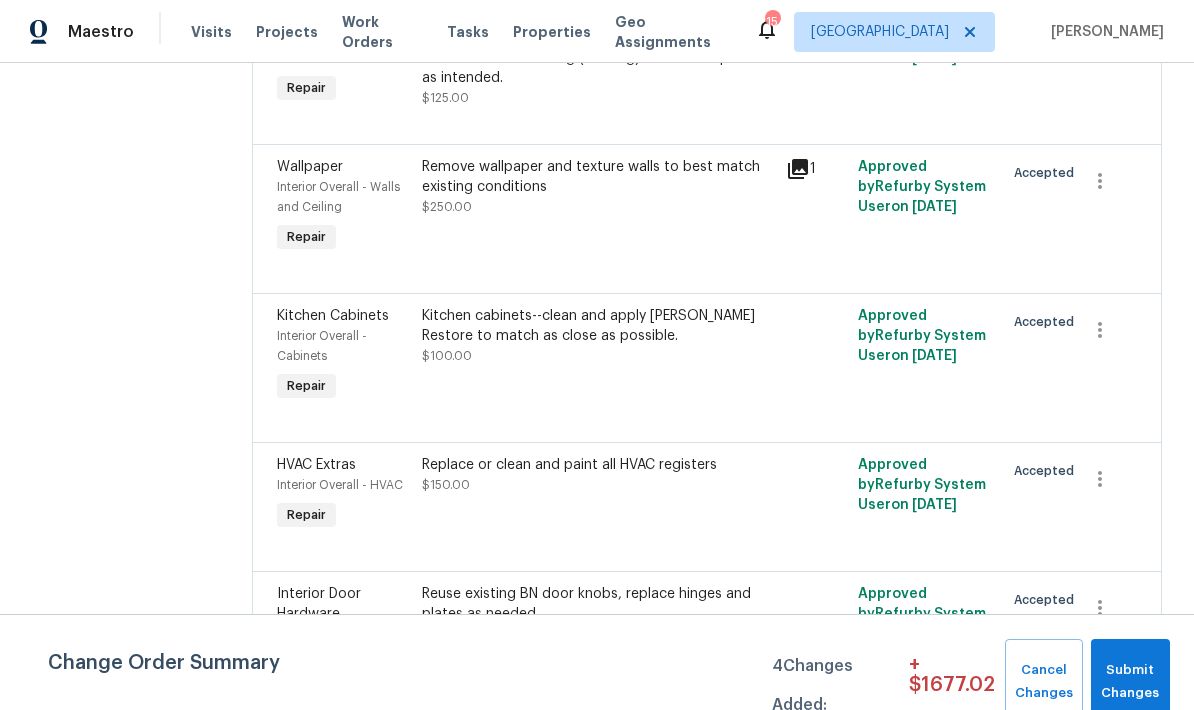 scroll, scrollTop: 3203, scrollLeft: 0, axis: vertical 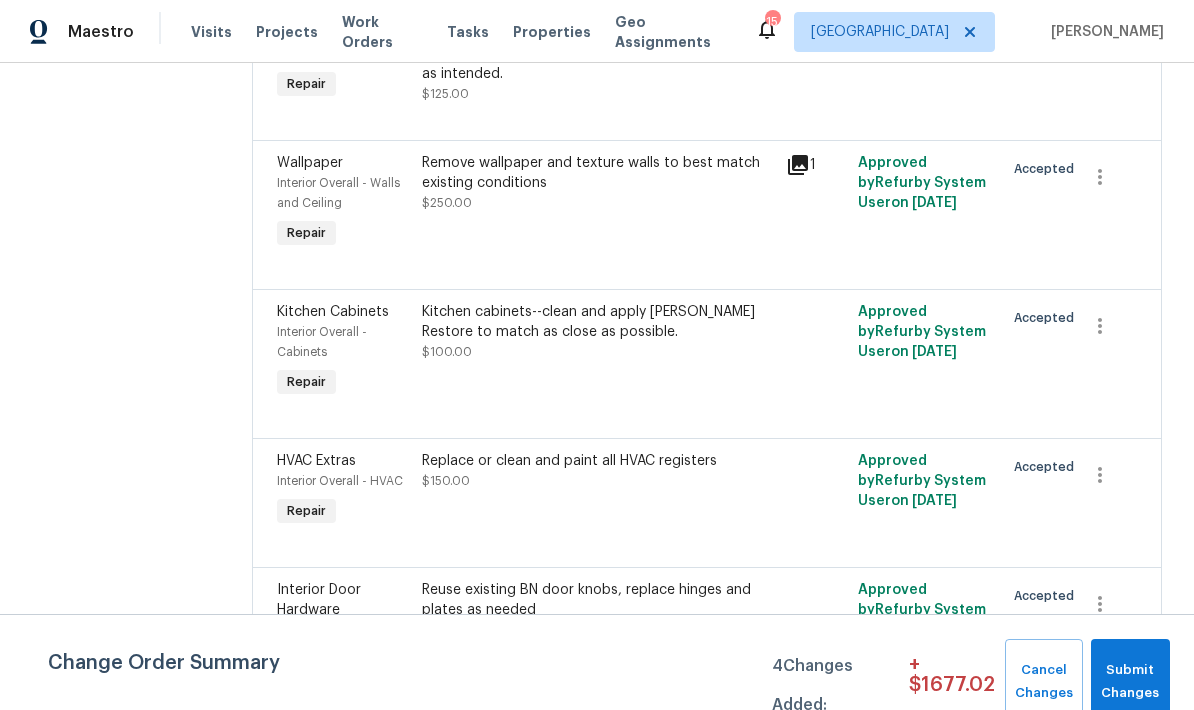 click on "Kitchen cabinets--clean and apply [PERSON_NAME] Restore to match as close as possible." at bounding box center (597, 322) 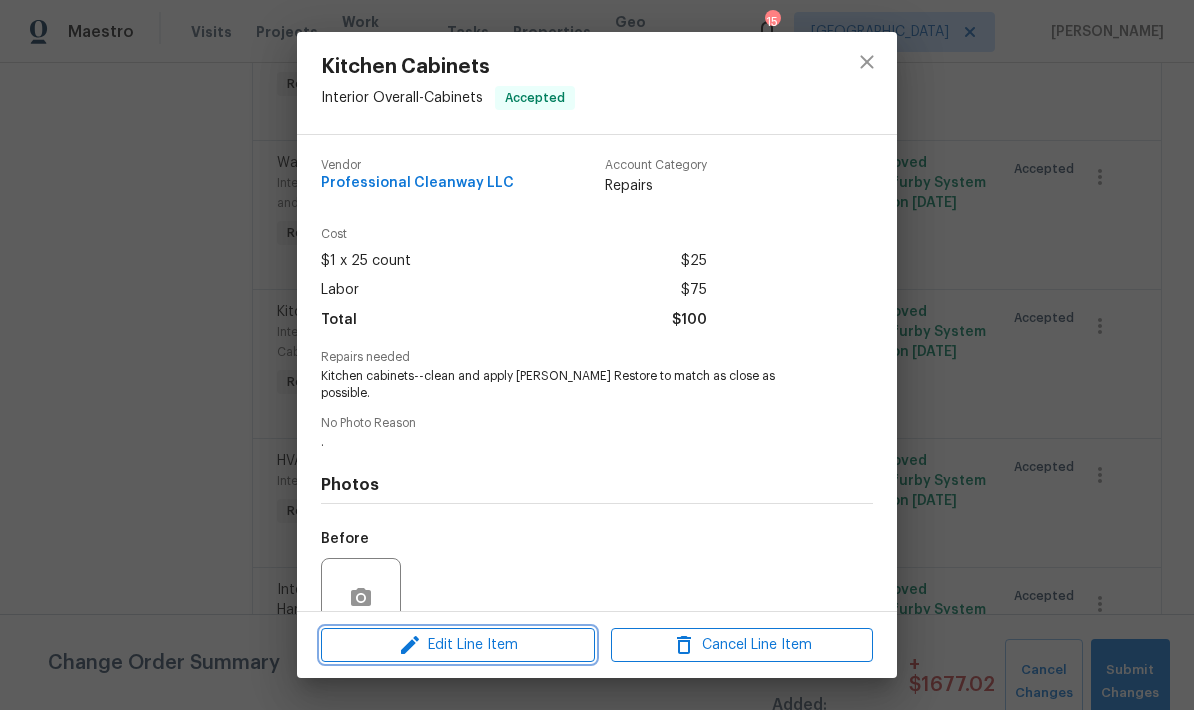 click on "Edit Line Item" at bounding box center [458, 645] 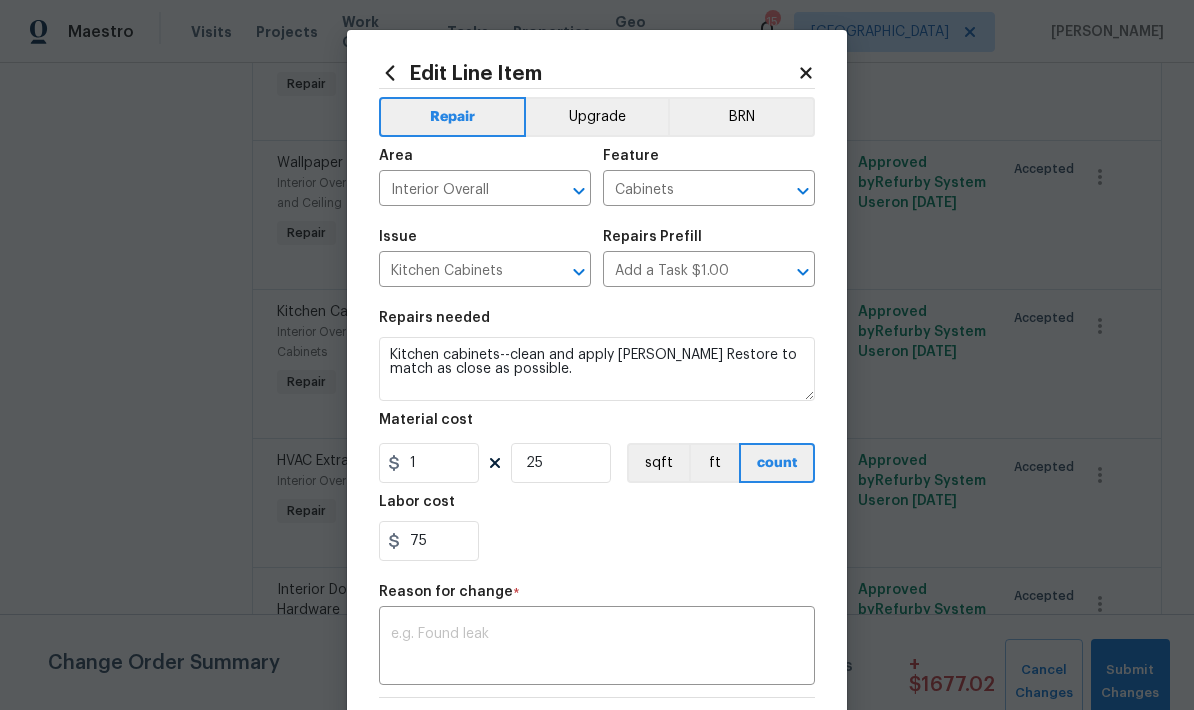 scroll, scrollTop: 0, scrollLeft: 0, axis: both 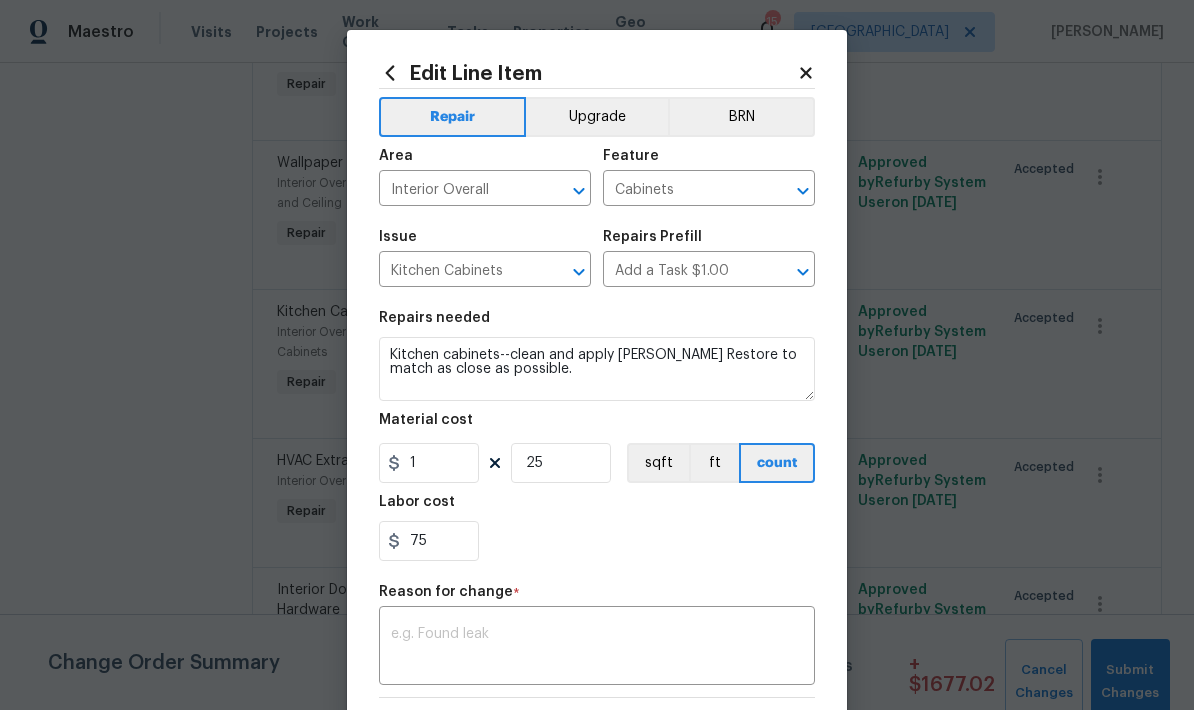 click 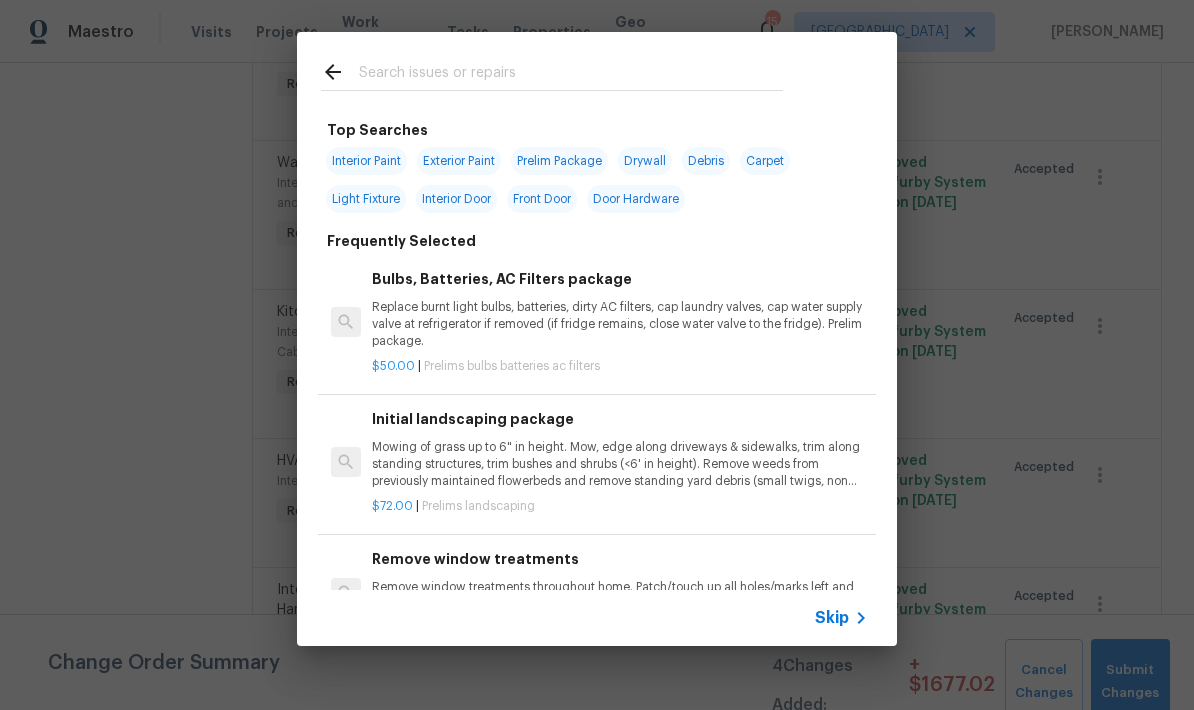 click 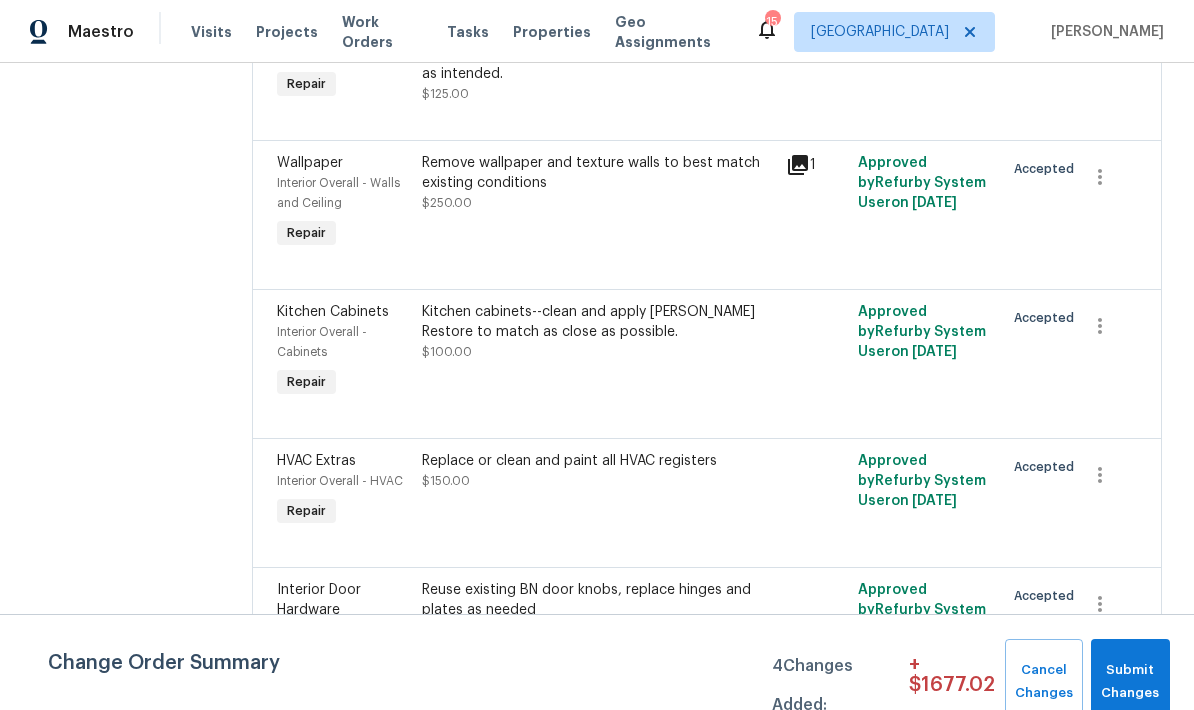 scroll, scrollTop: 3160, scrollLeft: 0, axis: vertical 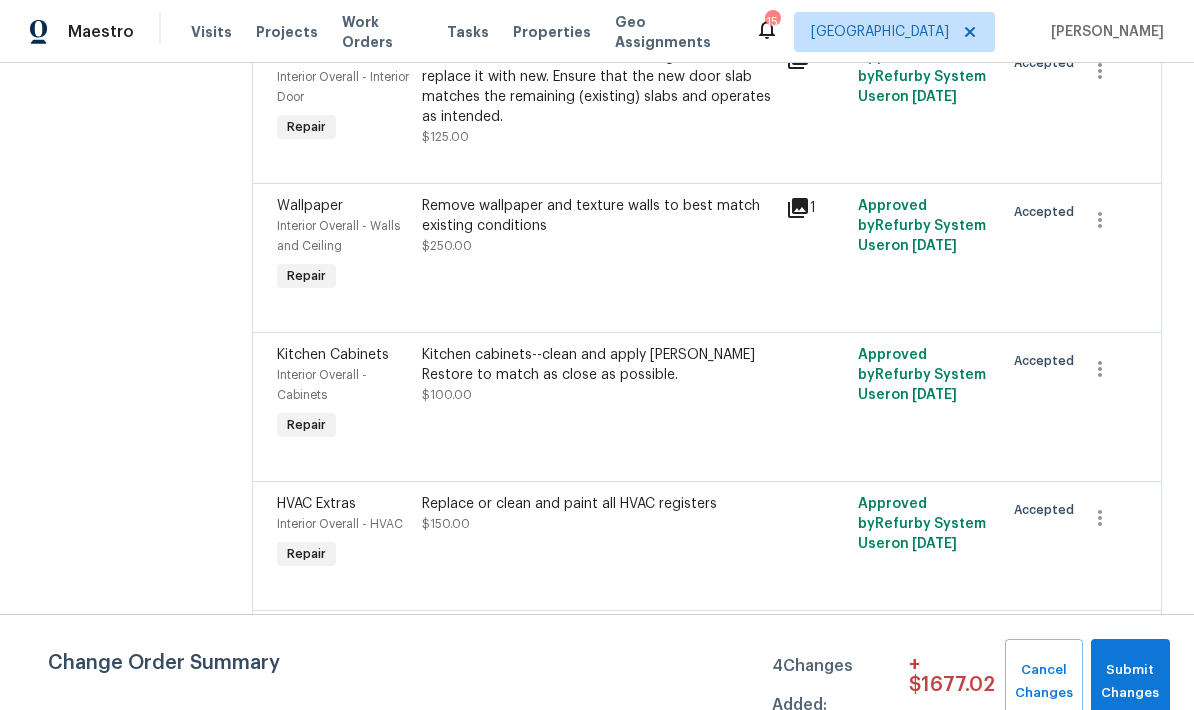 click on "Kitchen cabinets--clean and apply [PERSON_NAME] Restore to match as close as possible." at bounding box center [597, 365] 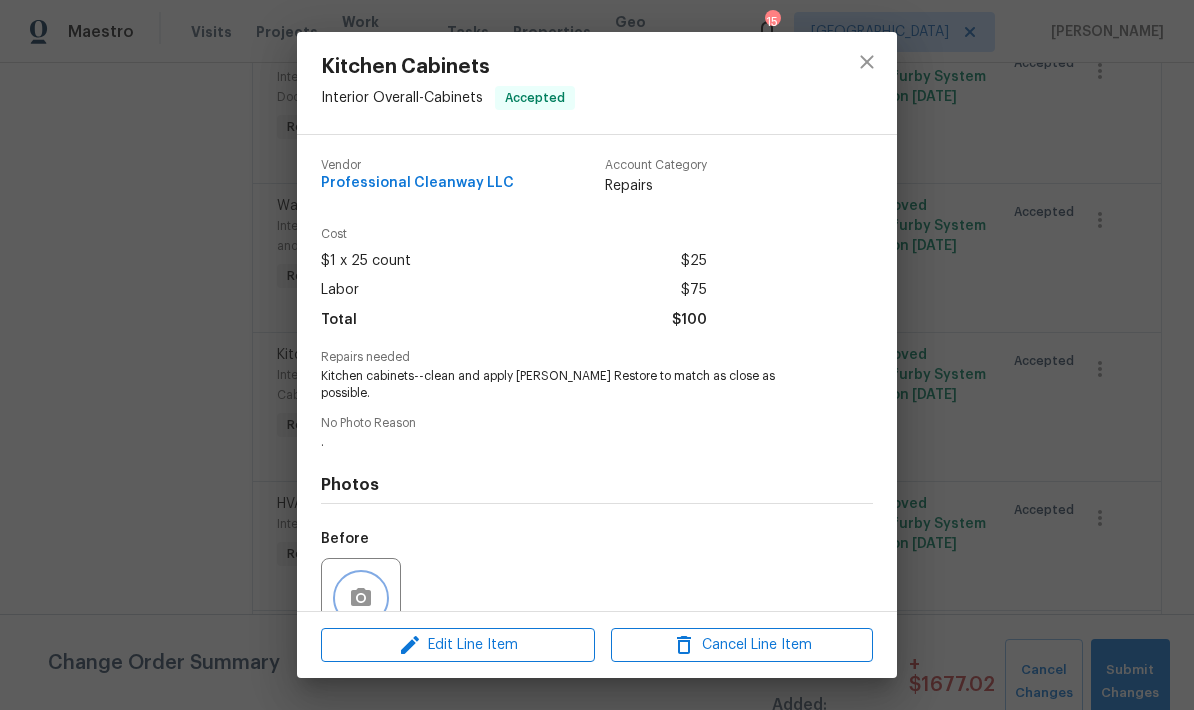 click 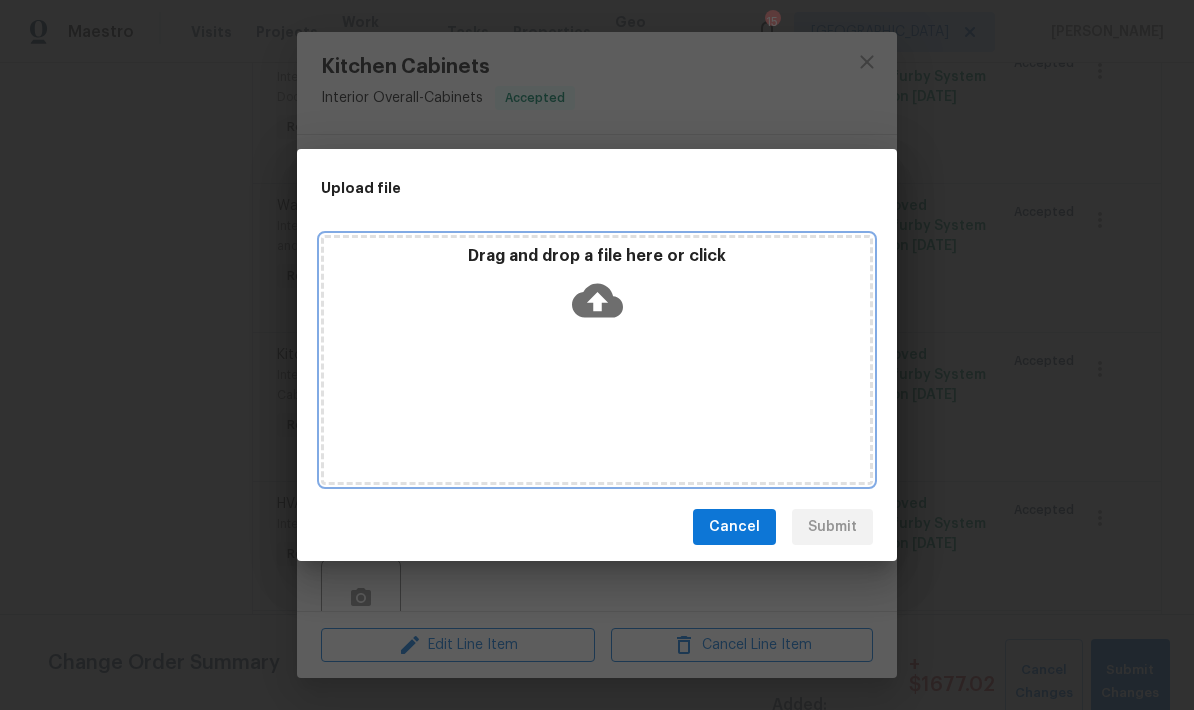 click on "Drag and drop a file here or click" at bounding box center [597, 360] 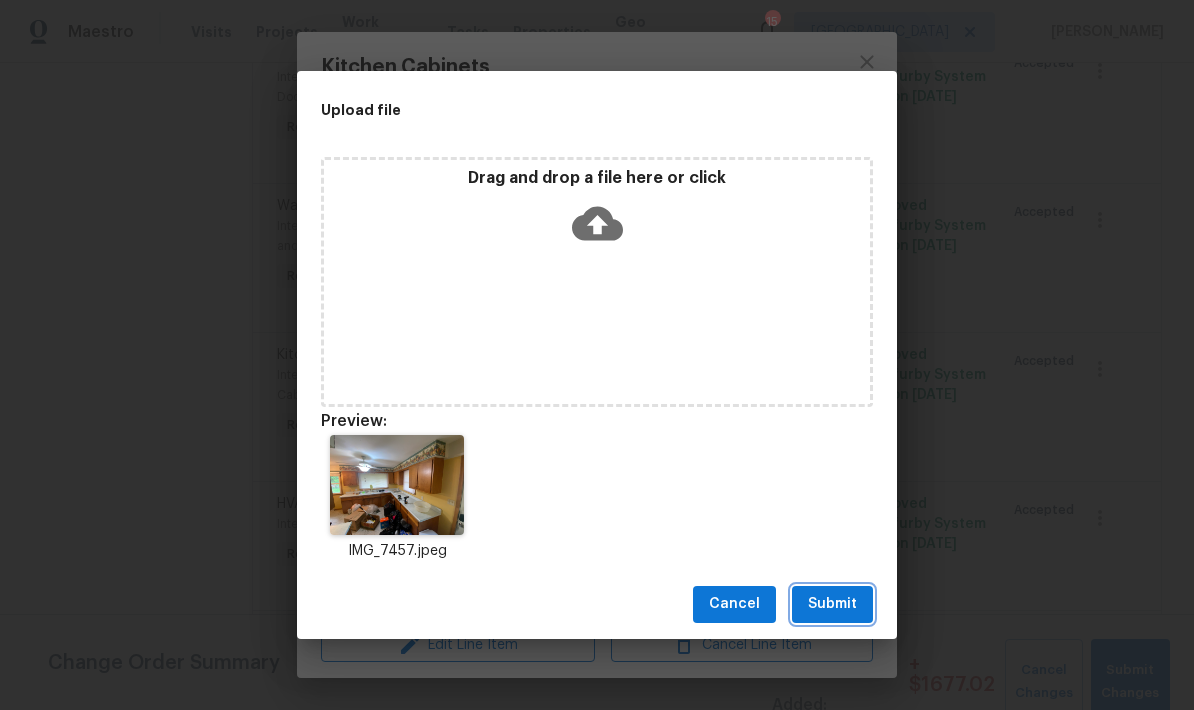 click on "Submit" at bounding box center [832, 604] 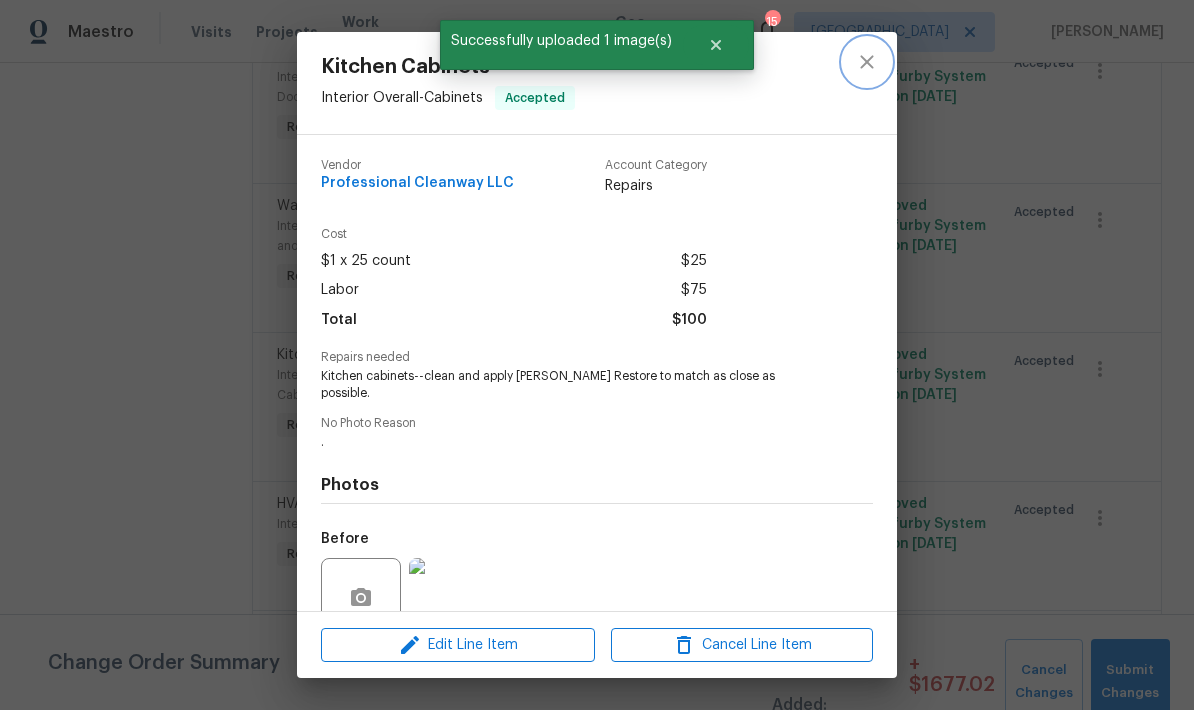 click 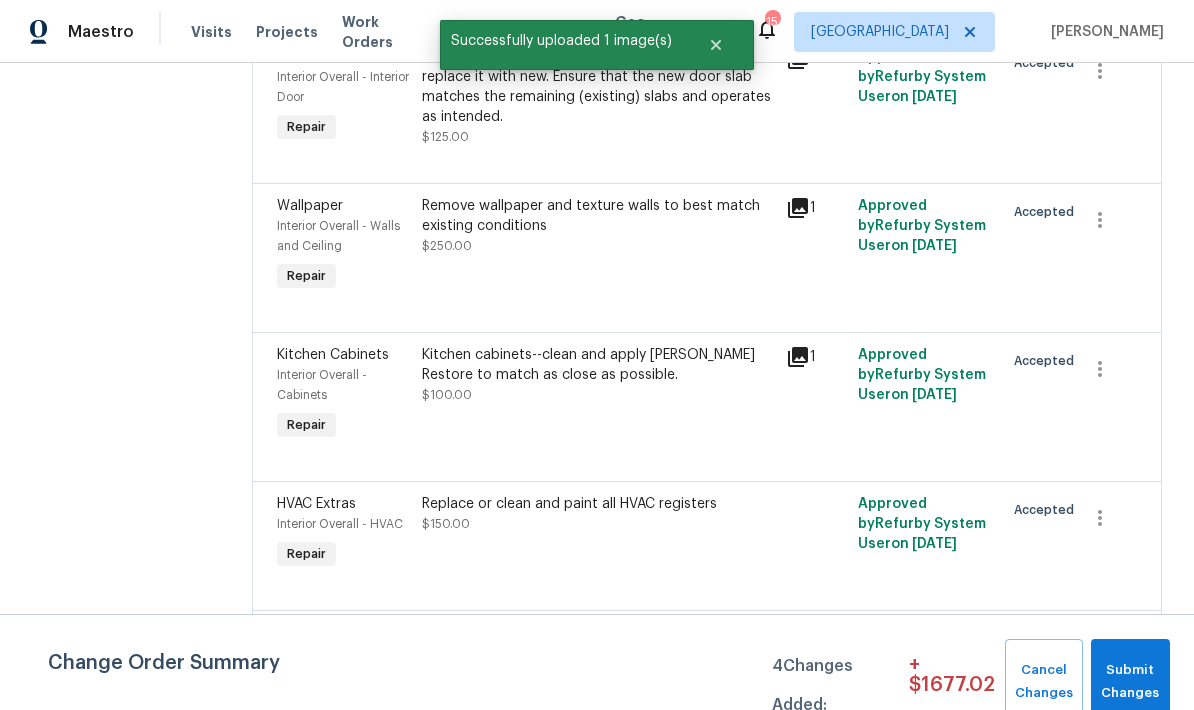 click on "Replace or clean and paint all HVAC registers" at bounding box center [597, 504] 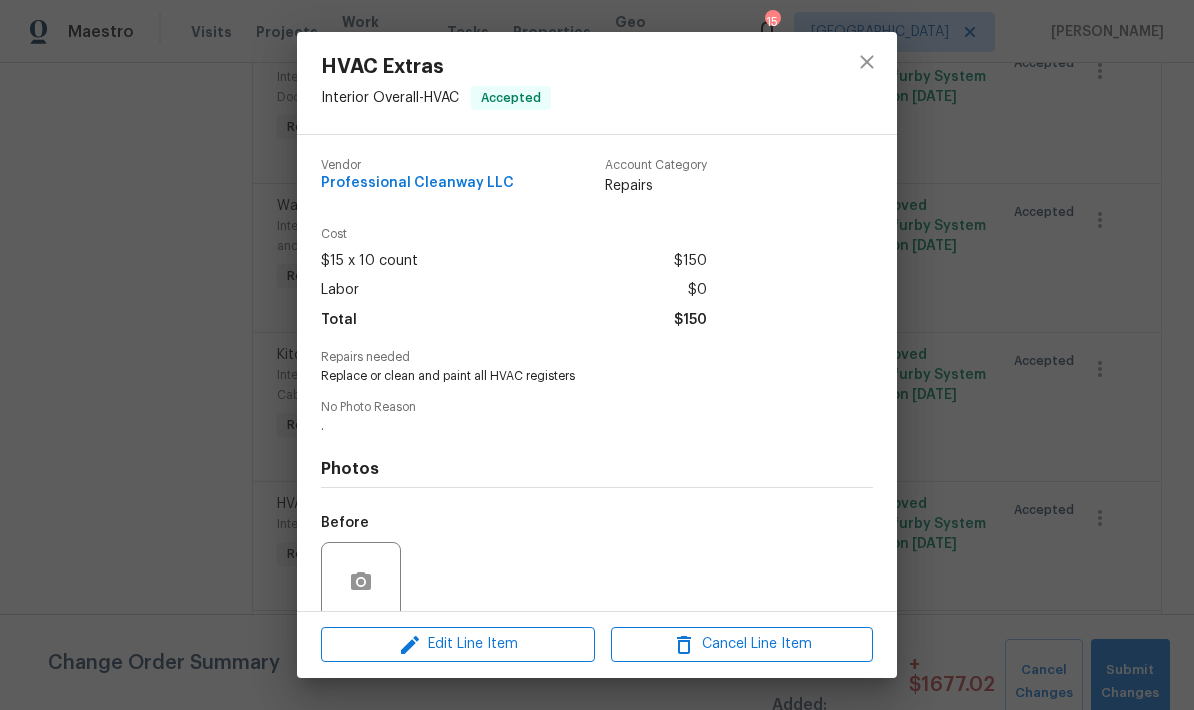 click at bounding box center [361, 582] 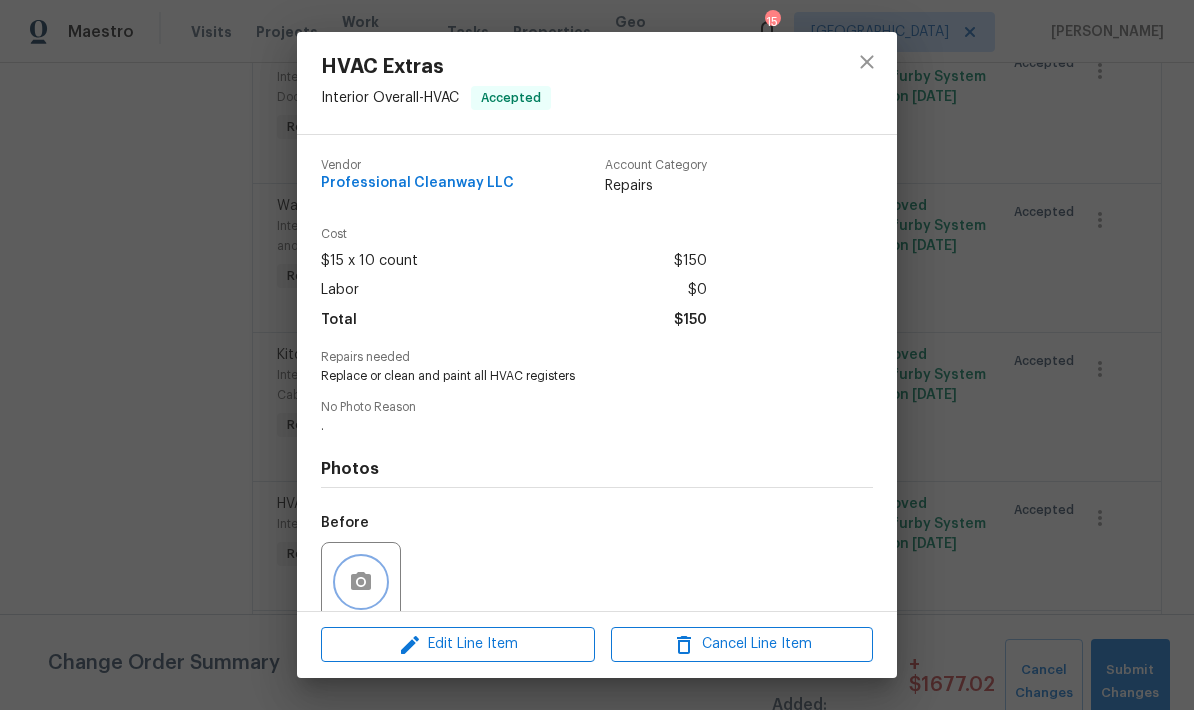 click at bounding box center (361, 582) 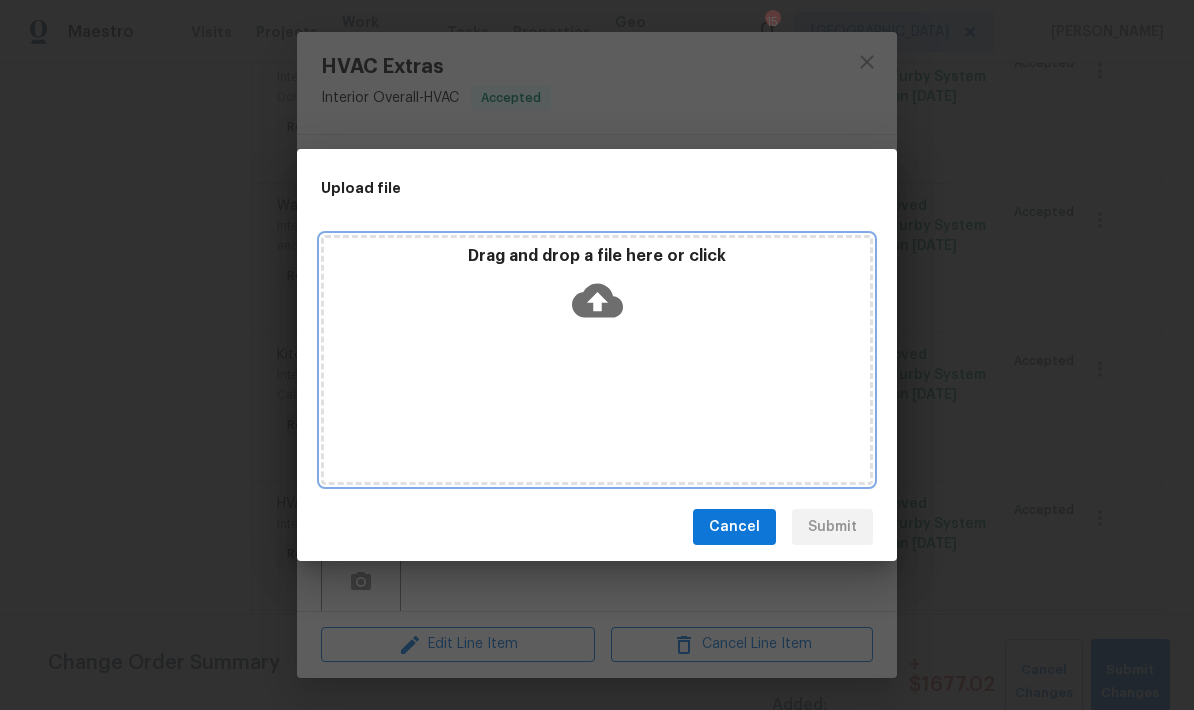 click on "Drag and drop a file here or click" at bounding box center [597, 289] 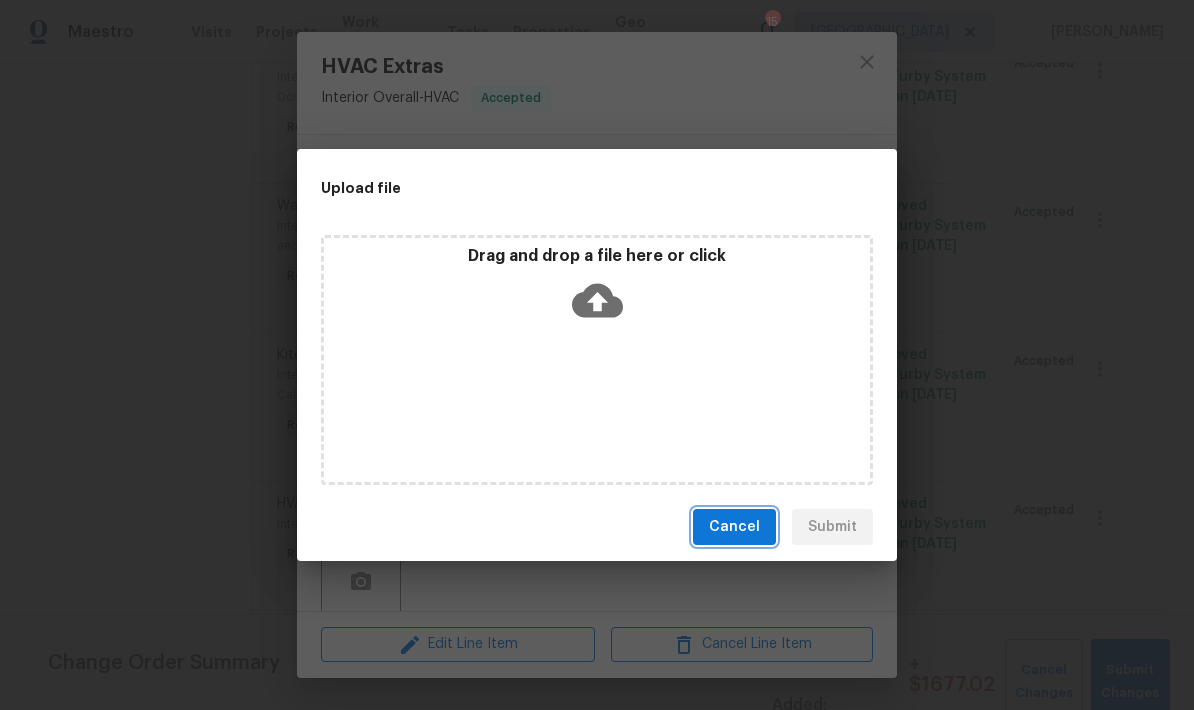 click on "Cancel" at bounding box center [734, 527] 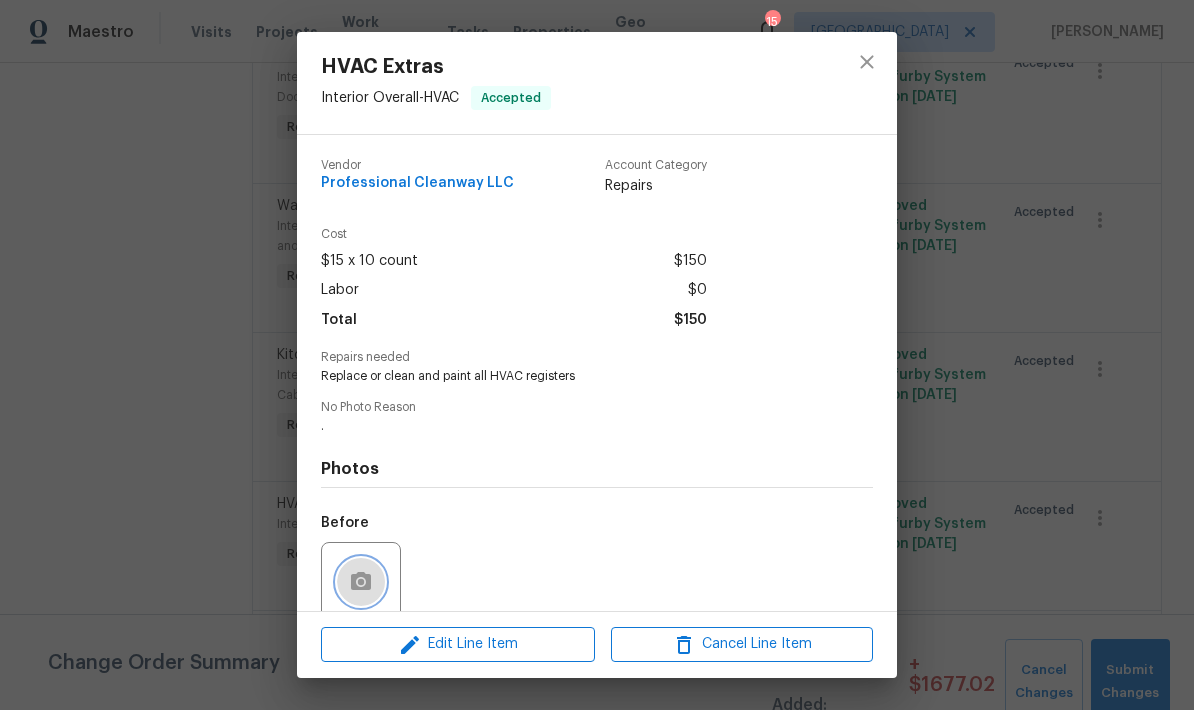 click at bounding box center [361, 582] 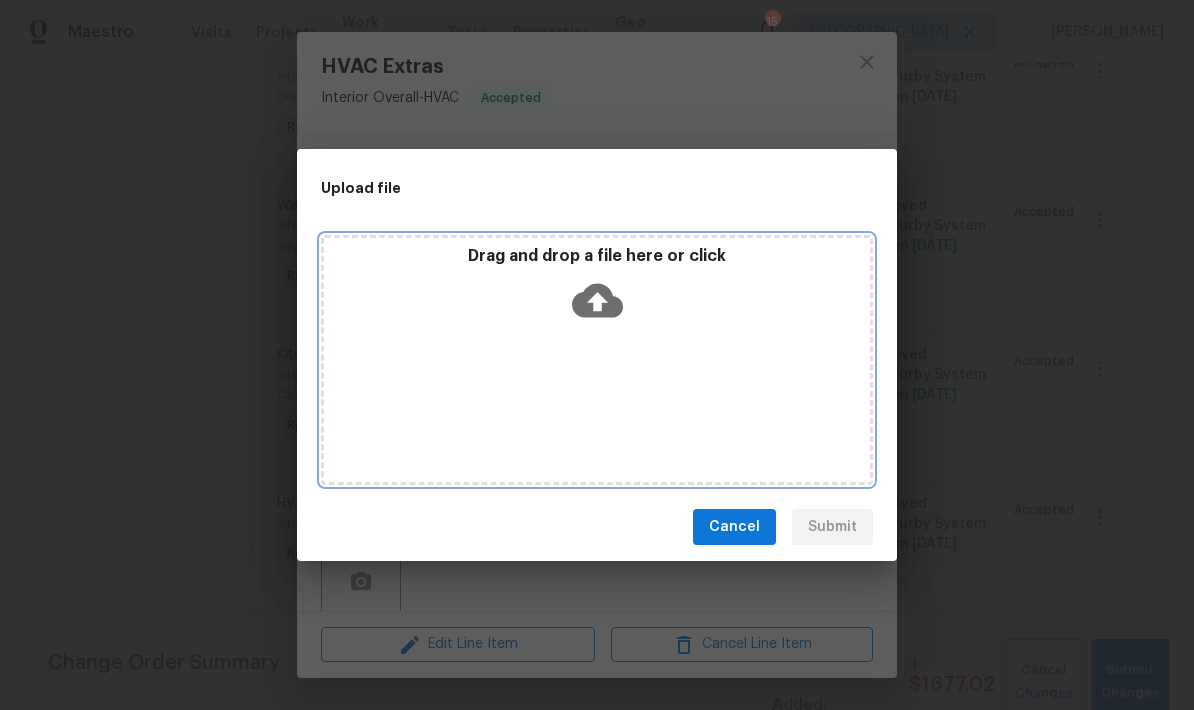click on "Drag and drop a file here or click" at bounding box center (597, 360) 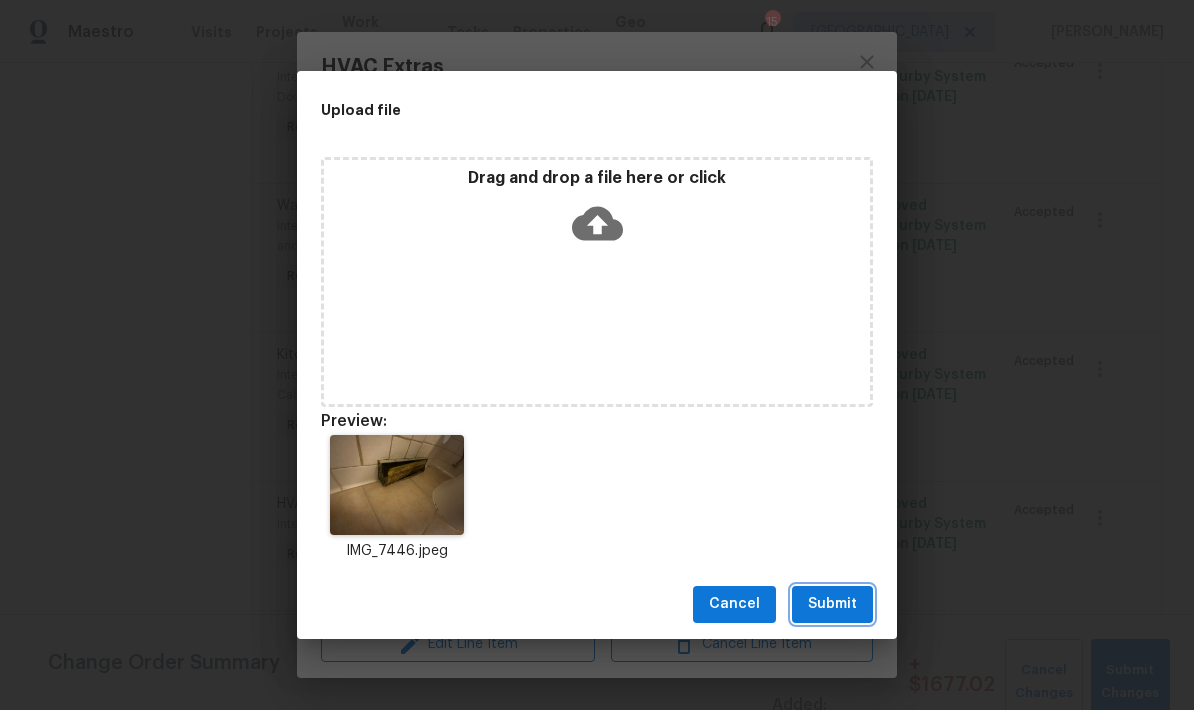 click on "Submit" at bounding box center (832, 604) 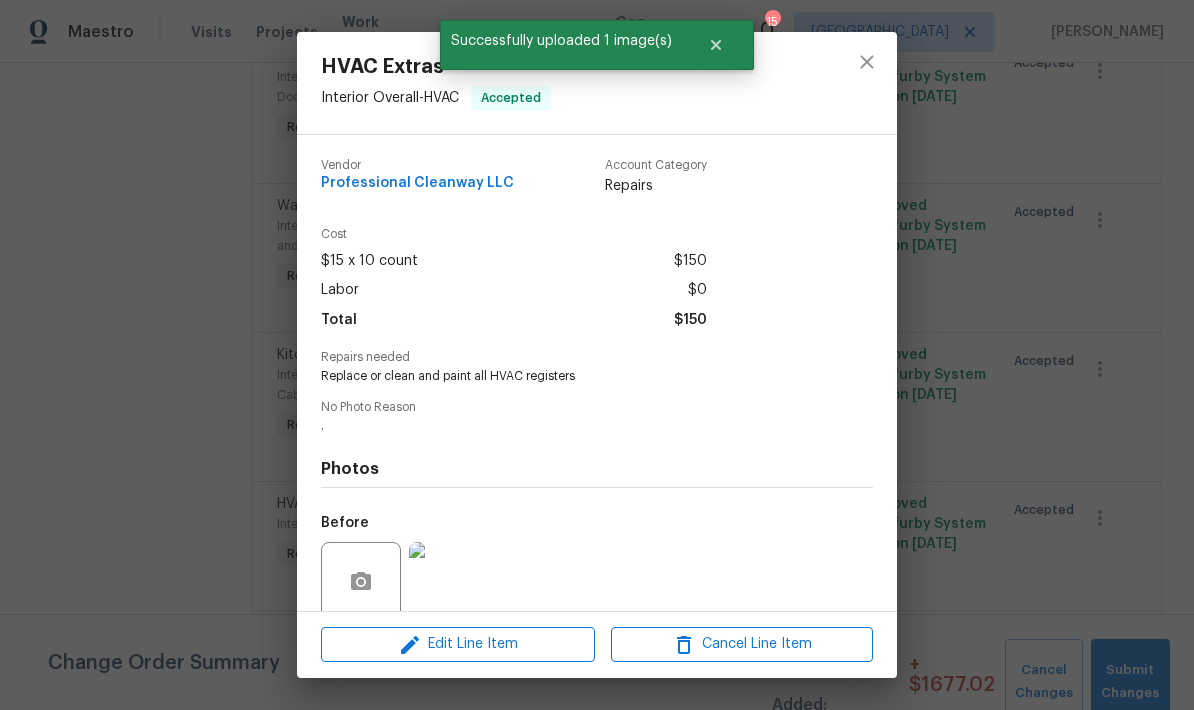 click at bounding box center [716, 45] 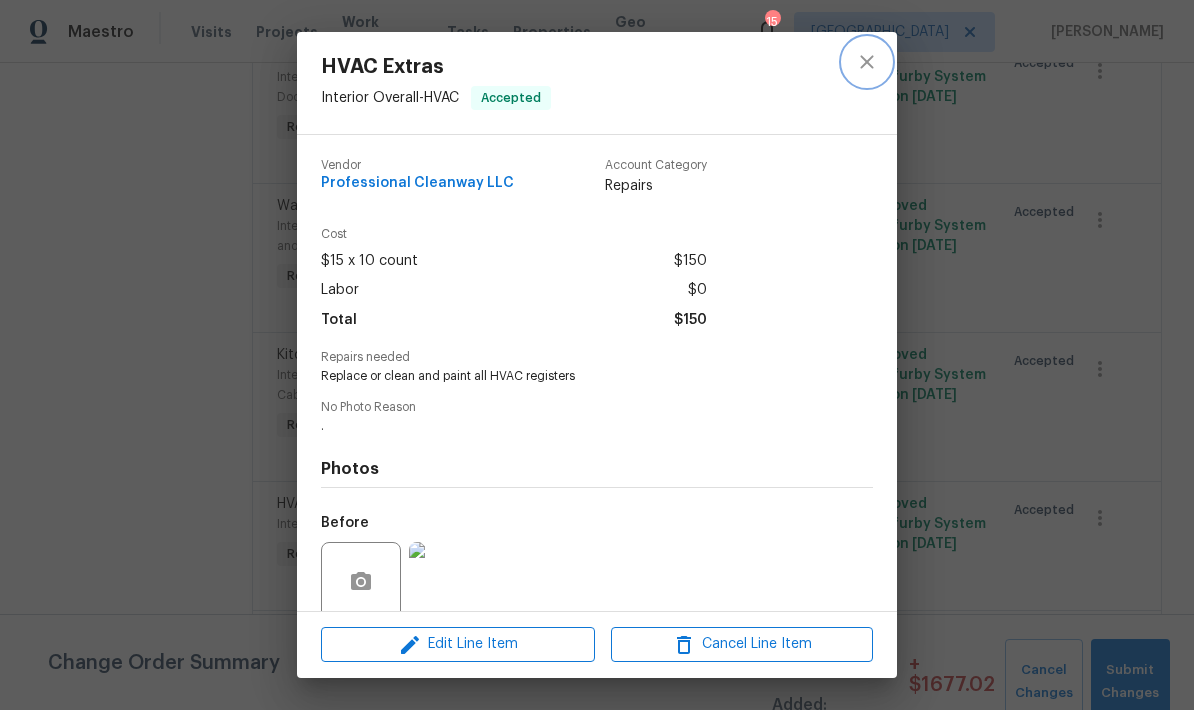 click 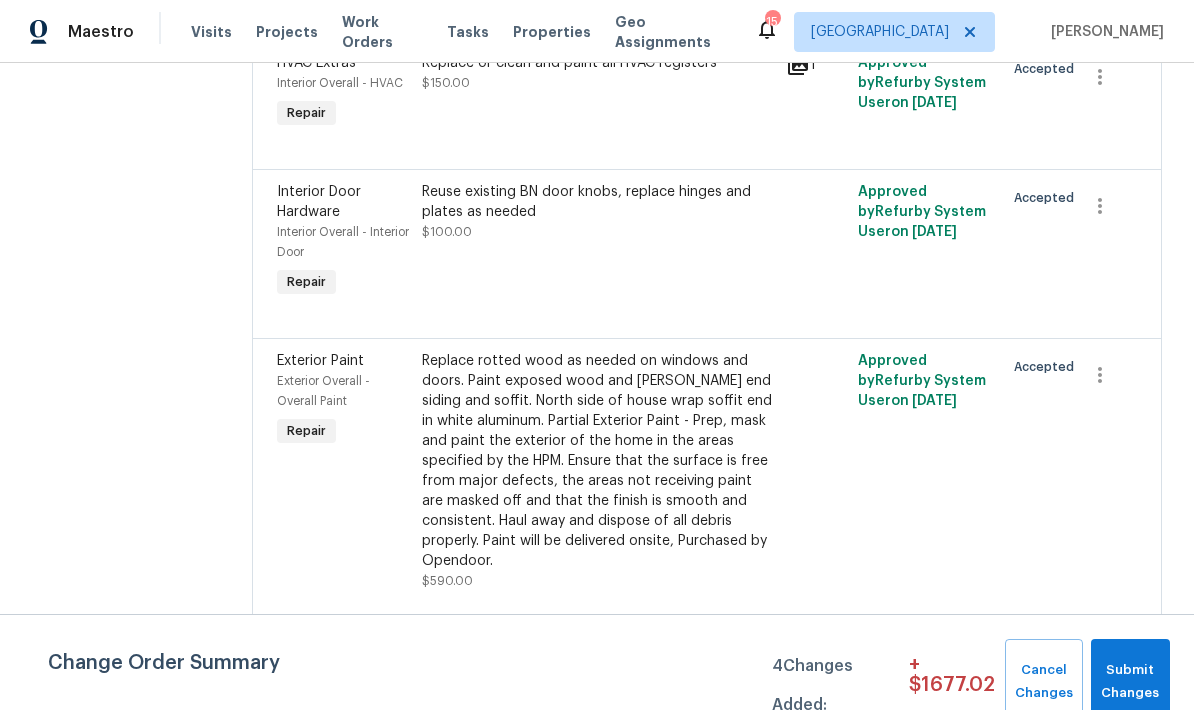 scroll, scrollTop: 3600, scrollLeft: 0, axis: vertical 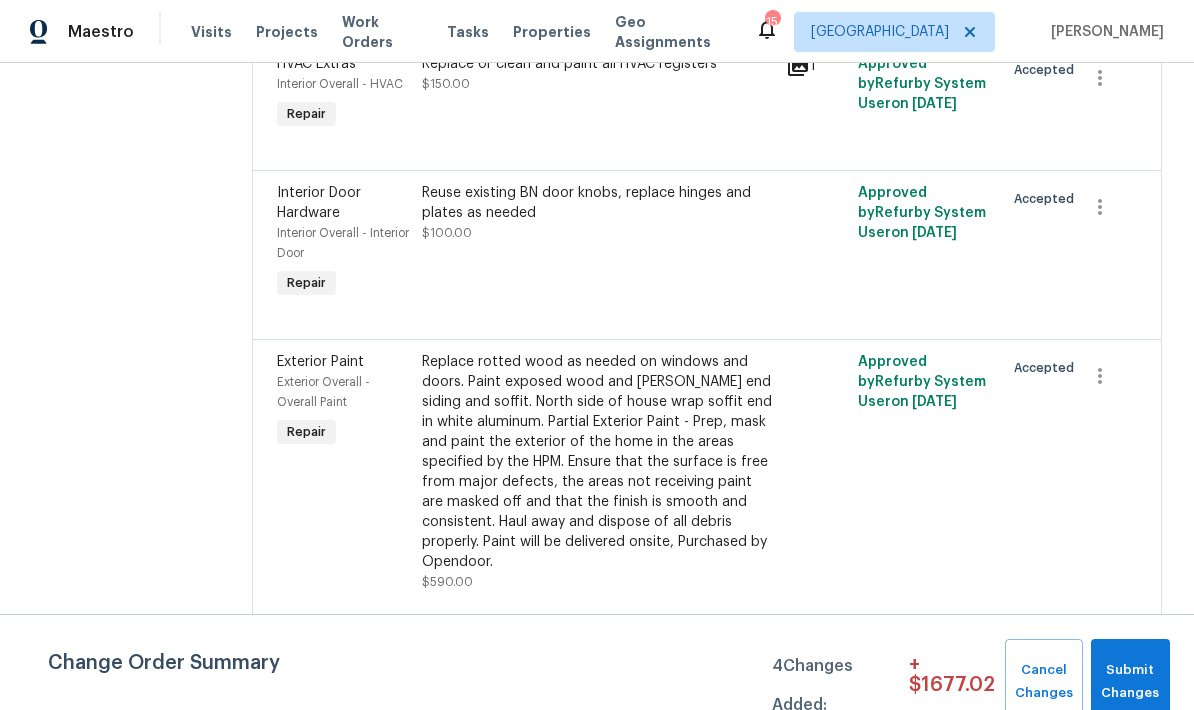 click on "Replace rotted wood as needed on windows and doors.  Paint exposed wood and [PERSON_NAME] end siding and soffit.   North side of house wrap soffit end in white aluminum.
Partial Exterior Paint - Prep, mask and paint the exterior of the home in the areas specified by the HPM. Ensure that the surface is free from major defects, the areas not receiving paint are masked off and that the finish is smooth and consistent. Haul away and dispose of all debris properly. Paint will be delivered onsite, Purchased by Opendoor." at bounding box center (597, 462) 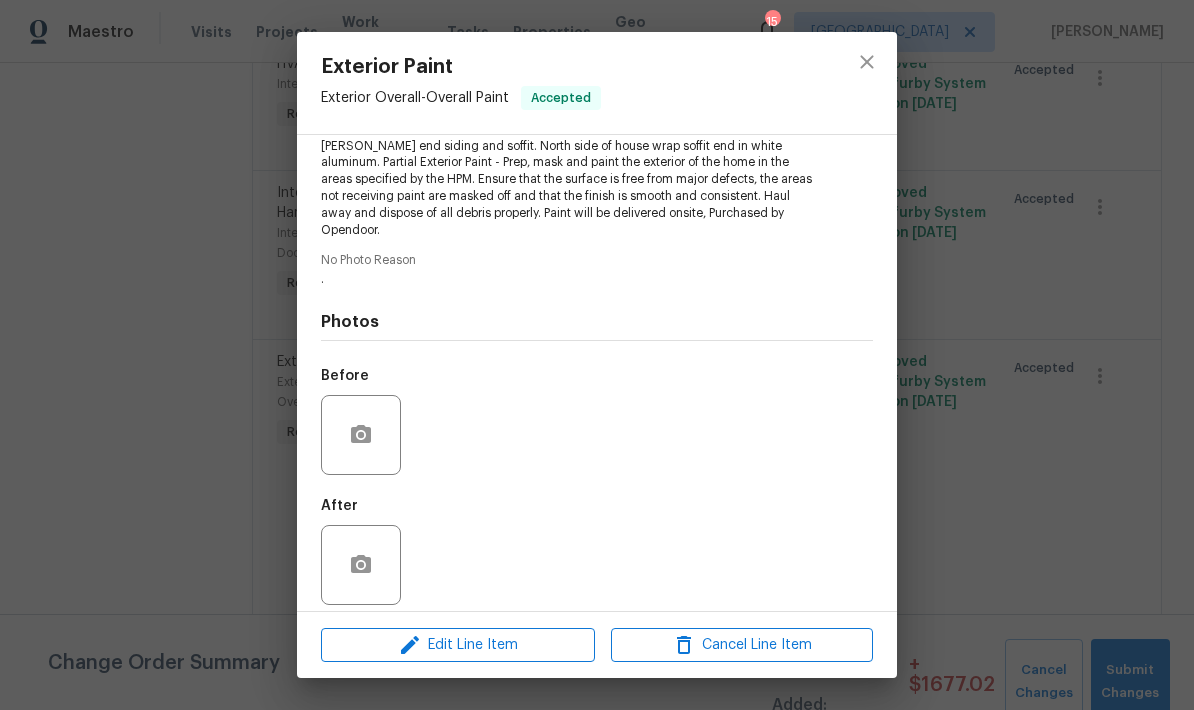scroll, scrollTop: 246, scrollLeft: 0, axis: vertical 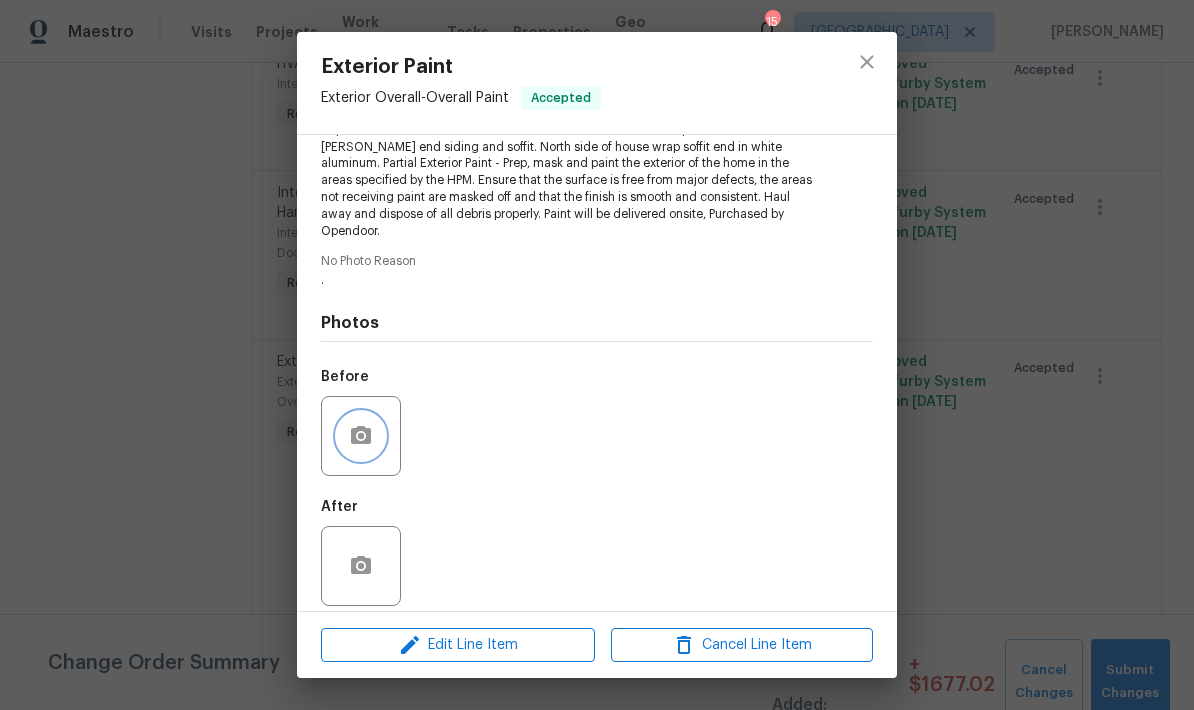 click at bounding box center [361, 436] 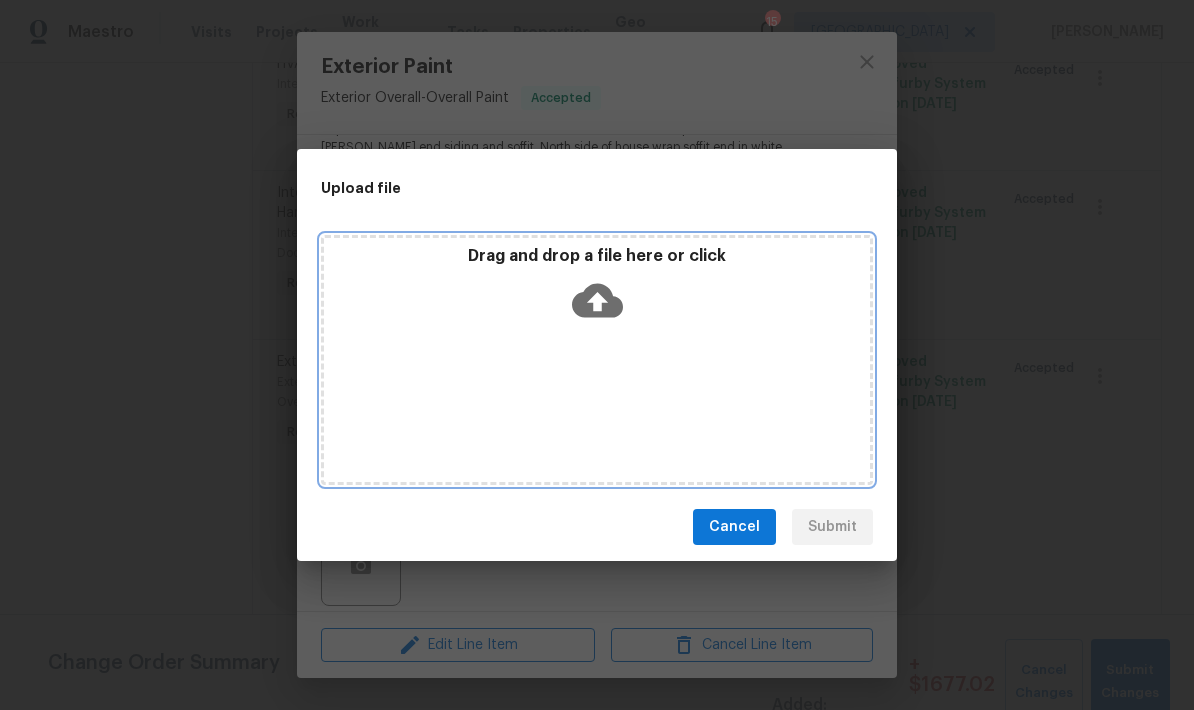 click on "Drag and drop a file here or click" at bounding box center [597, 360] 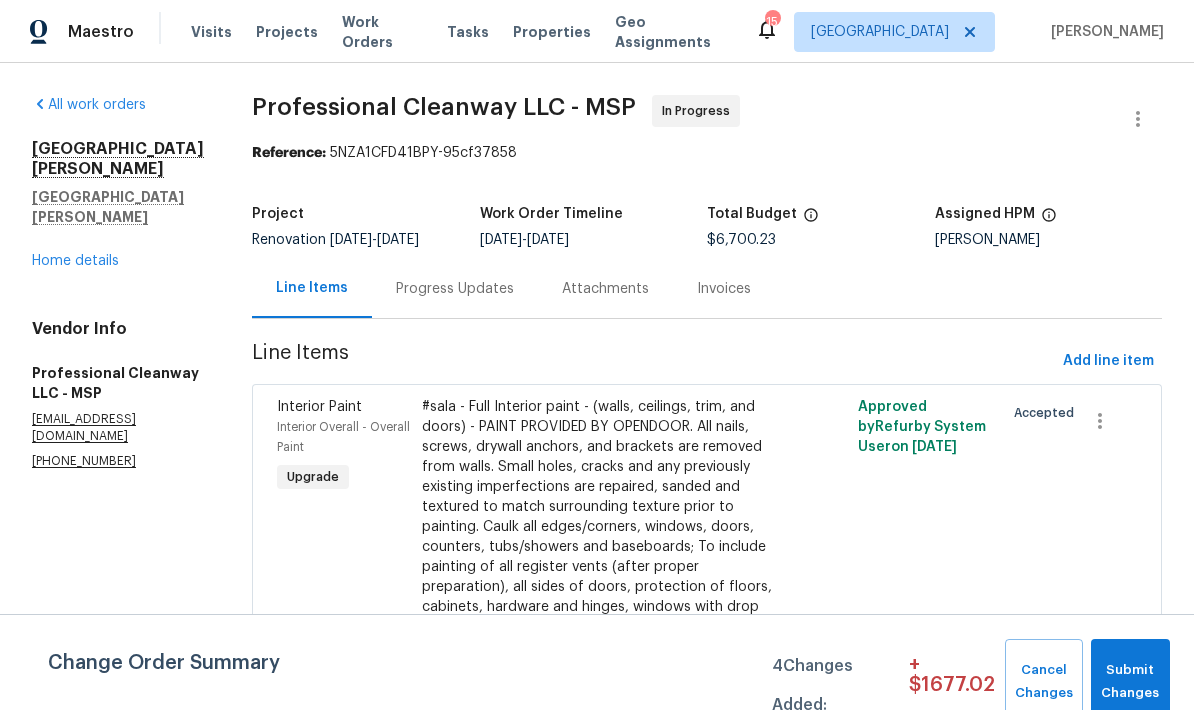 scroll, scrollTop: 81, scrollLeft: 0, axis: vertical 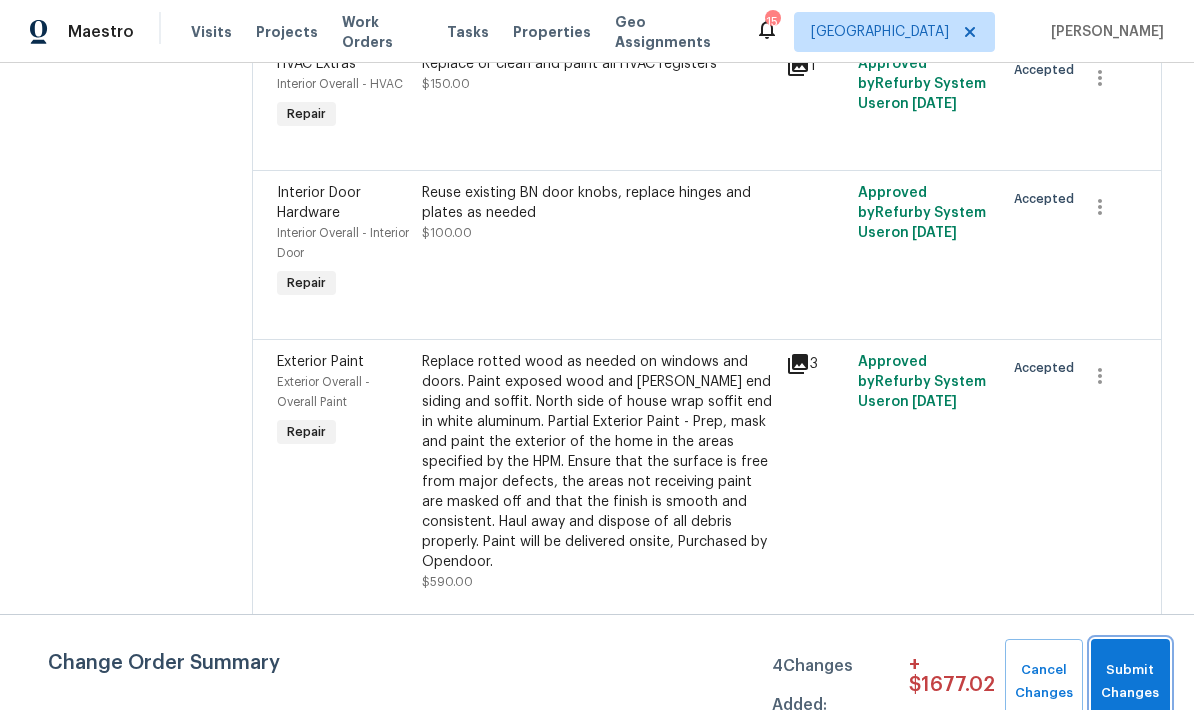 click on "Submit Changes" at bounding box center [1130, 682] 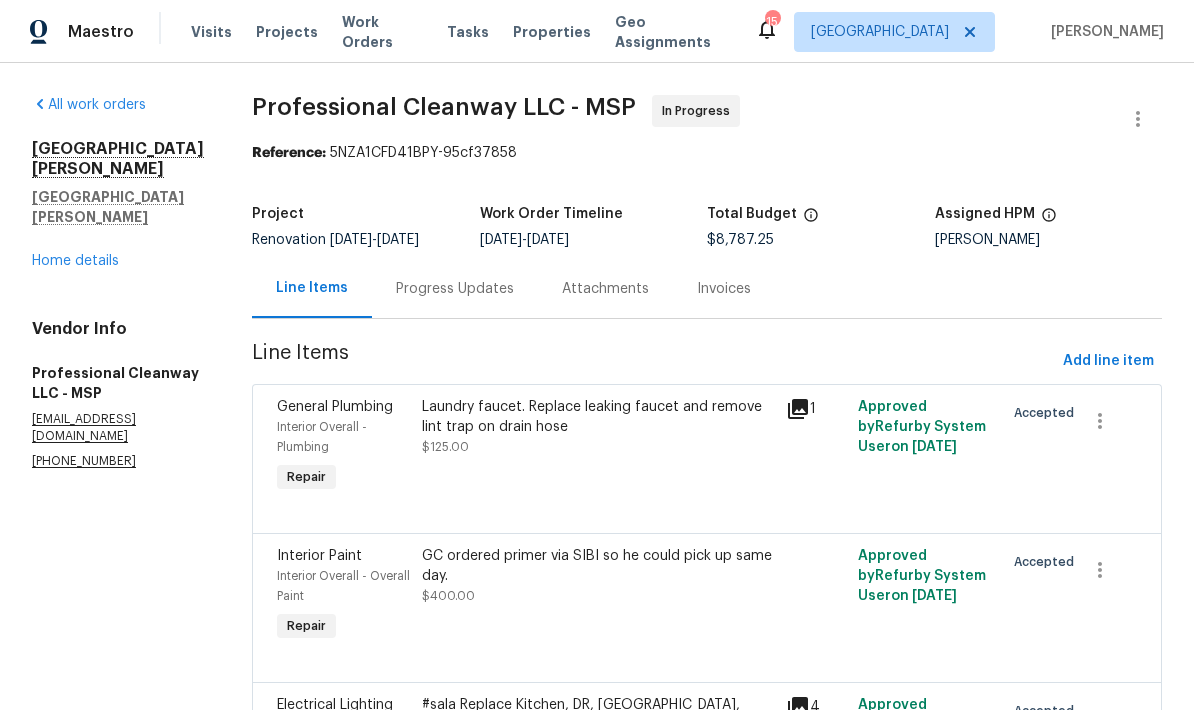 scroll, scrollTop: 0, scrollLeft: 0, axis: both 